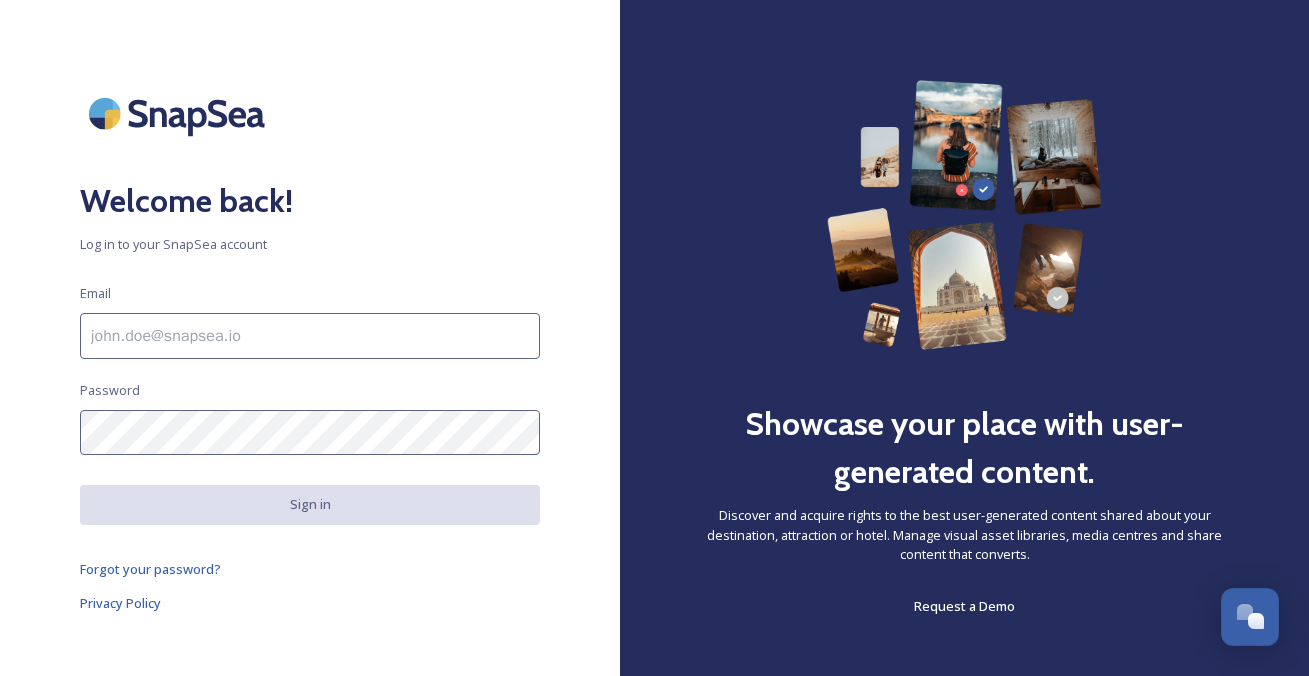 scroll, scrollTop: 0, scrollLeft: 0, axis: both 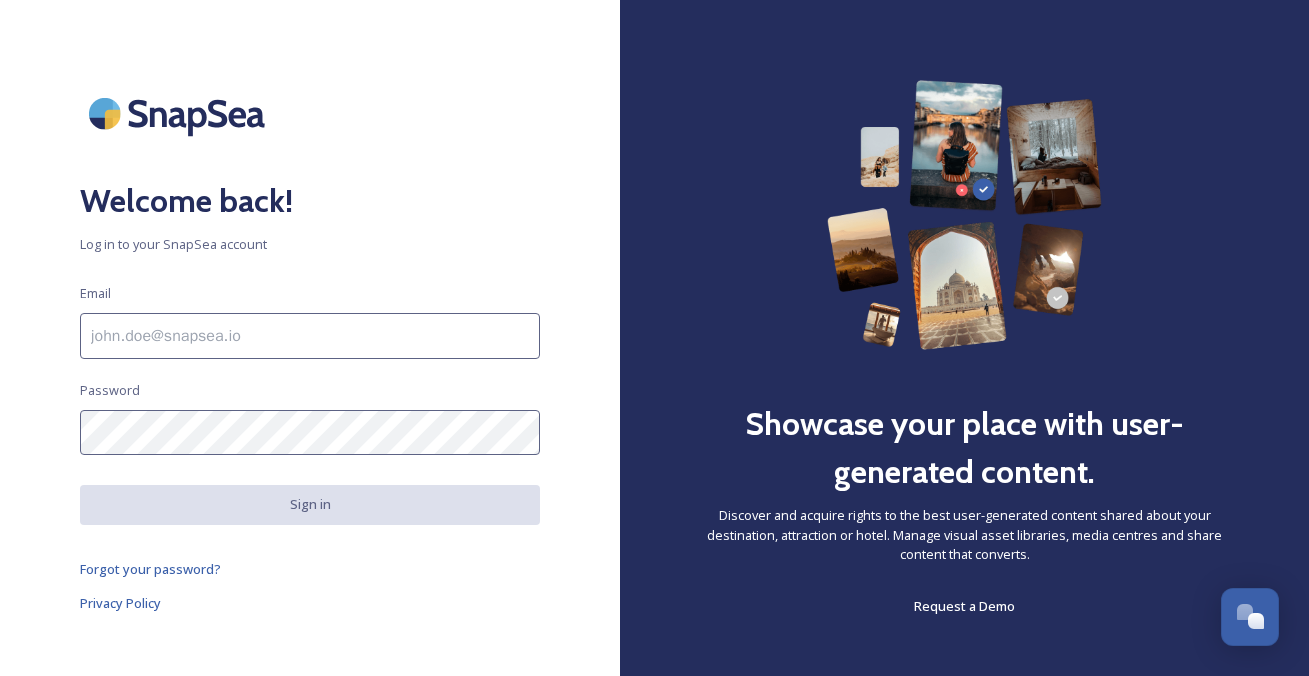 click at bounding box center [310, 336] 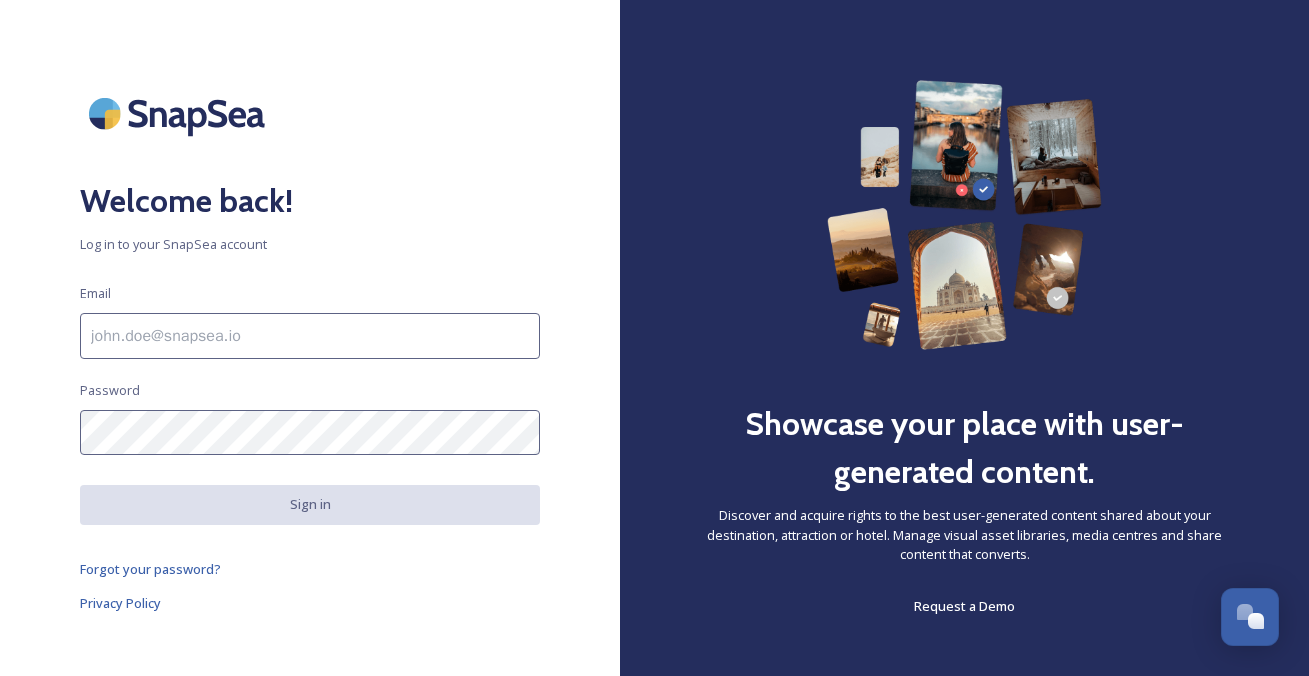 scroll, scrollTop: 0, scrollLeft: 0, axis: both 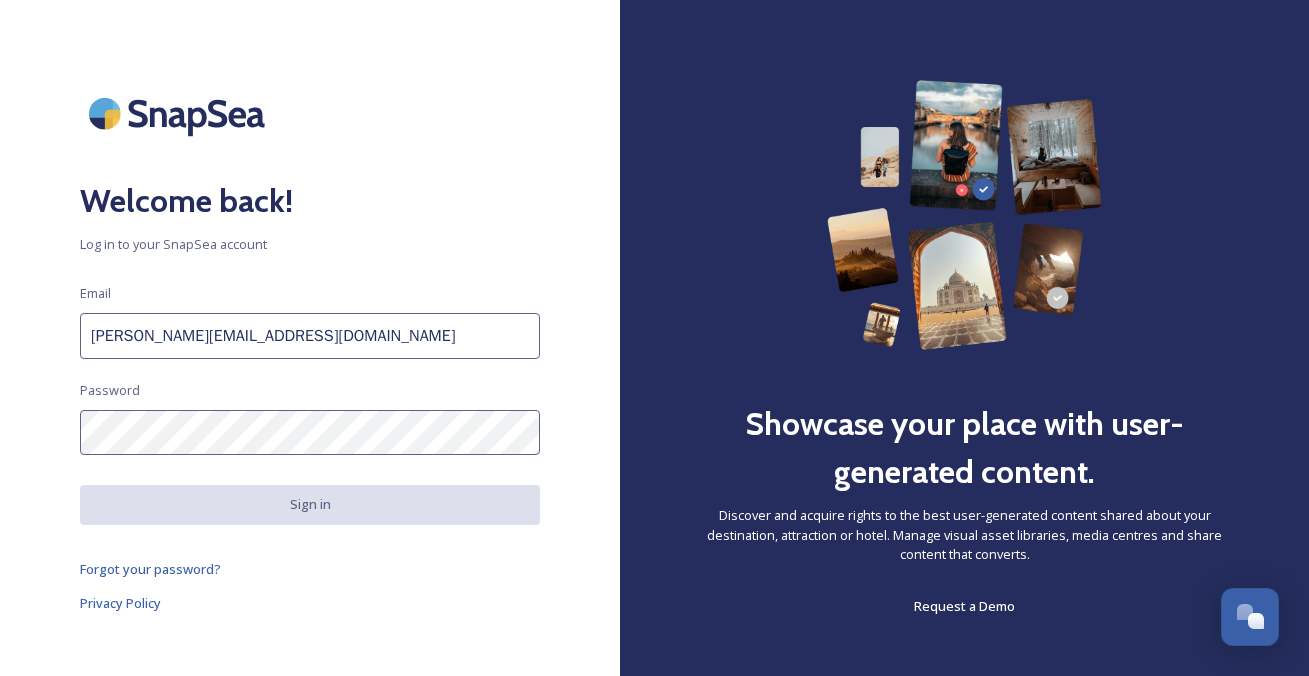 click on "Welcome back! Log in to your SnapSea account Email [PERSON_NAME][EMAIL_ADDRESS][DOMAIN_NAME] Password Sign in Forgot your password? Privacy Policy" at bounding box center (310, 338) 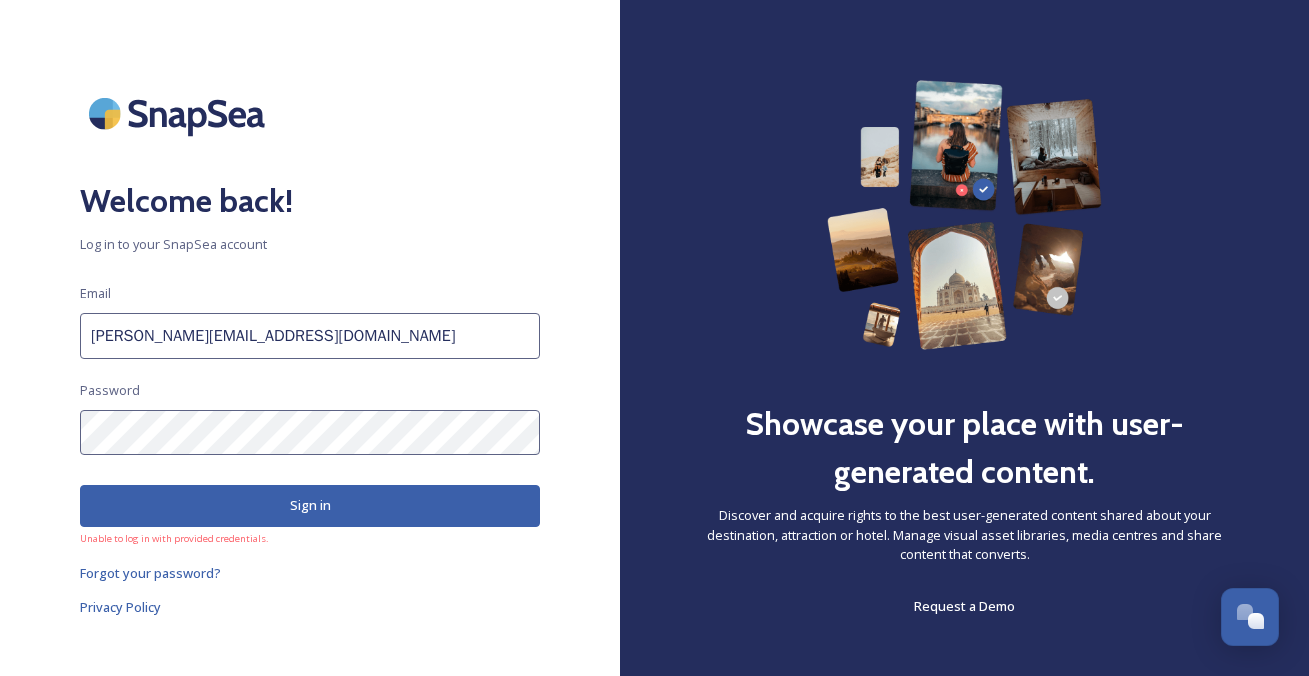 click on "Welcome back! Log in to your SnapSea account Email [PERSON_NAME][EMAIL_ADDRESS][DOMAIN_NAME] Password Sign in Unable to log in with provided credentials. Forgot your password? Privacy Policy" at bounding box center (310, 338) 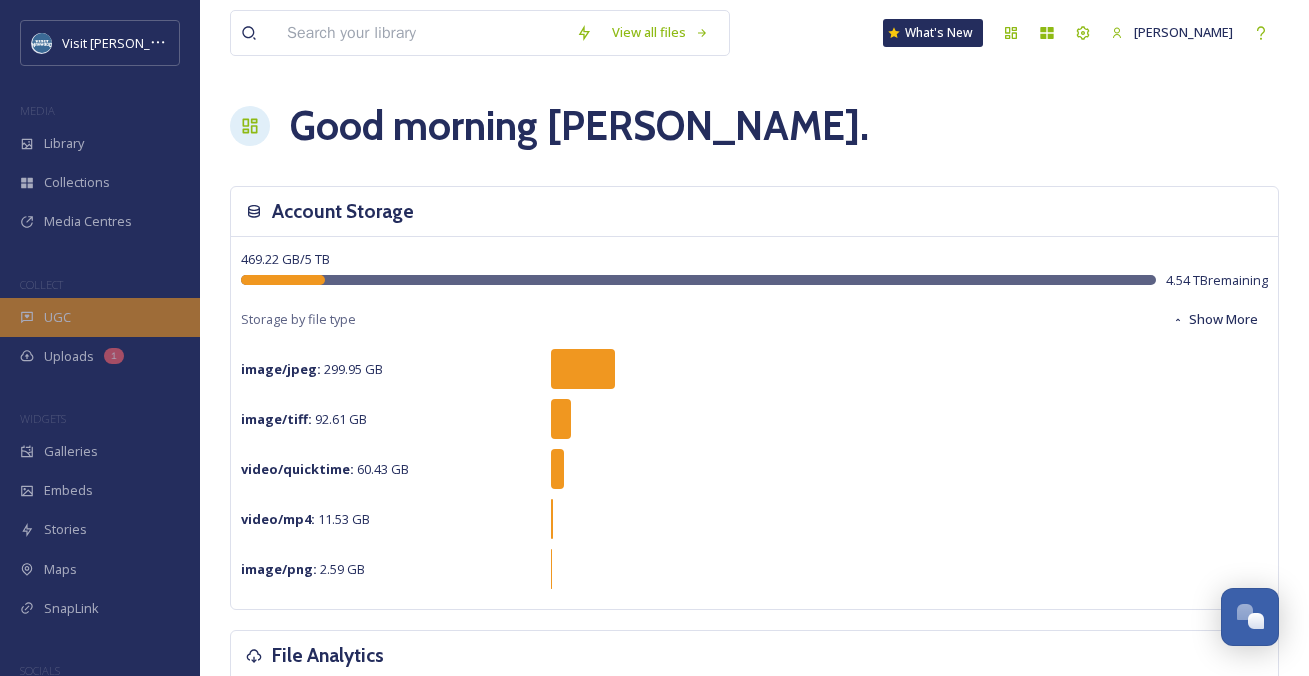 click on "UGC" at bounding box center (100, 317) 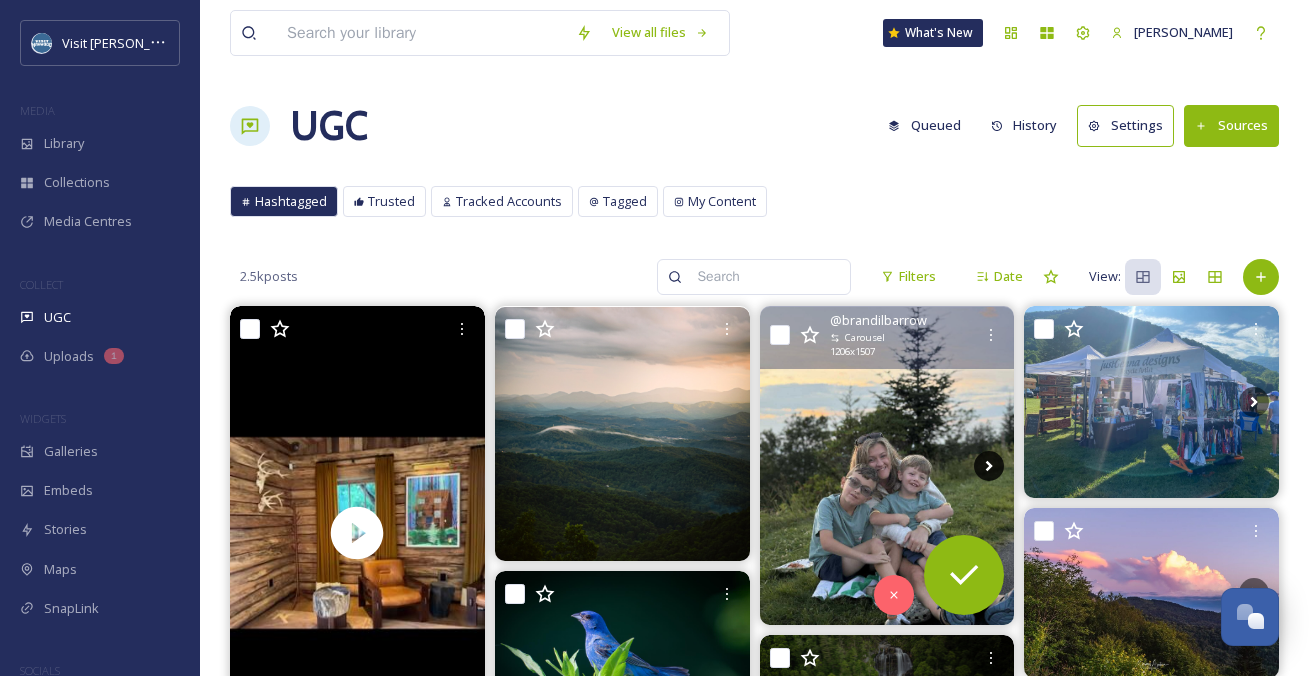 click 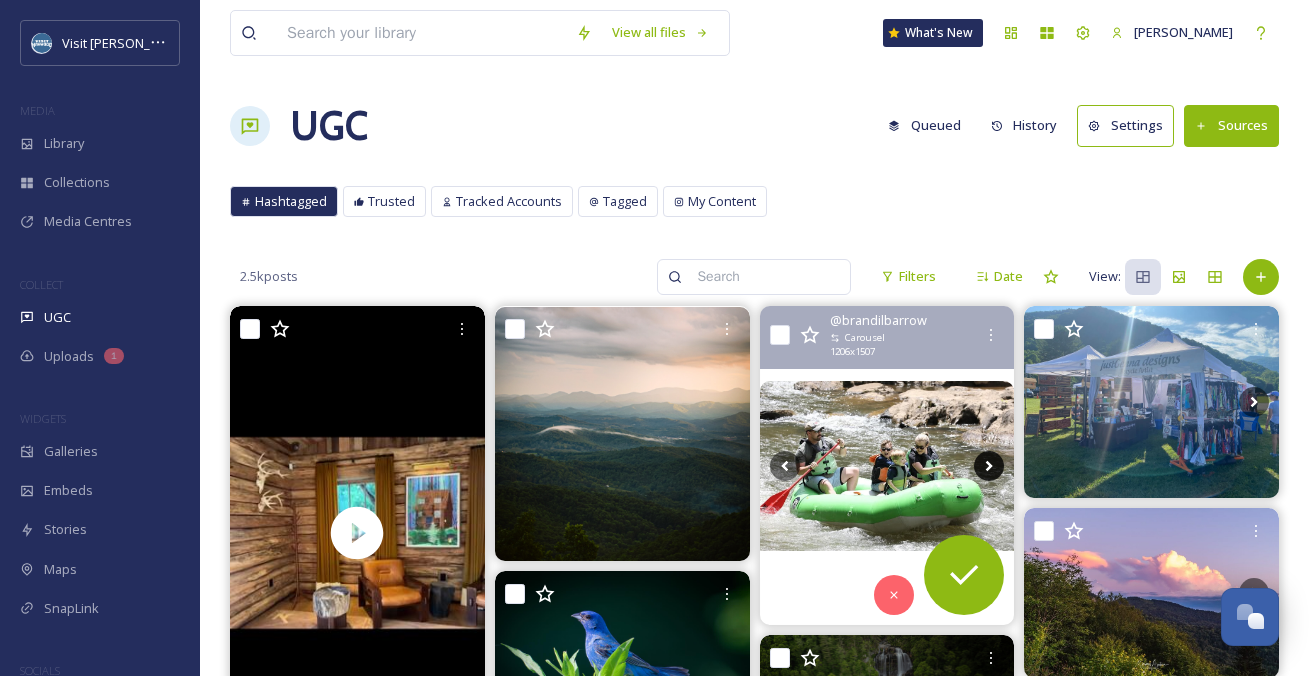 click 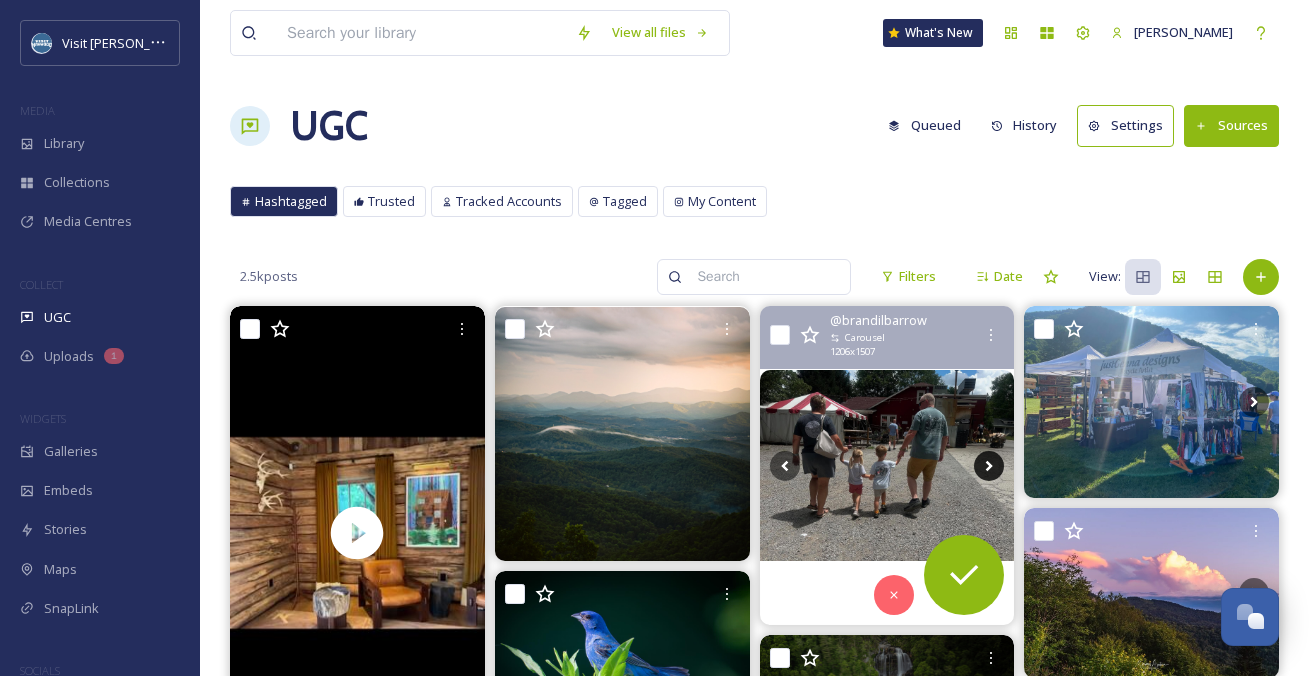 click 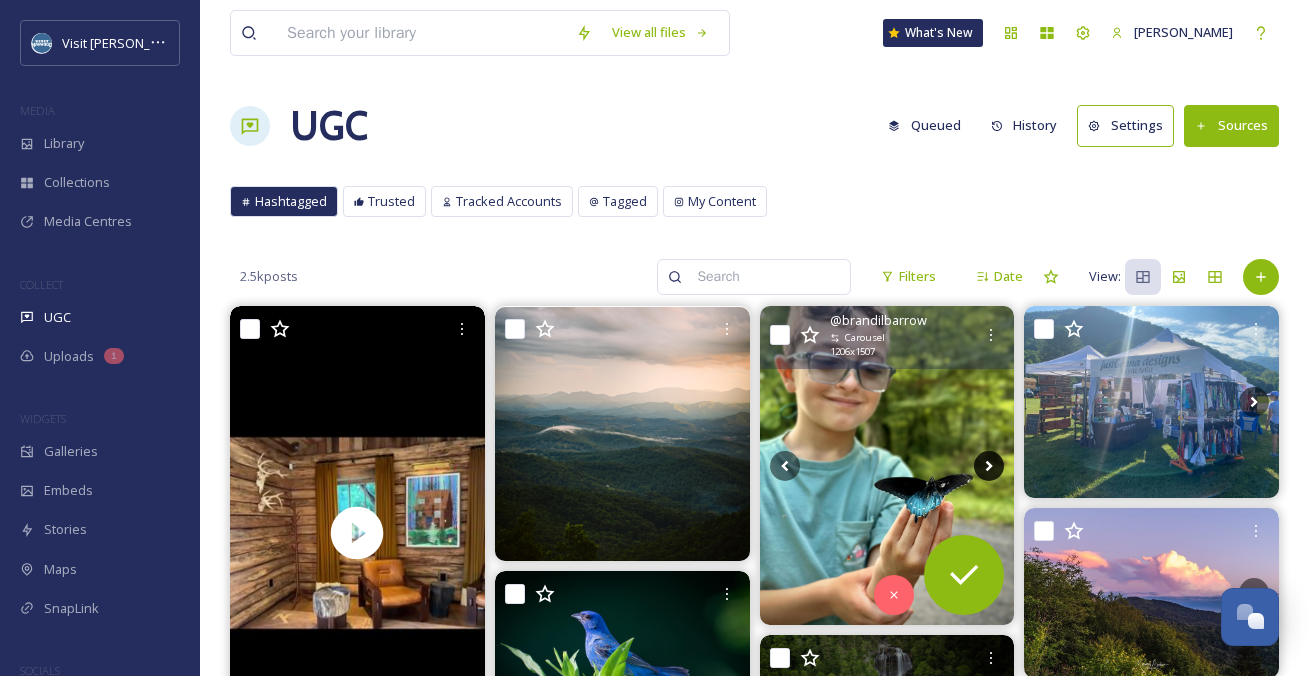 click 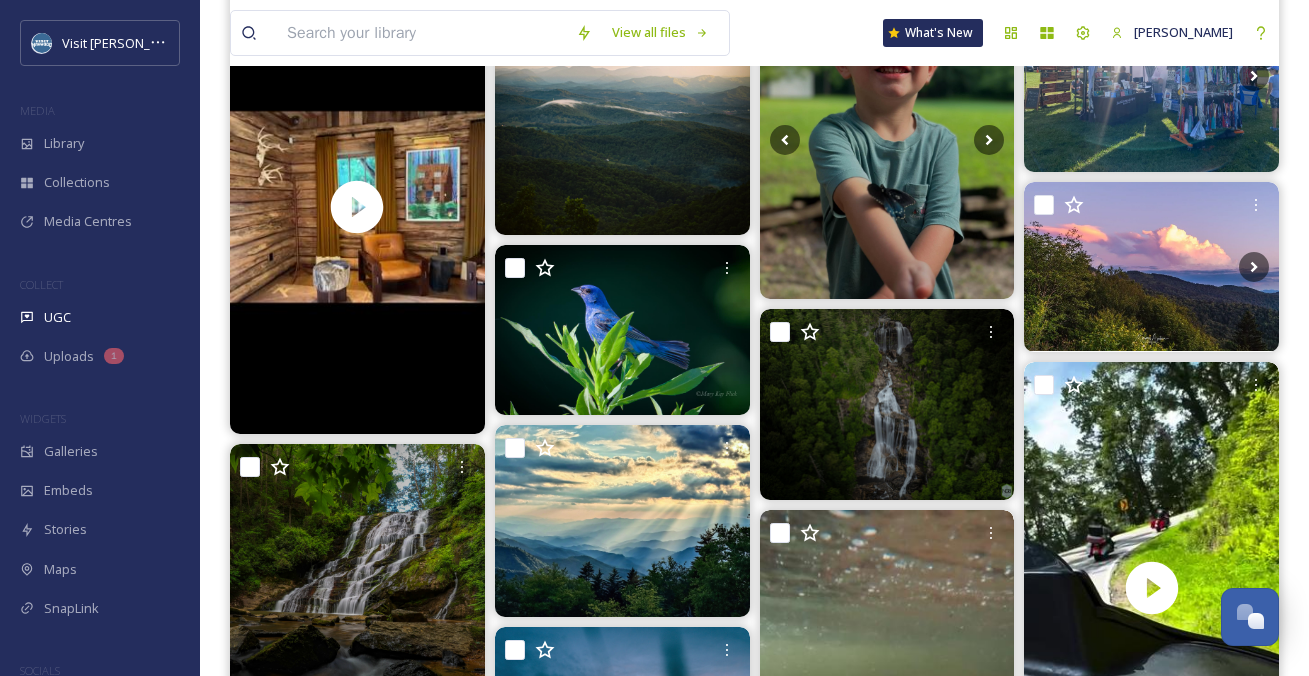 scroll, scrollTop: 324, scrollLeft: 0, axis: vertical 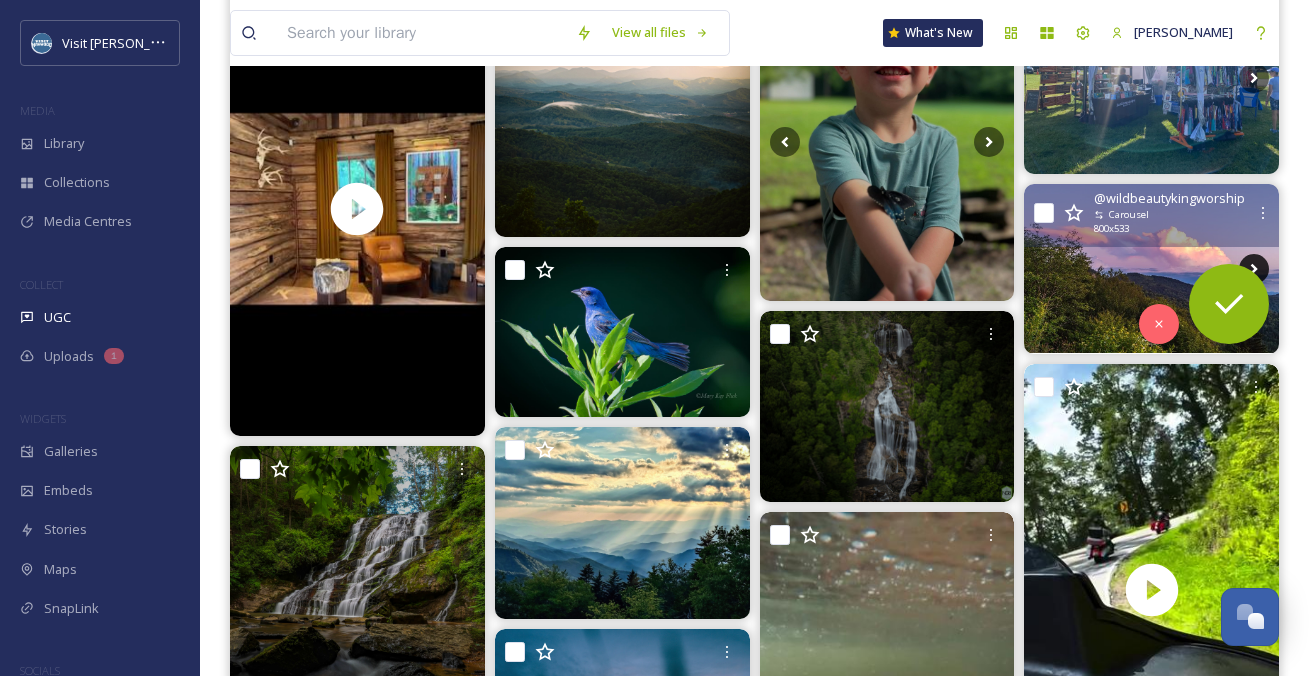 click 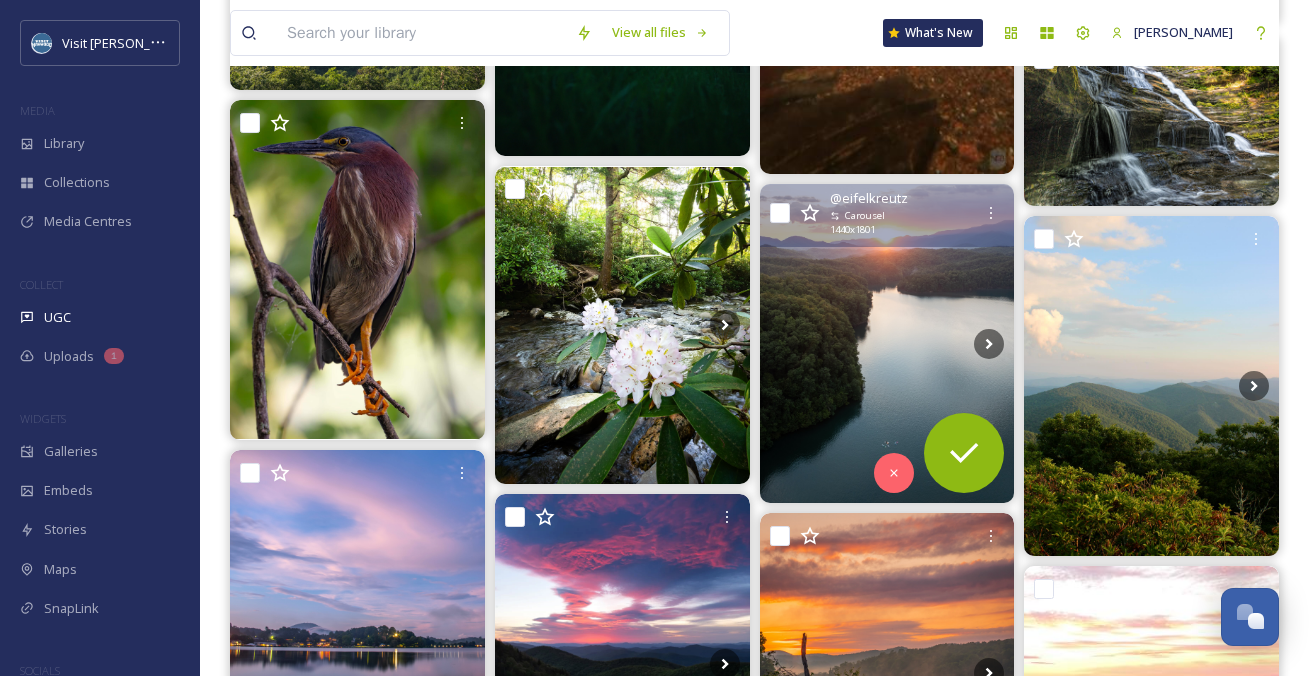 scroll, scrollTop: 1118, scrollLeft: 0, axis: vertical 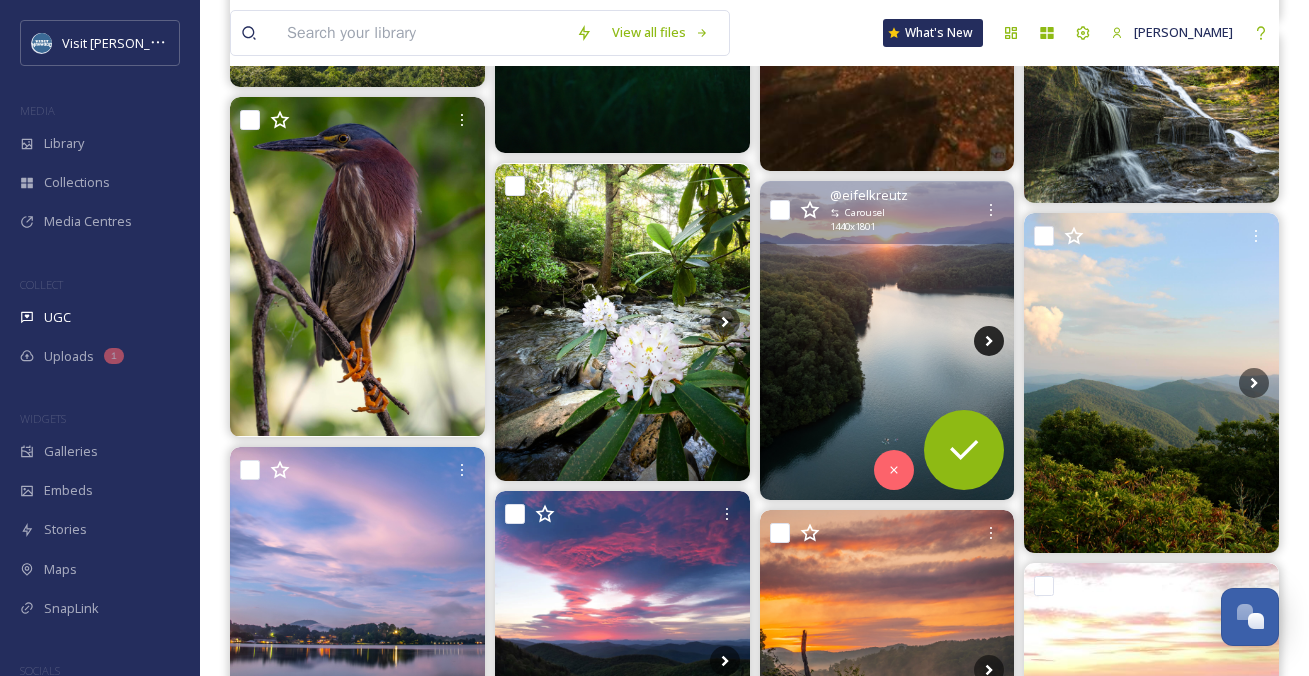 click 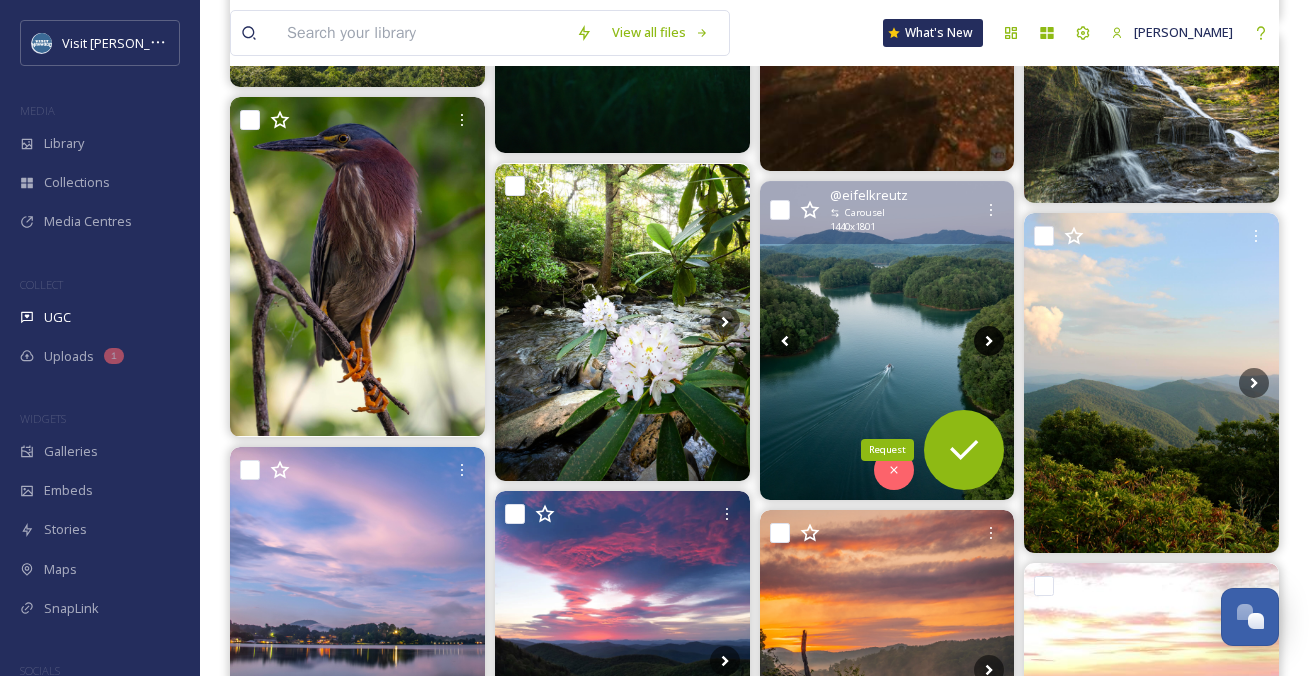 scroll, scrollTop: 1255, scrollLeft: 0, axis: vertical 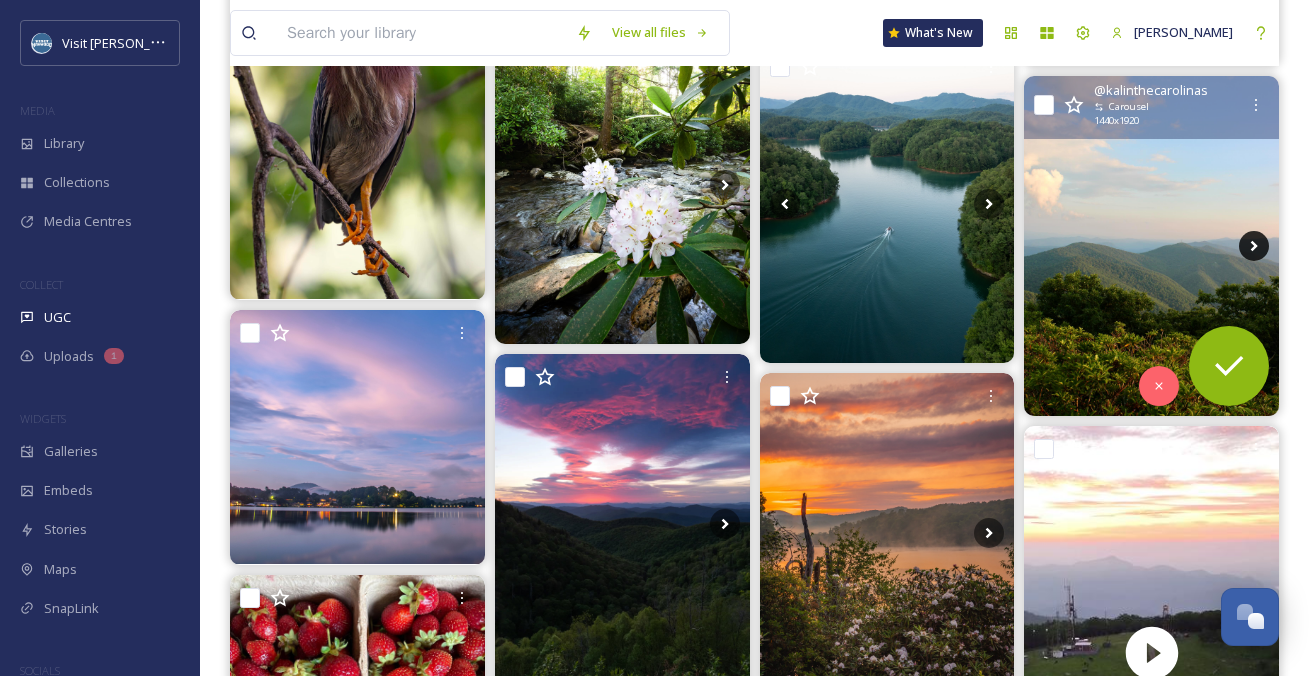 click 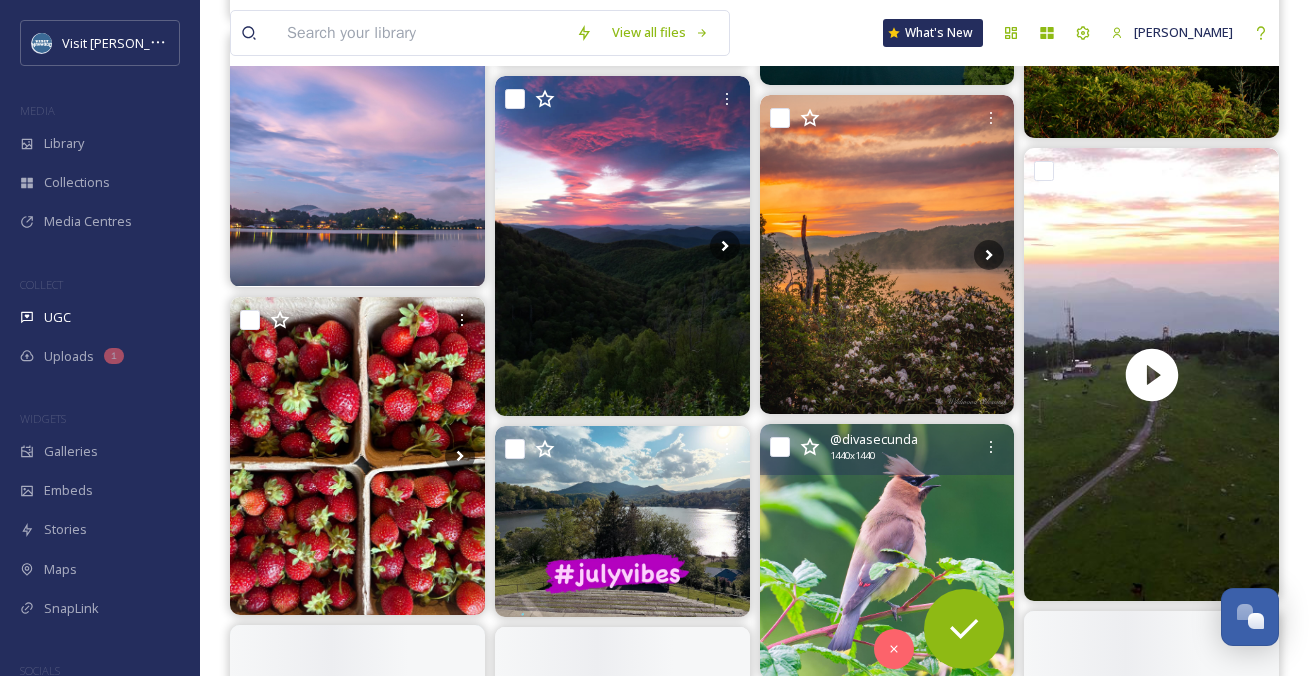 scroll, scrollTop: 1536, scrollLeft: 0, axis: vertical 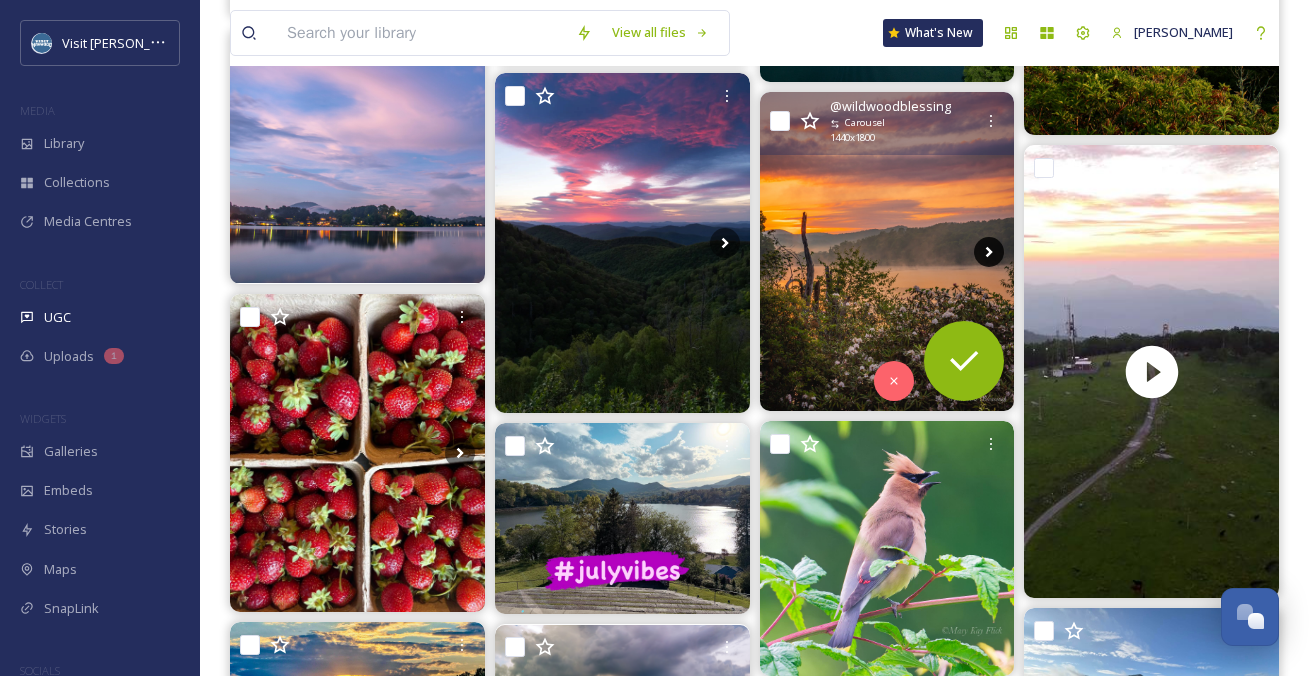 click 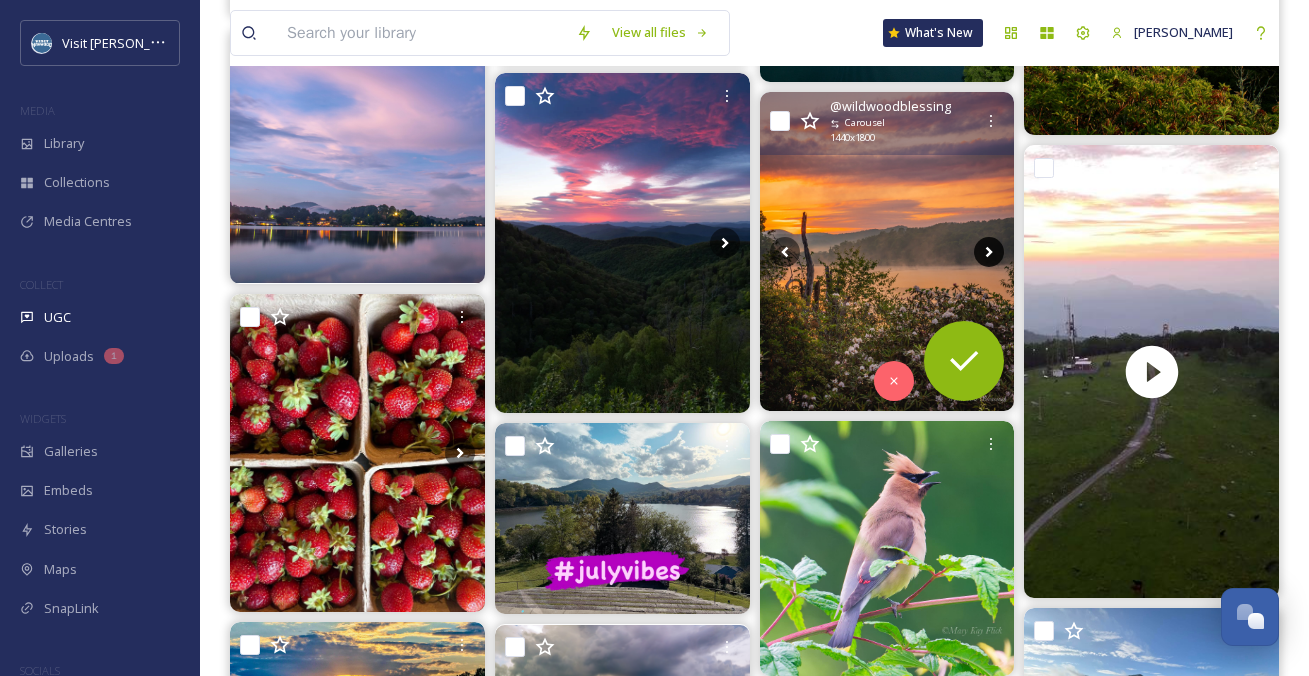 click 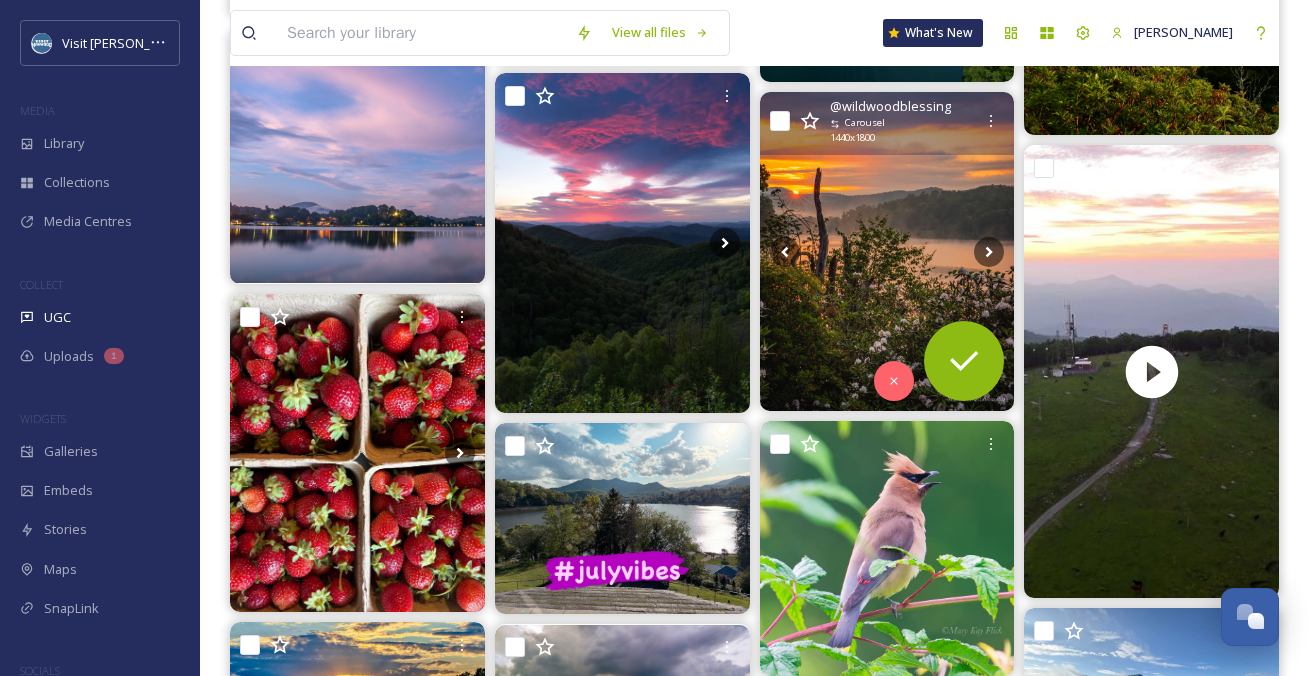 click at bounding box center [887, 251] 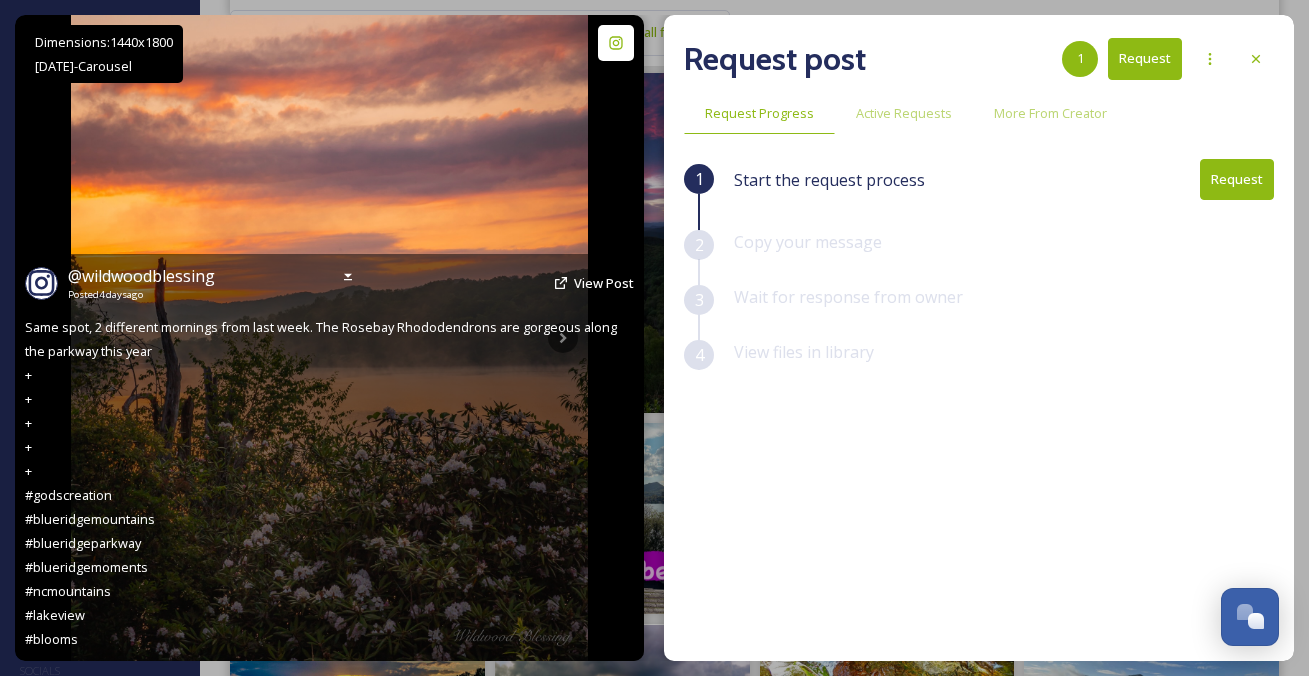 click at bounding box center (329, 338) 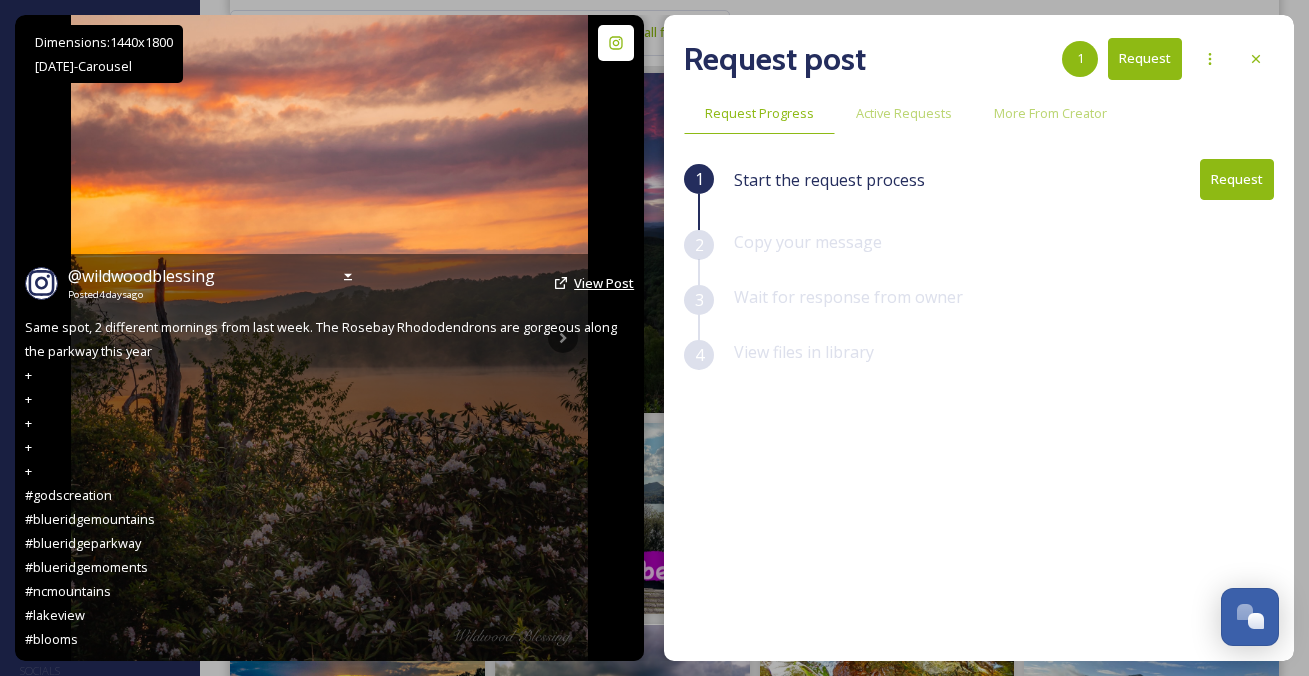 click on "View Post" at bounding box center [604, 283] 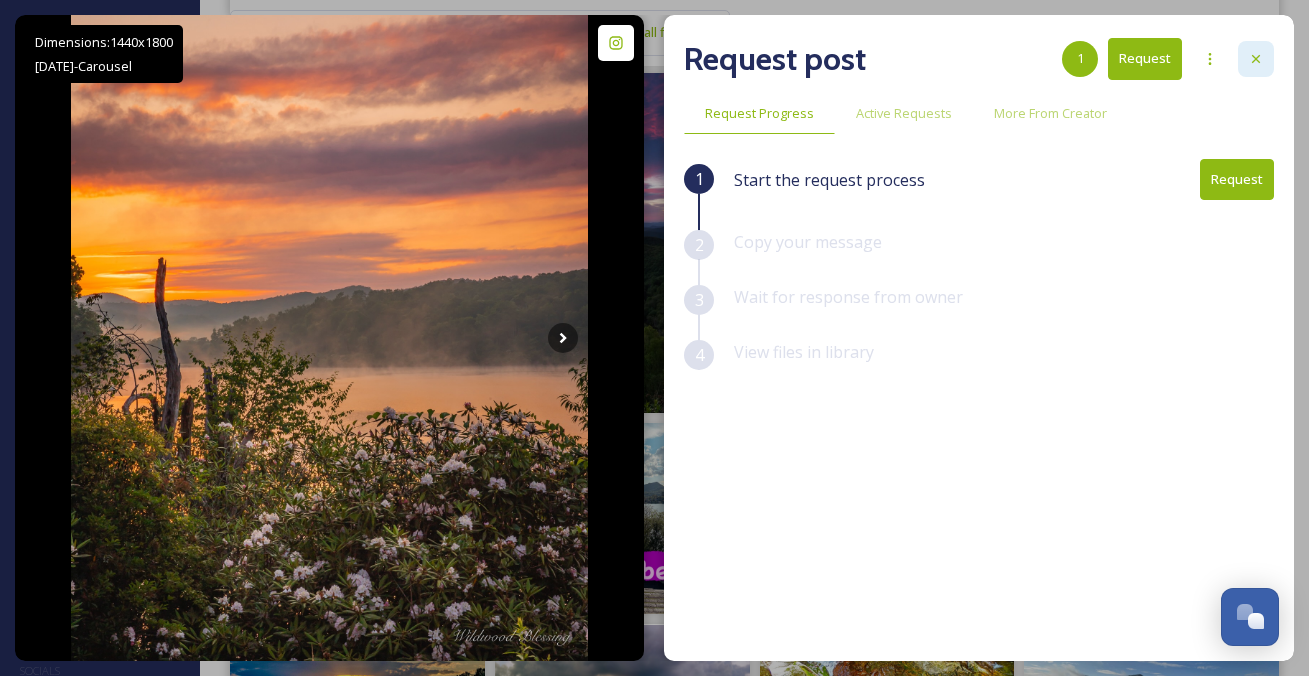 click 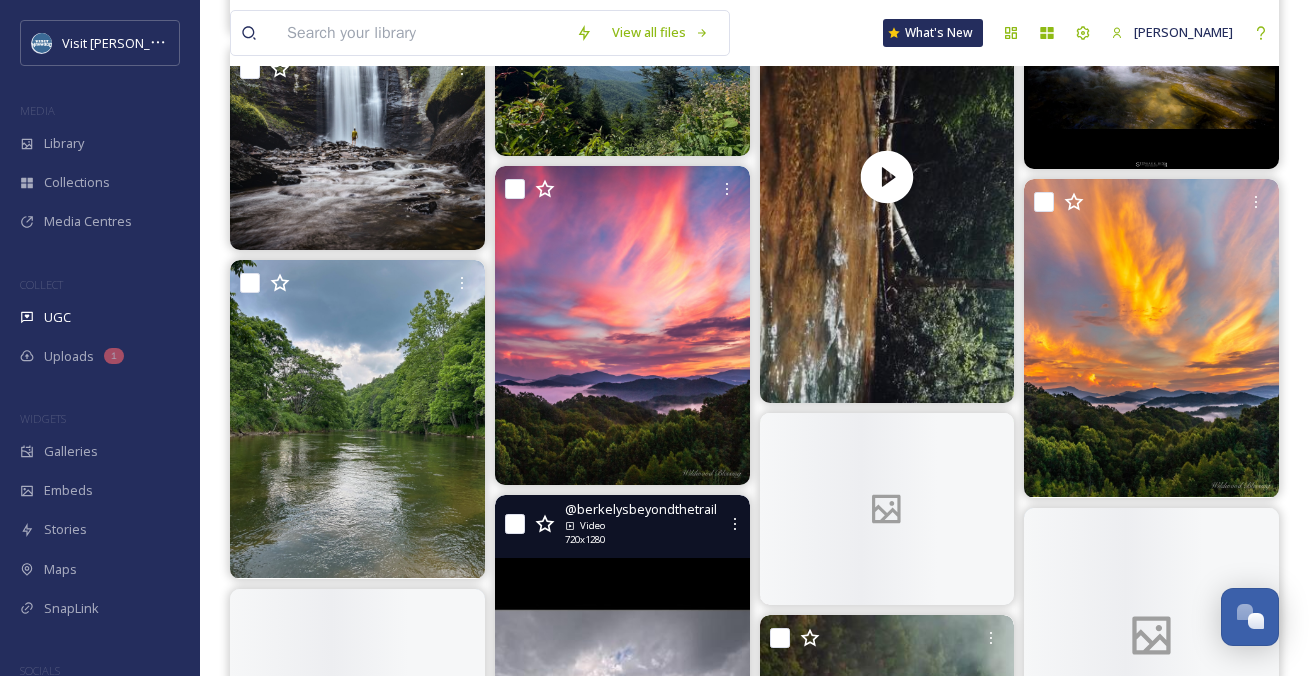 scroll, scrollTop: 3031, scrollLeft: 0, axis: vertical 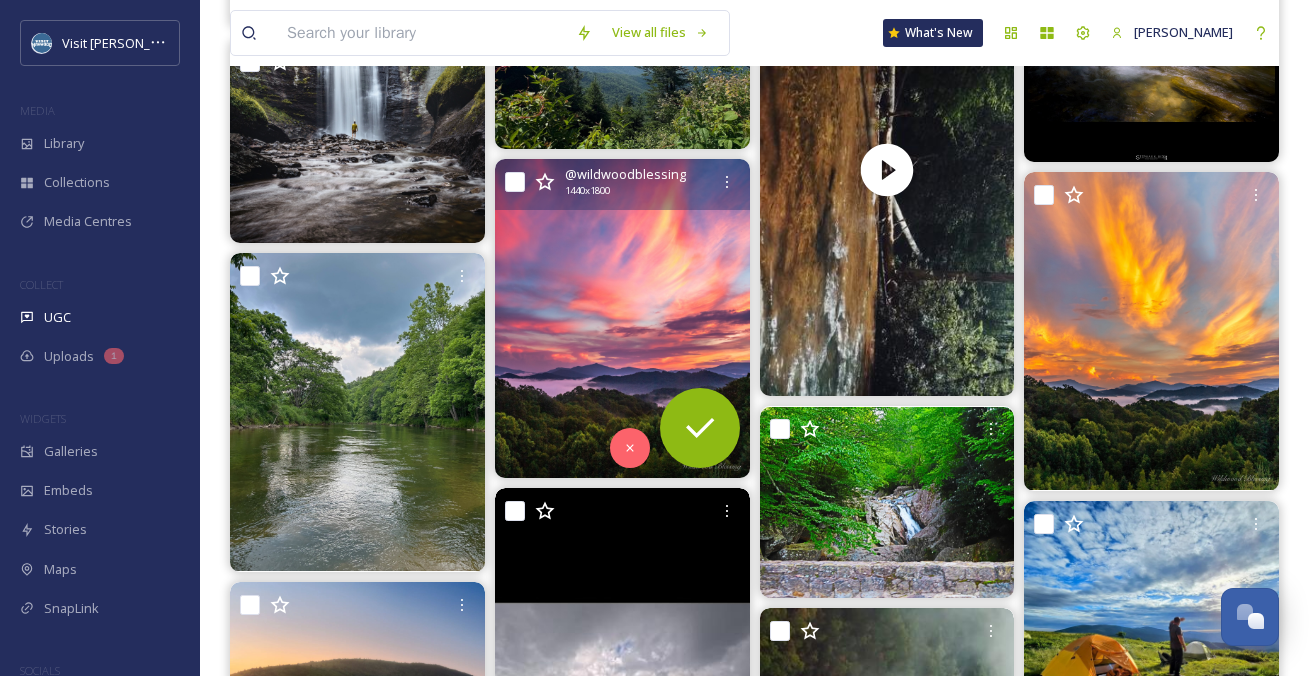 click at bounding box center [622, 318] 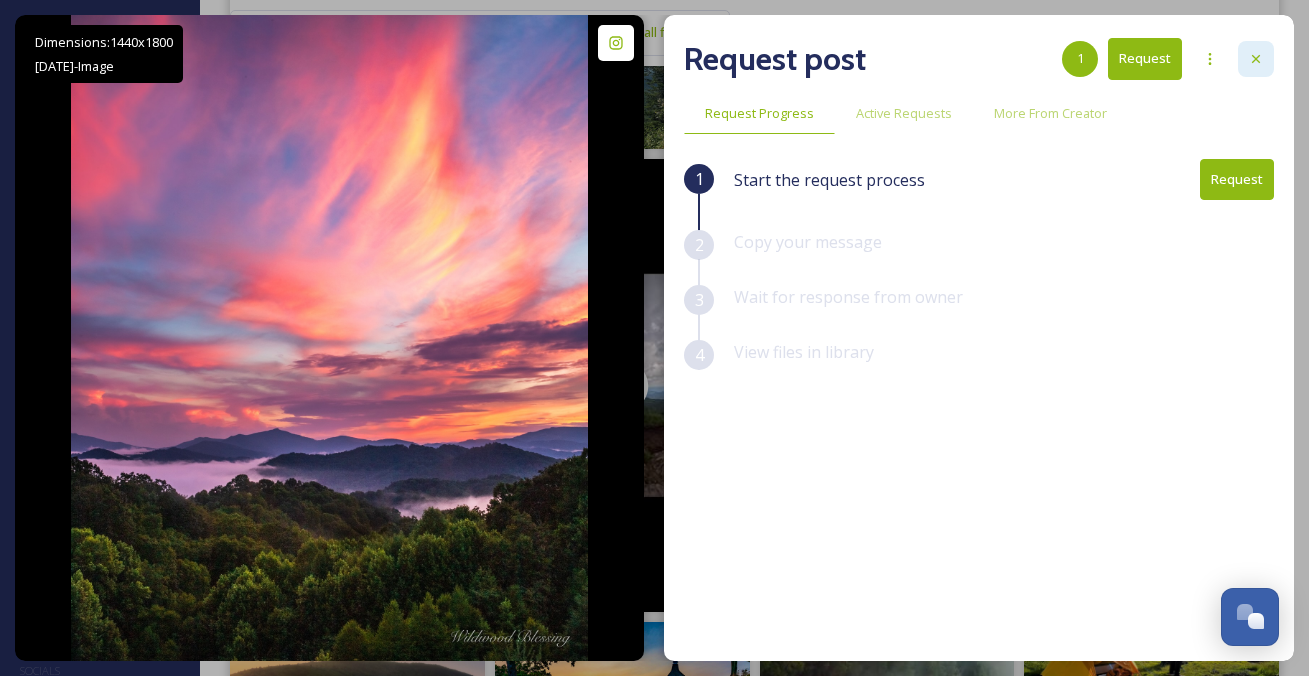 click at bounding box center (1256, 59) 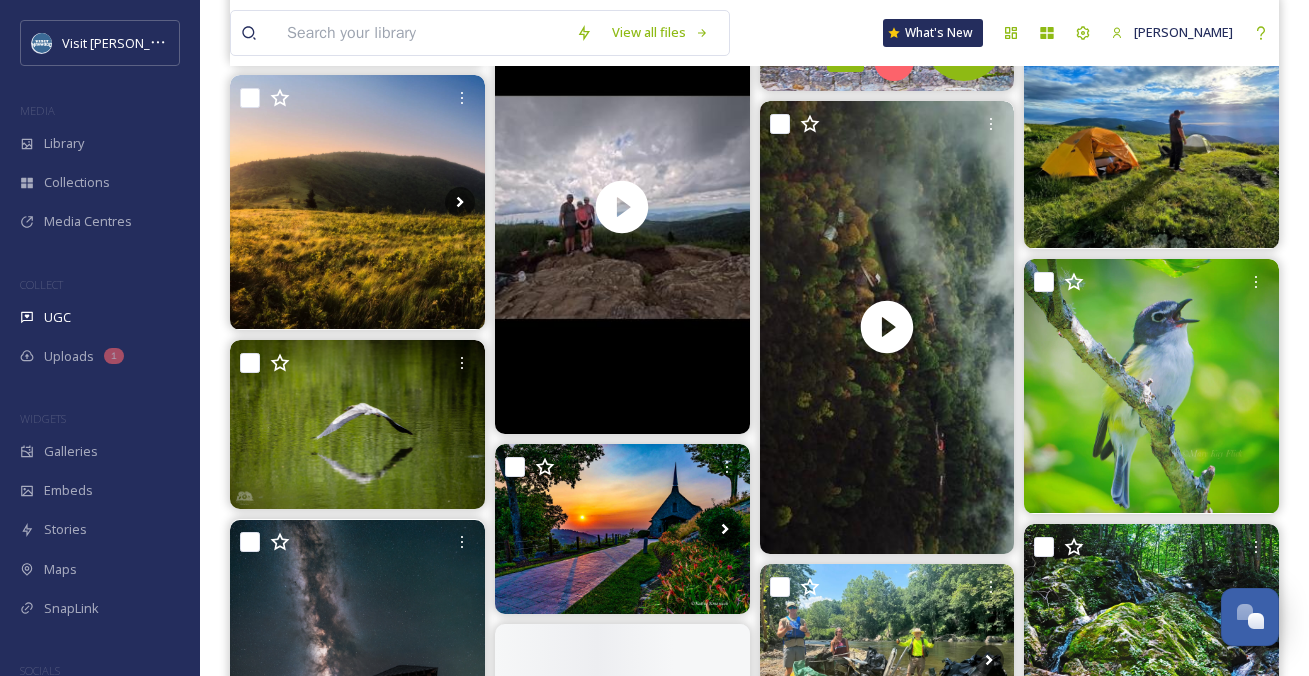 scroll, scrollTop: 3541, scrollLeft: 0, axis: vertical 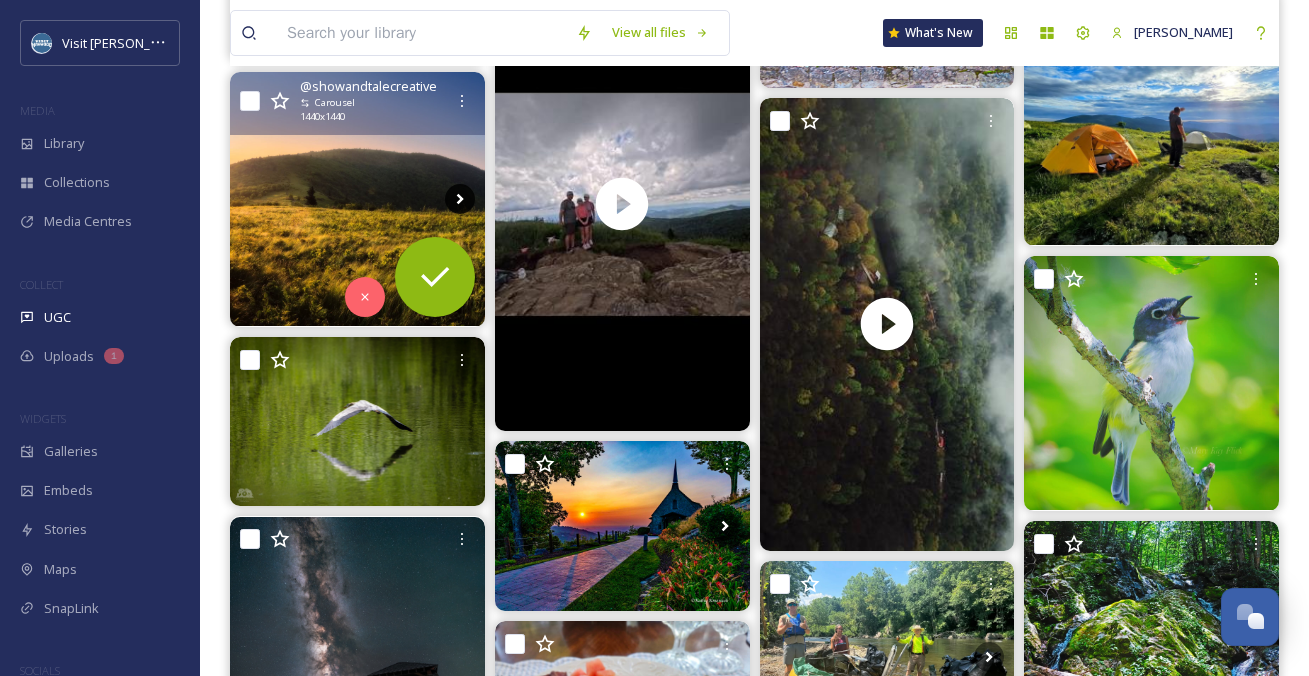 click 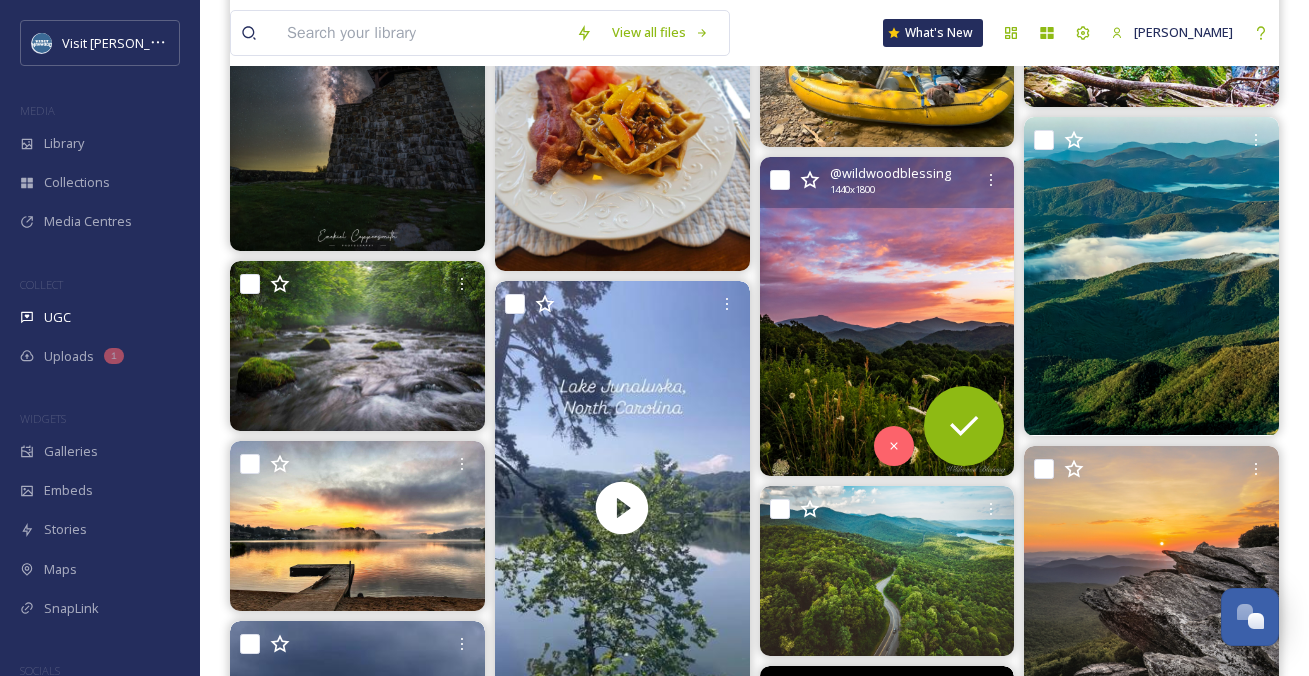 scroll, scrollTop: 4112, scrollLeft: 0, axis: vertical 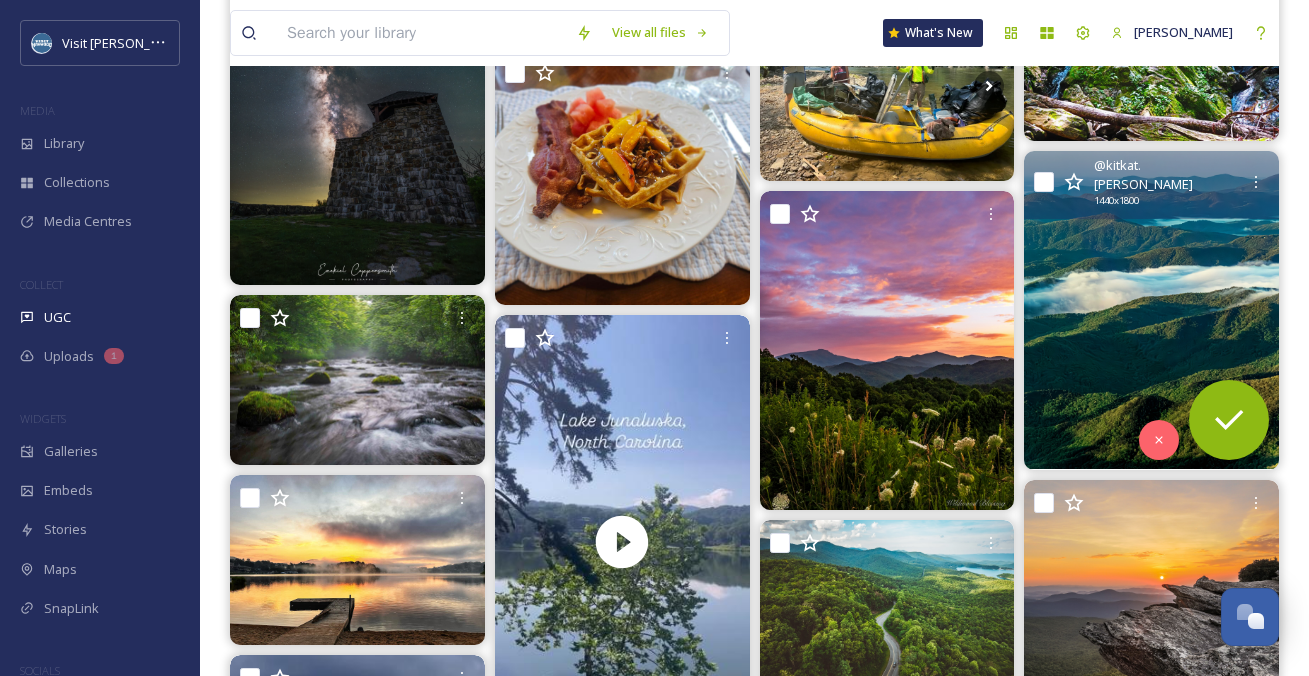 click at bounding box center (1151, 310) 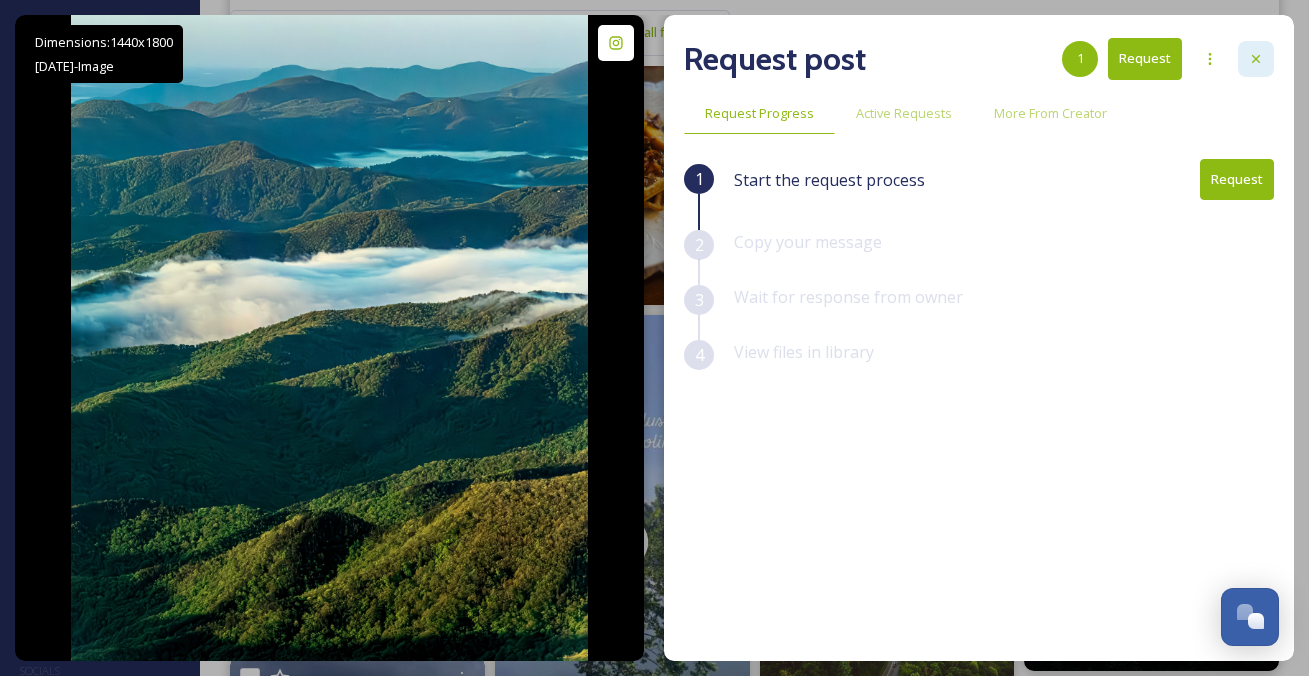 click 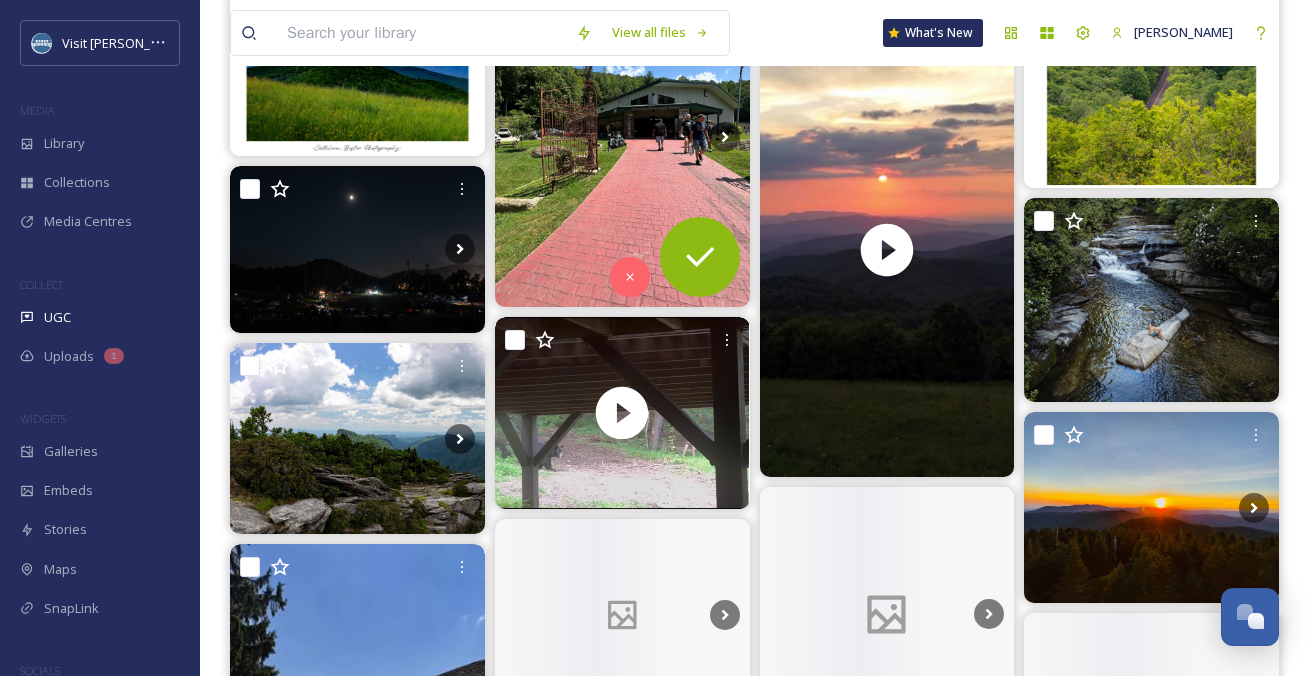scroll, scrollTop: 5256, scrollLeft: 0, axis: vertical 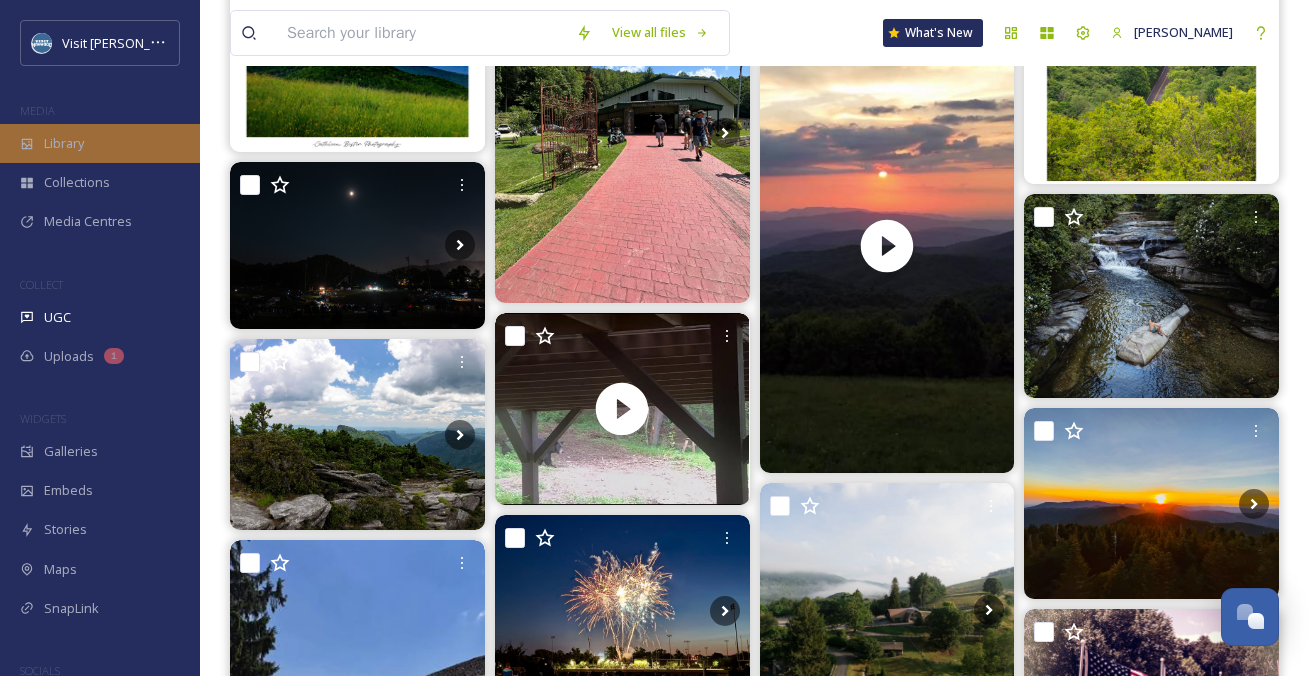 click on "Library" at bounding box center [64, 143] 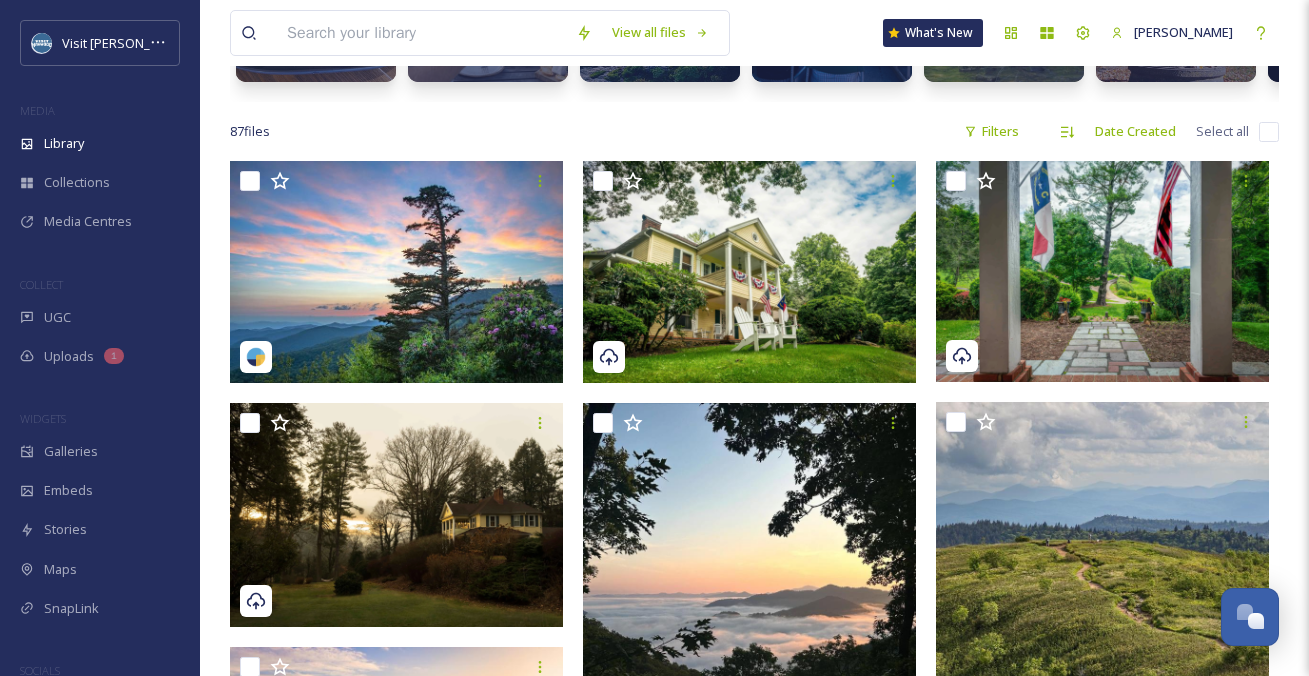 scroll, scrollTop: 310, scrollLeft: 0, axis: vertical 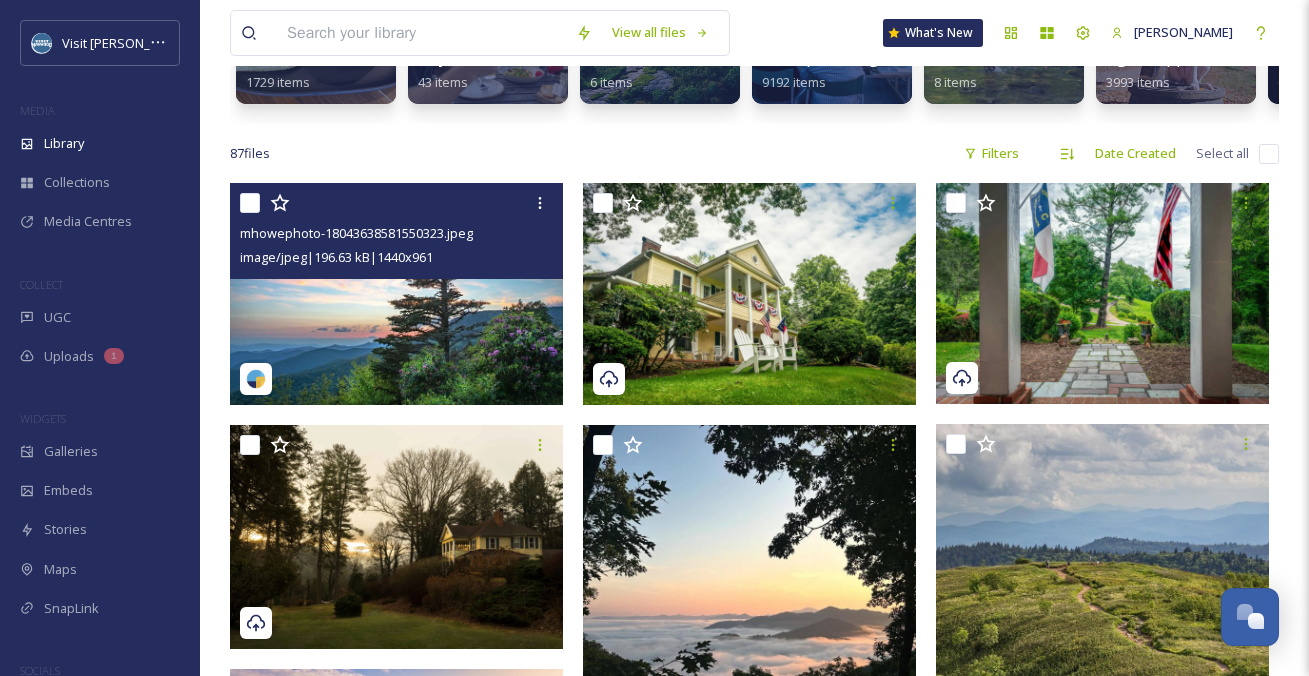 click at bounding box center [396, 294] 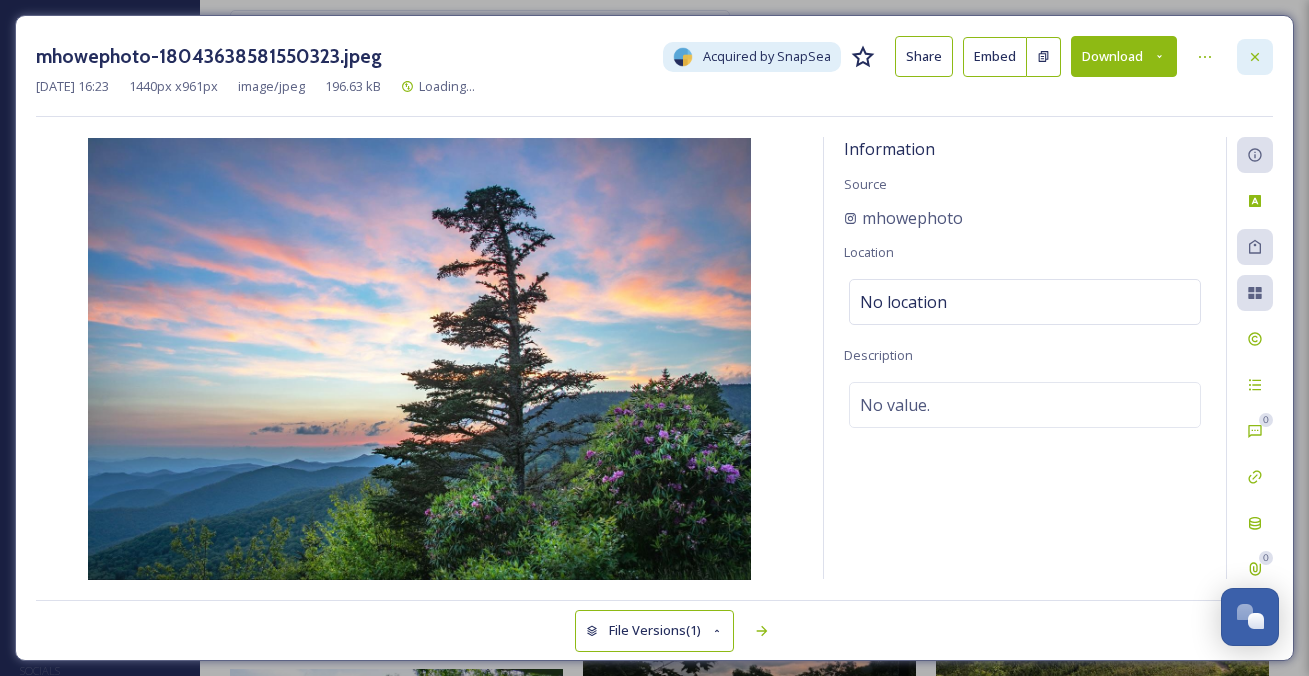 click 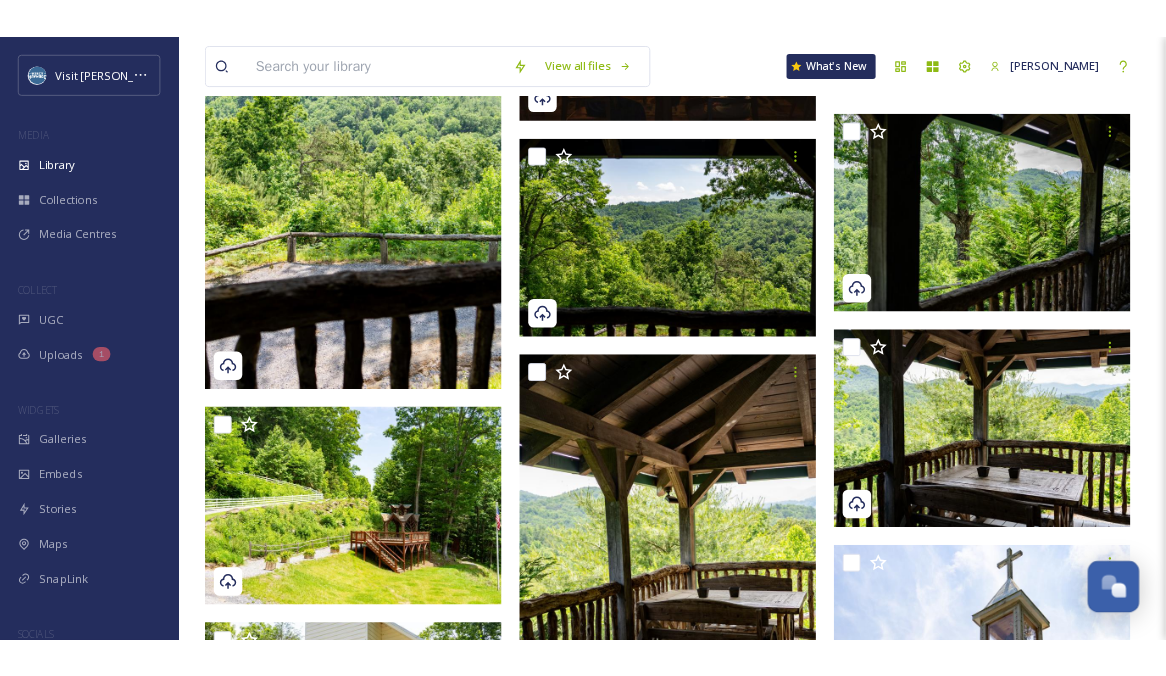 scroll, scrollTop: 0, scrollLeft: 0, axis: both 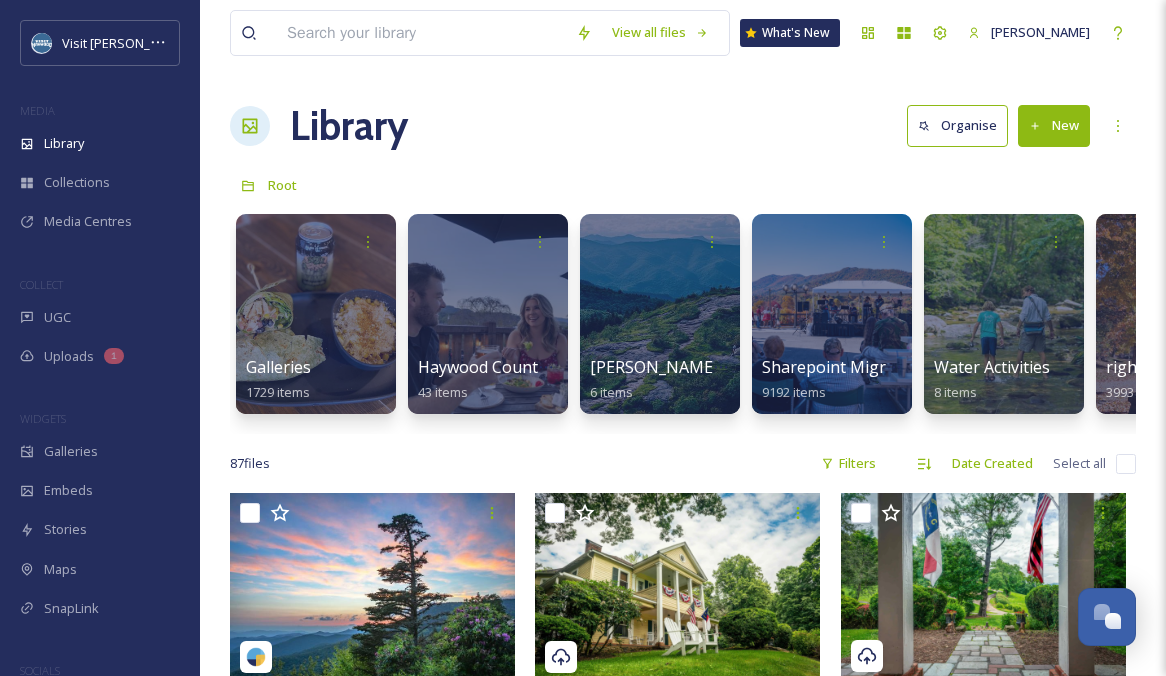 click at bounding box center (421, 33) 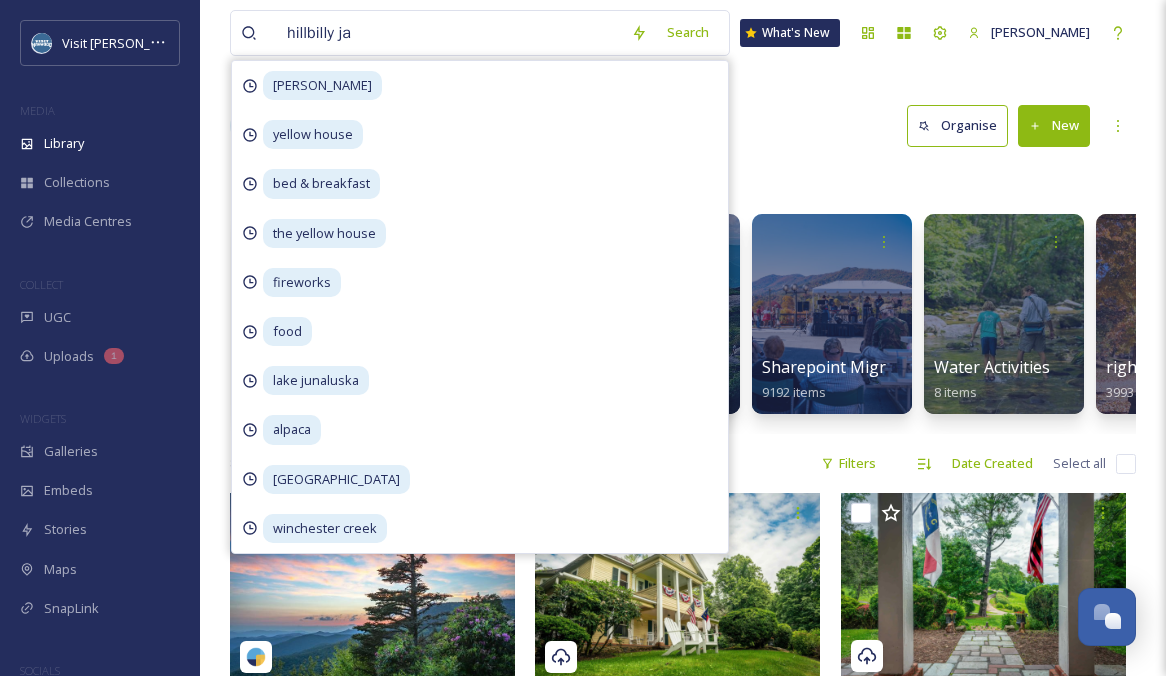 type on "hillbilly jam" 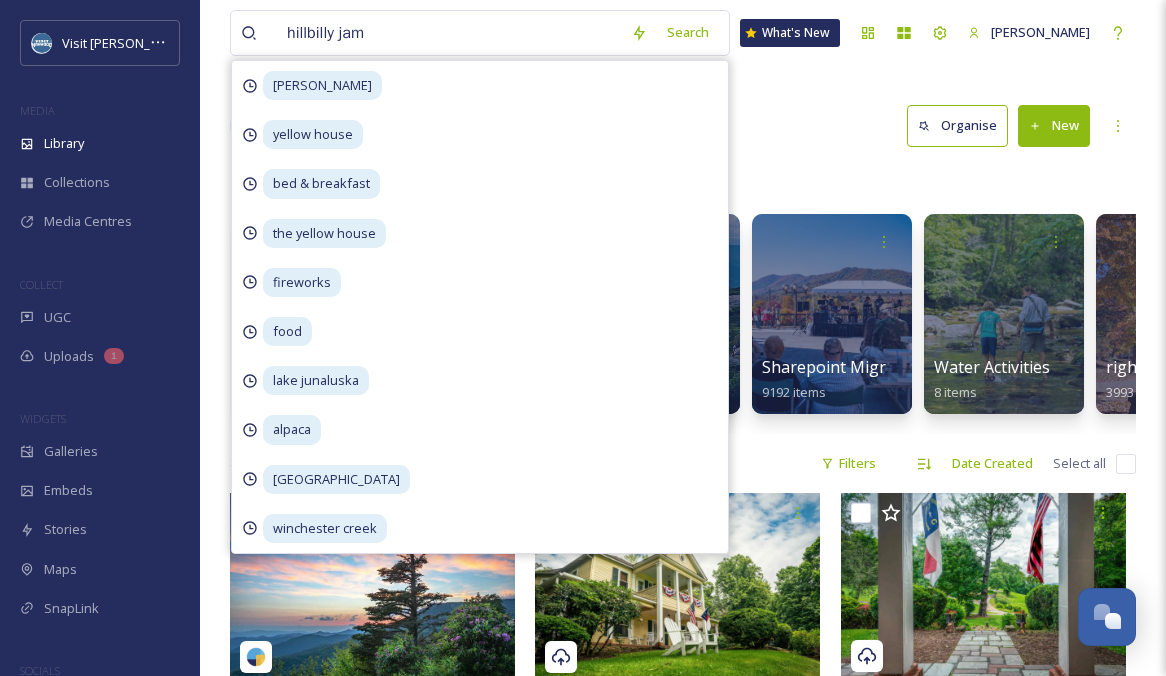 type 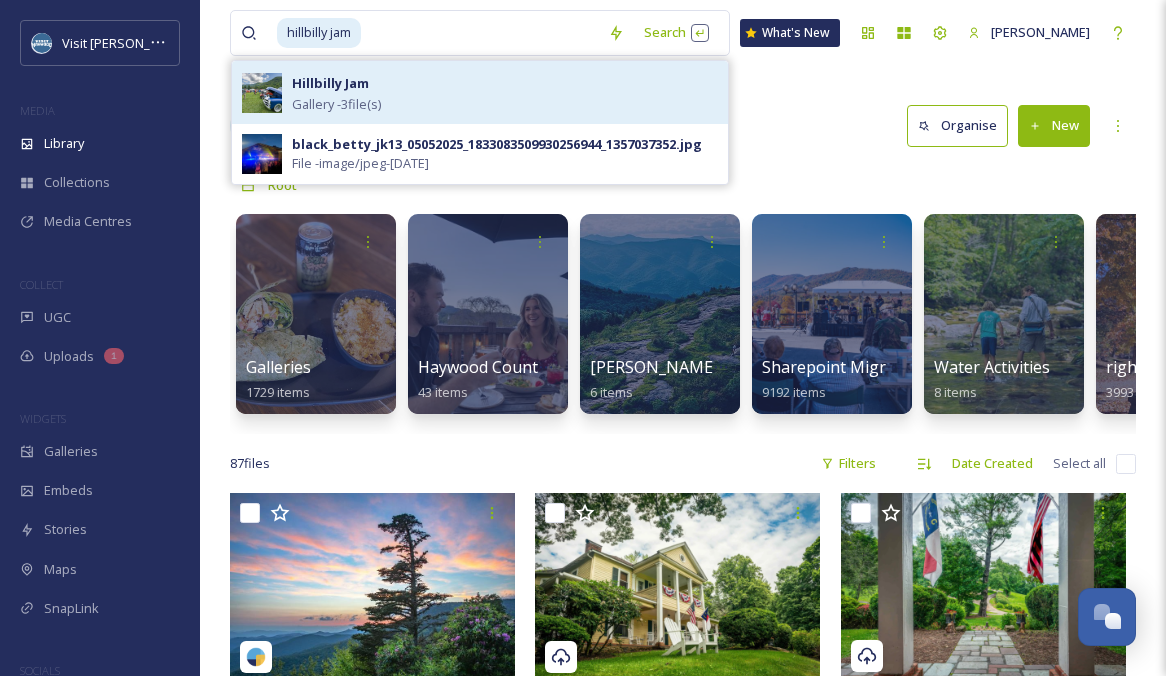 click on "Hillbilly Jam Gallery -  3  file(s)" at bounding box center [505, 92] 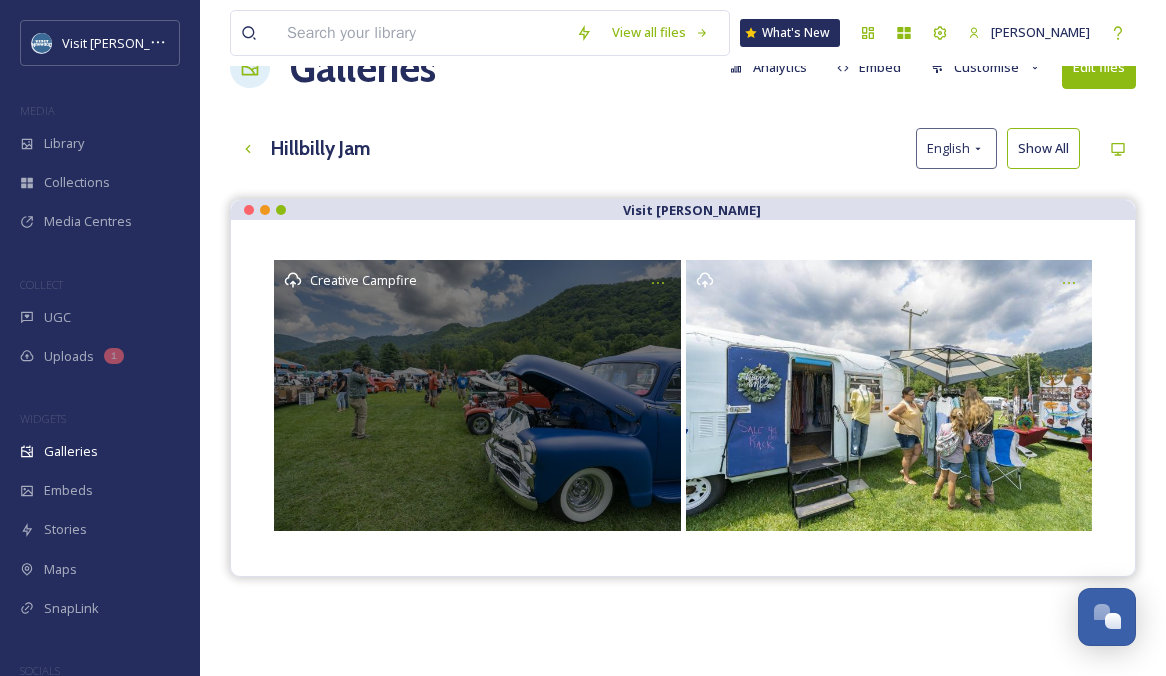 scroll, scrollTop: 67, scrollLeft: 0, axis: vertical 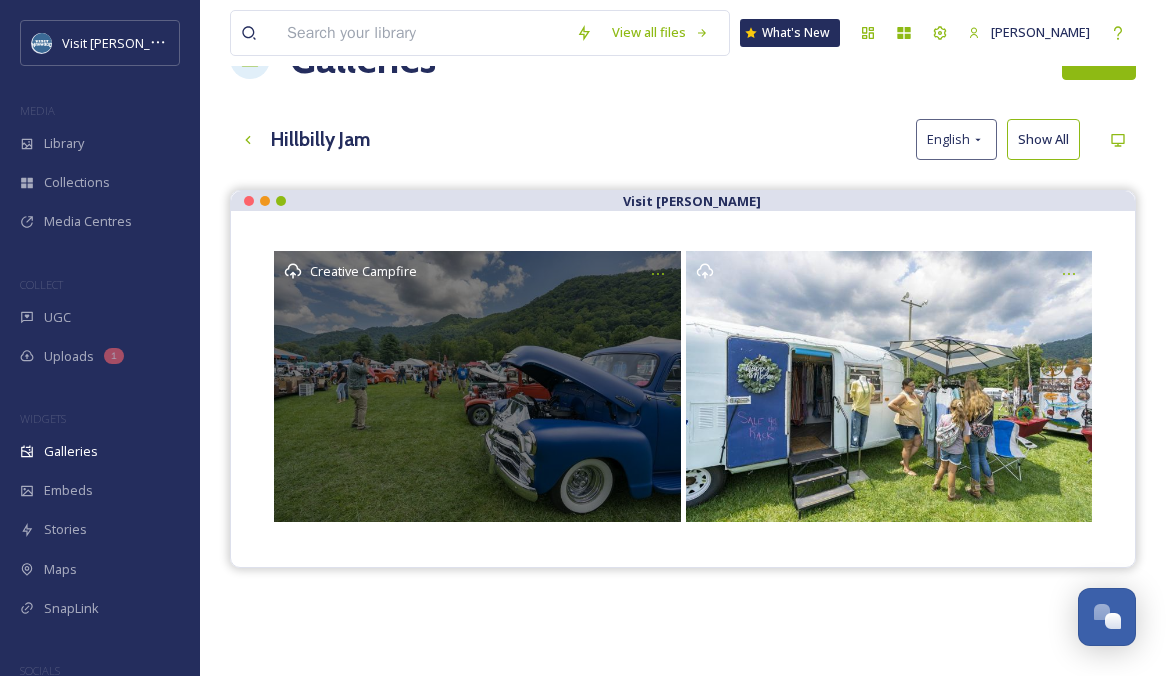 click on "Creative Campfire" at bounding box center [477, 386] 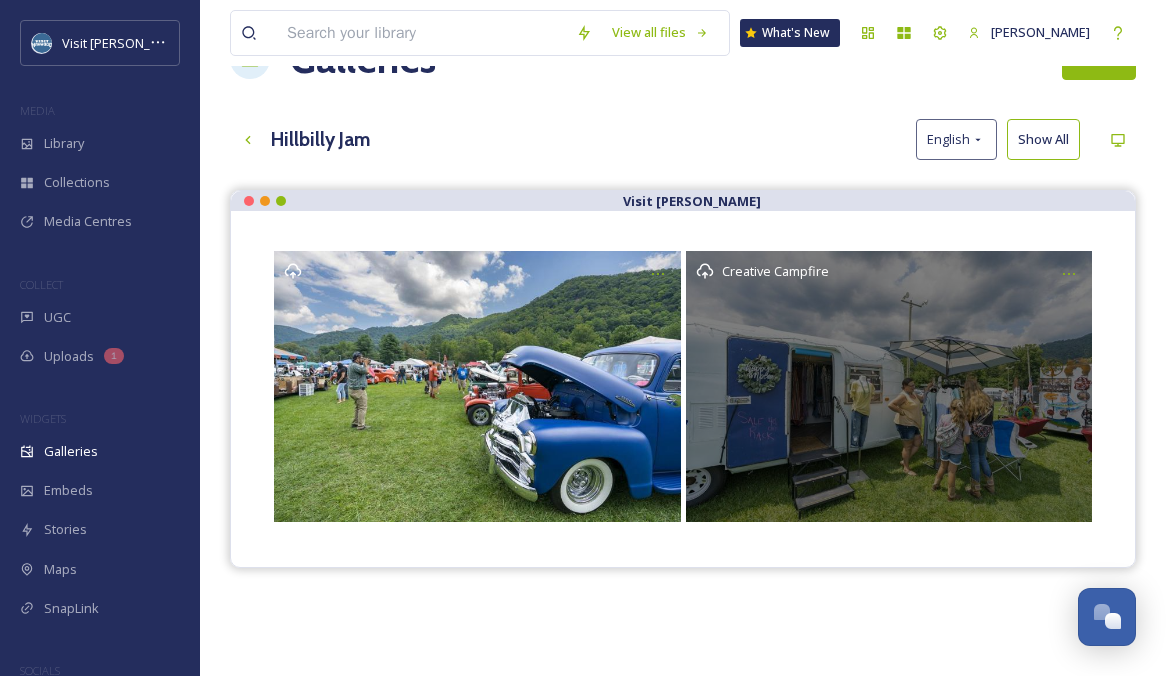 click on "Creative Campfire" at bounding box center [889, 386] 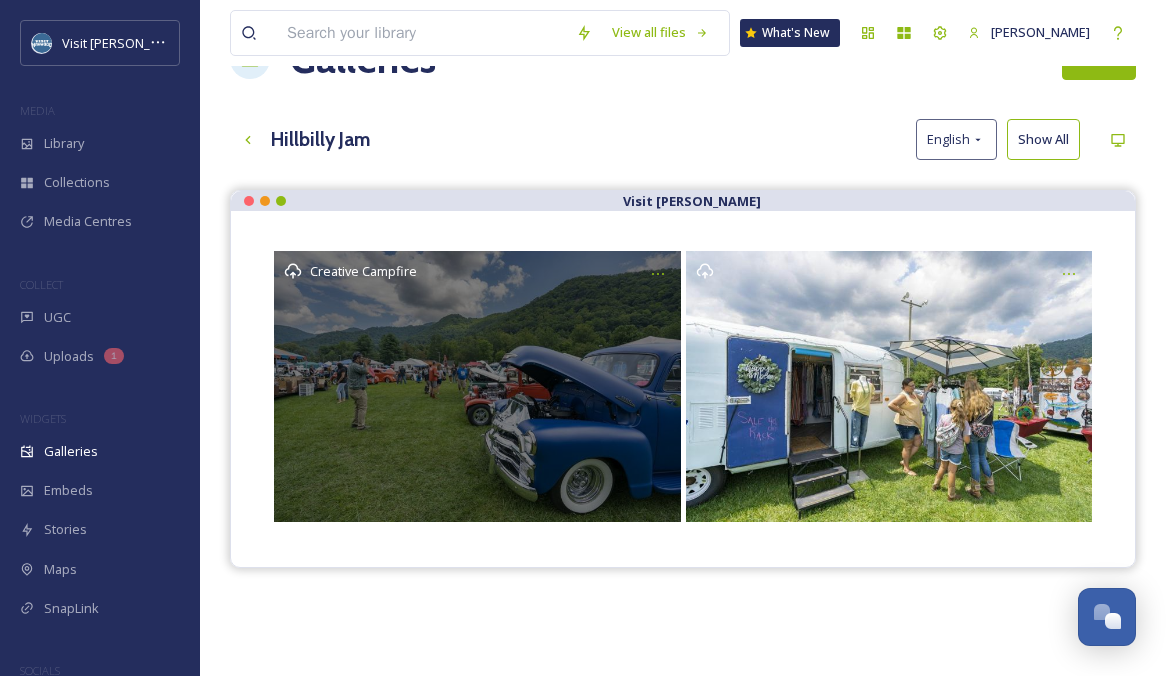 click on "Creative Campfire" at bounding box center (477, 386) 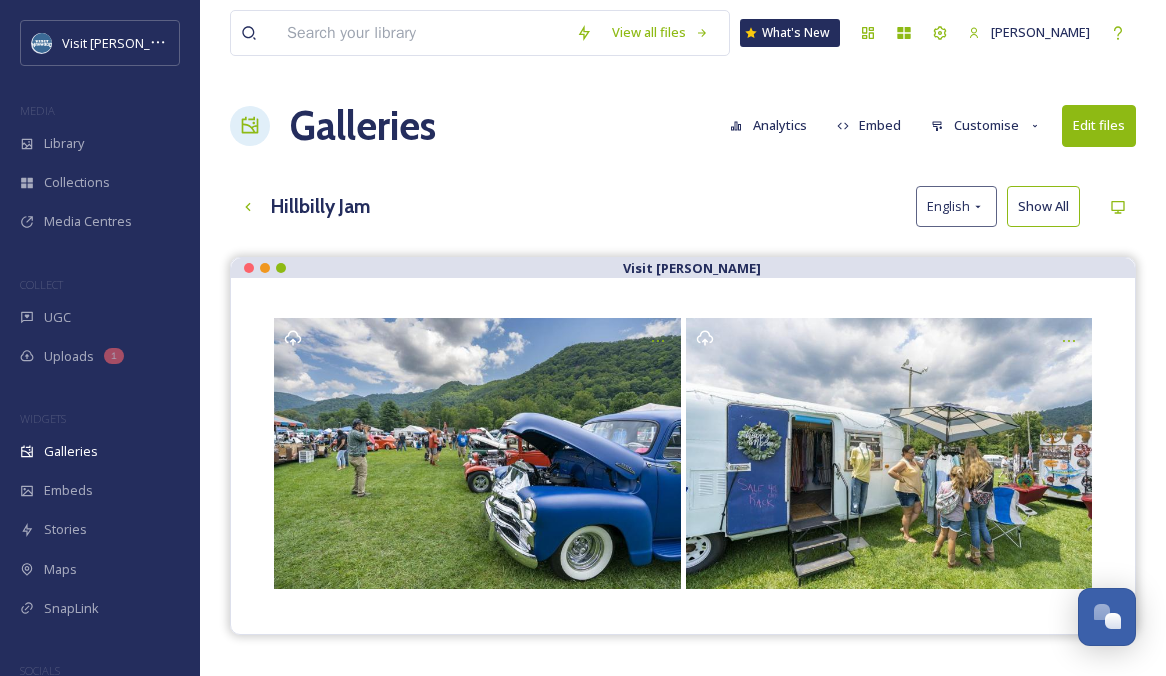 click on "Edit files" at bounding box center [1099, 125] 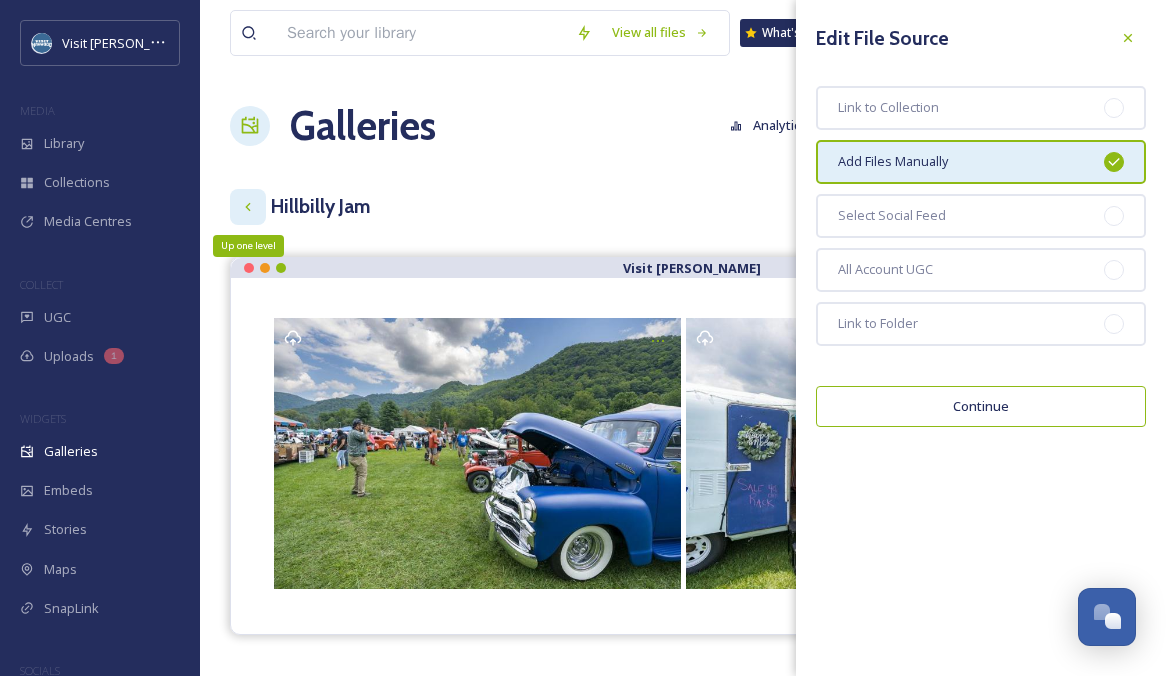 click 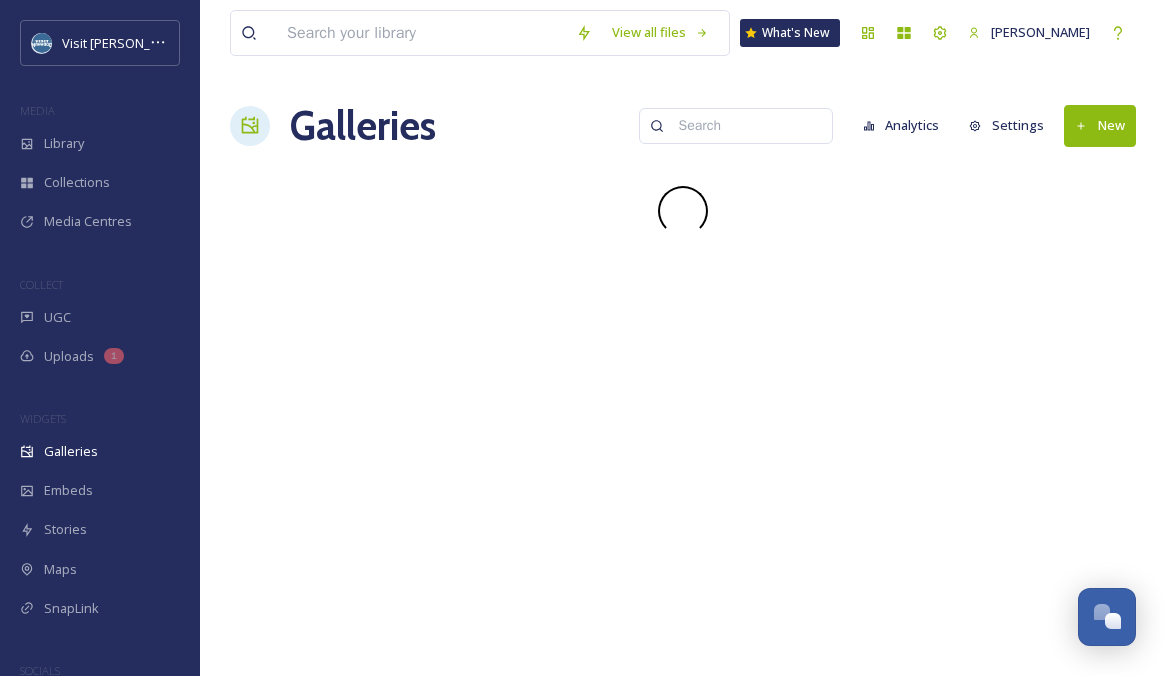 click at bounding box center [421, 33] 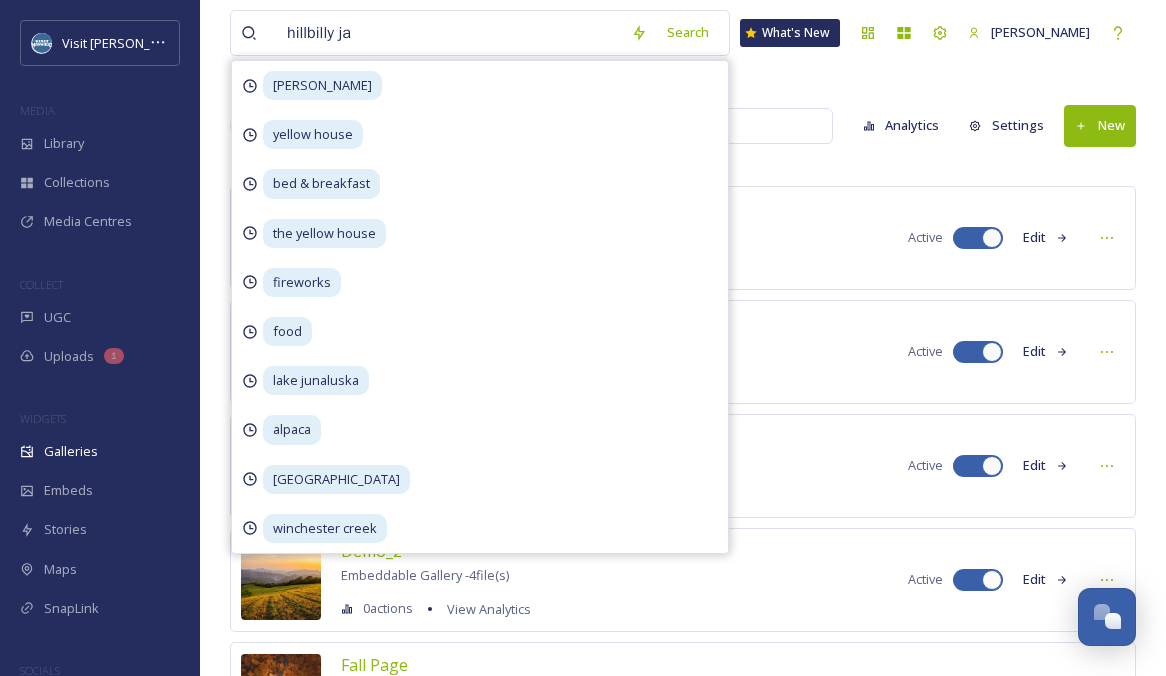 type on "hillbilly jam" 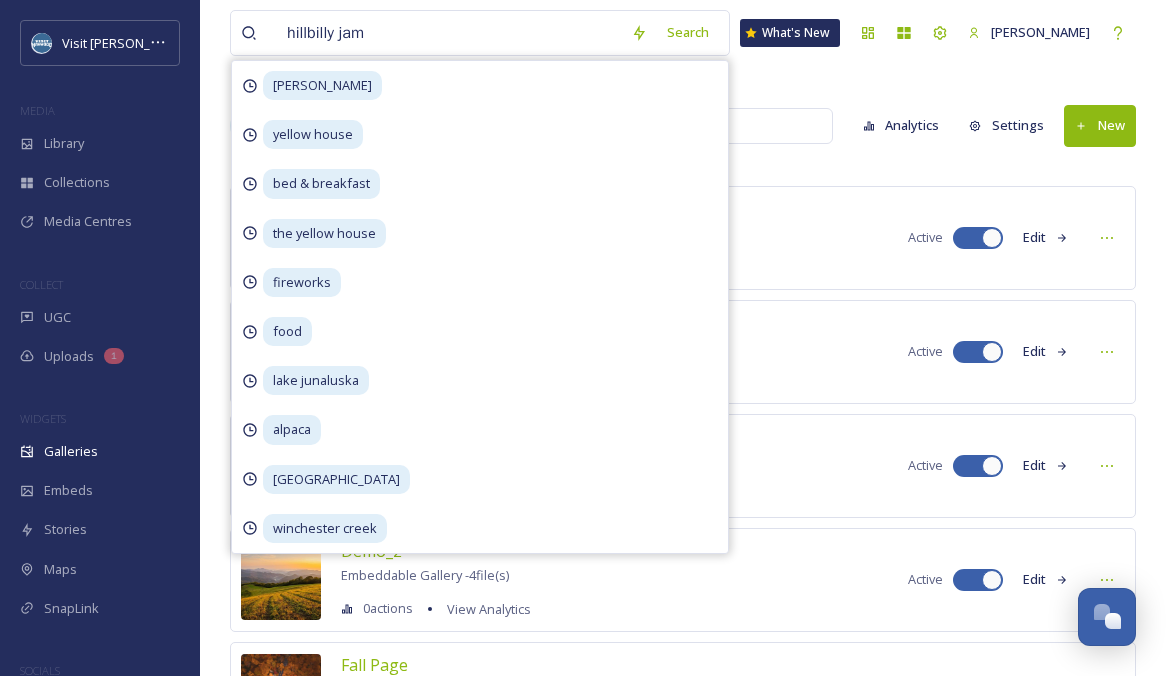 type 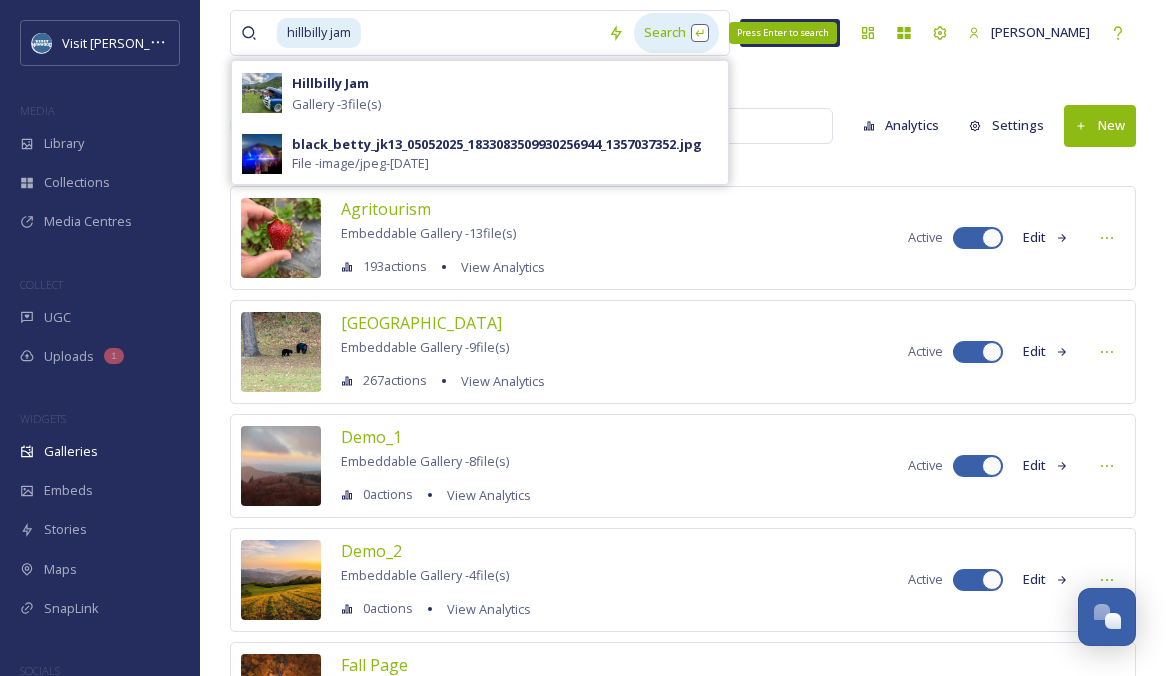click on "Search Press Enter to search" at bounding box center [676, 32] 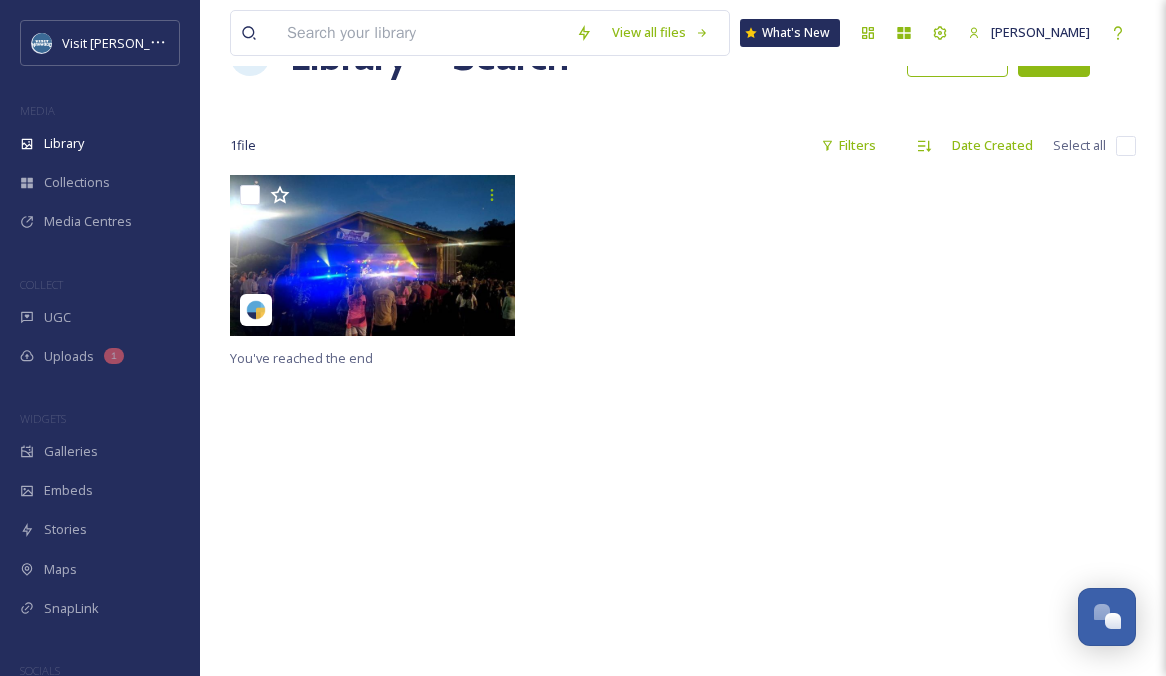 scroll, scrollTop: 80, scrollLeft: 0, axis: vertical 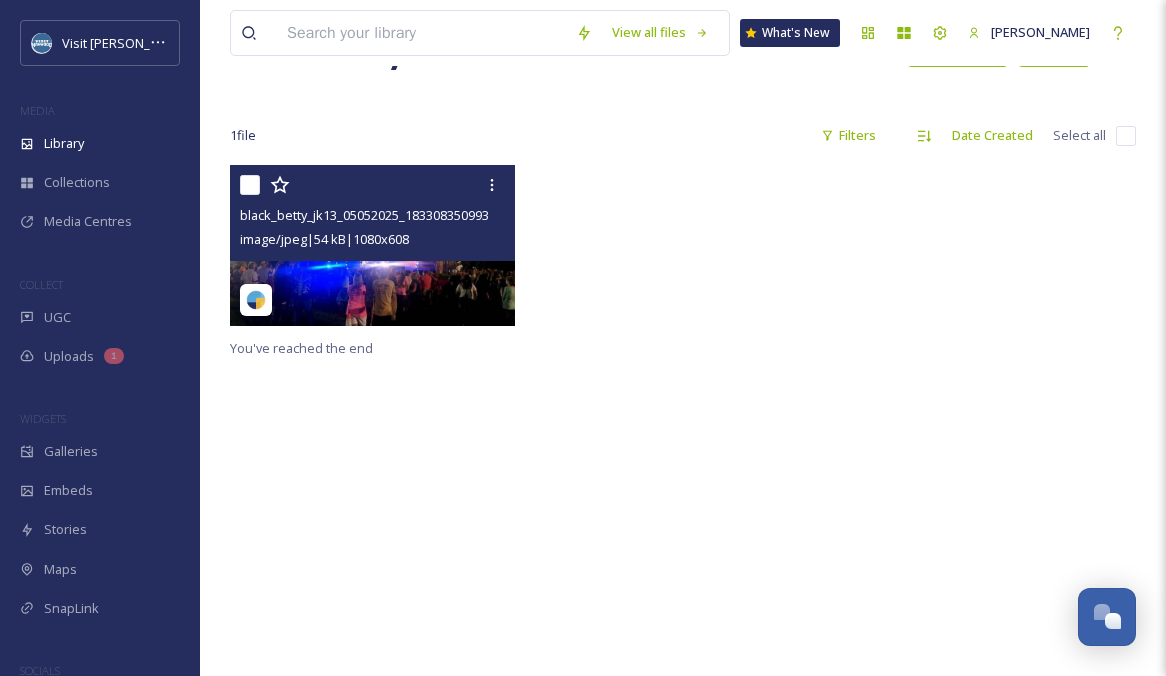 click on "black_betty_jk13_05052025_1833083509930256944_1357037352.jpg image/jpeg  |  54 kB  |  1080  x  608" at bounding box center (372, 213) 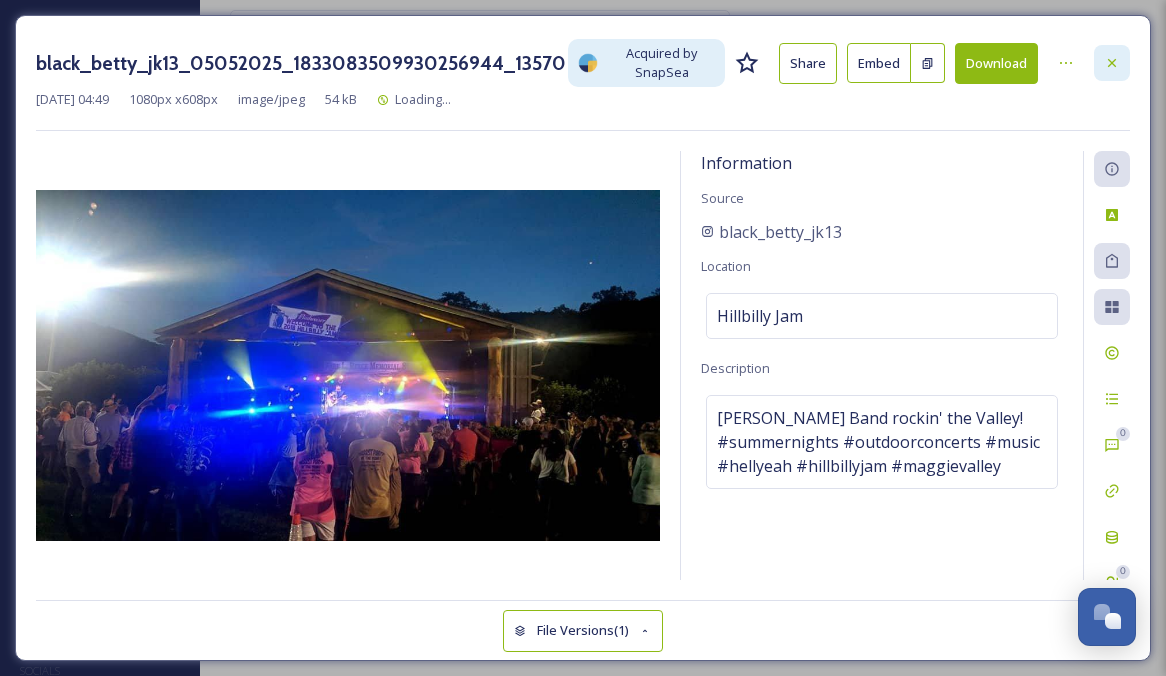 click 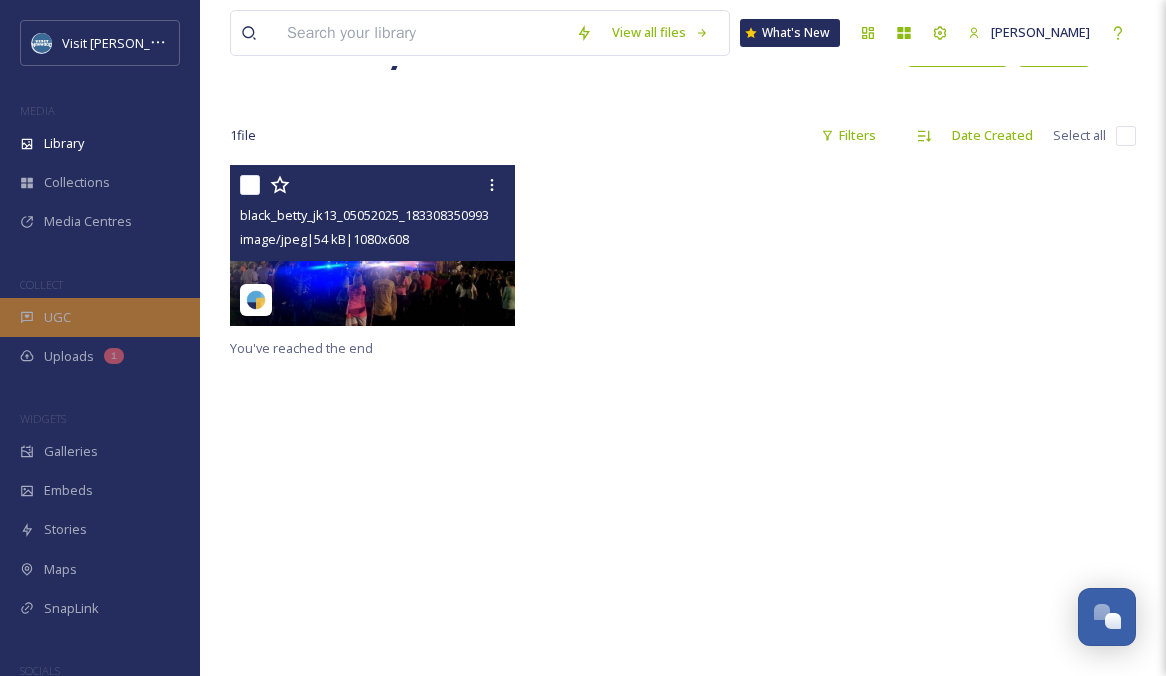click on "UGC" at bounding box center (100, 317) 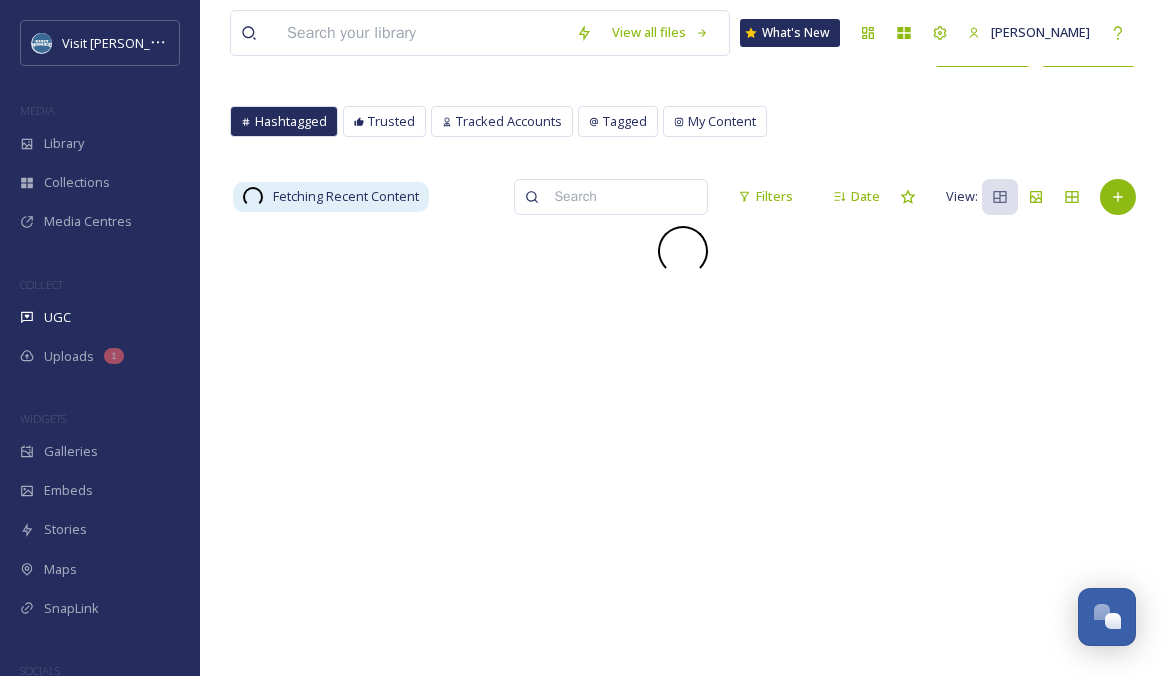 scroll, scrollTop: 0, scrollLeft: 0, axis: both 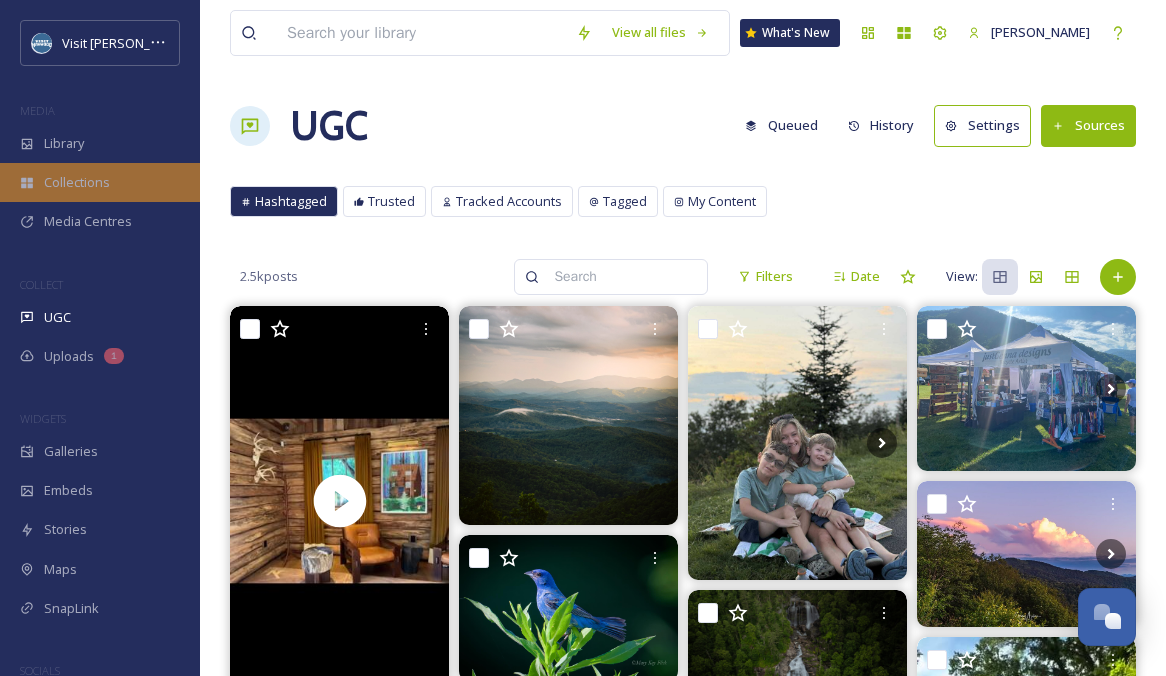 click on "Collections" at bounding box center (77, 182) 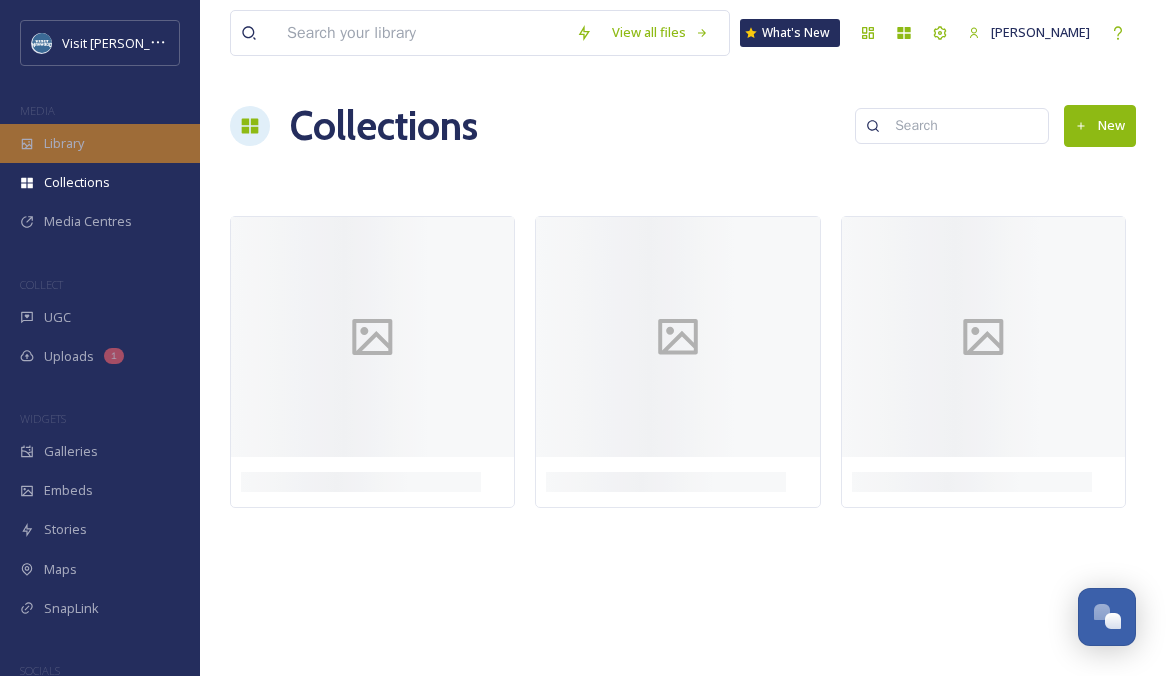 click on "Library" at bounding box center [64, 143] 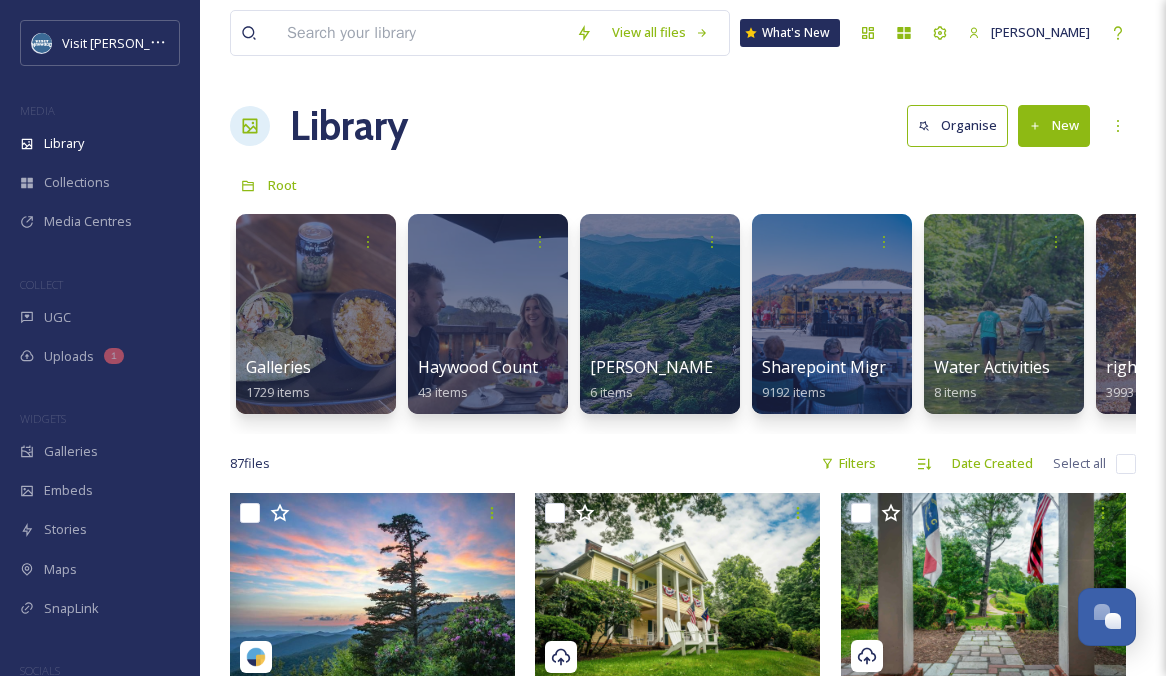 click at bounding box center [421, 33] 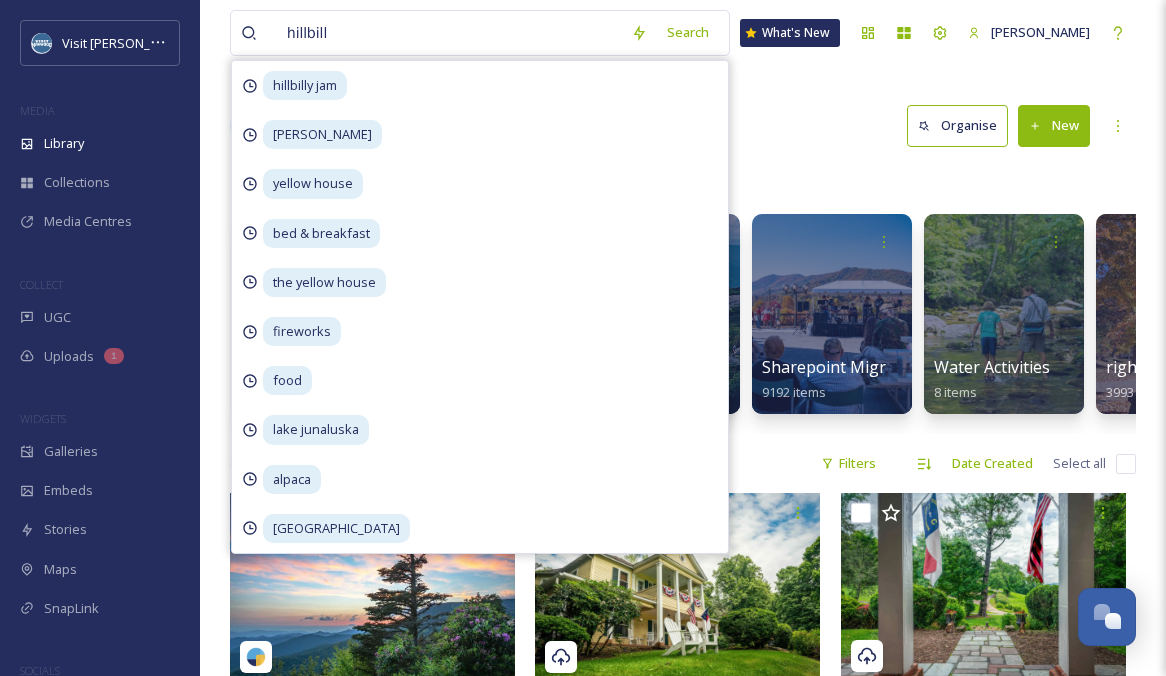 type on "hillbilly" 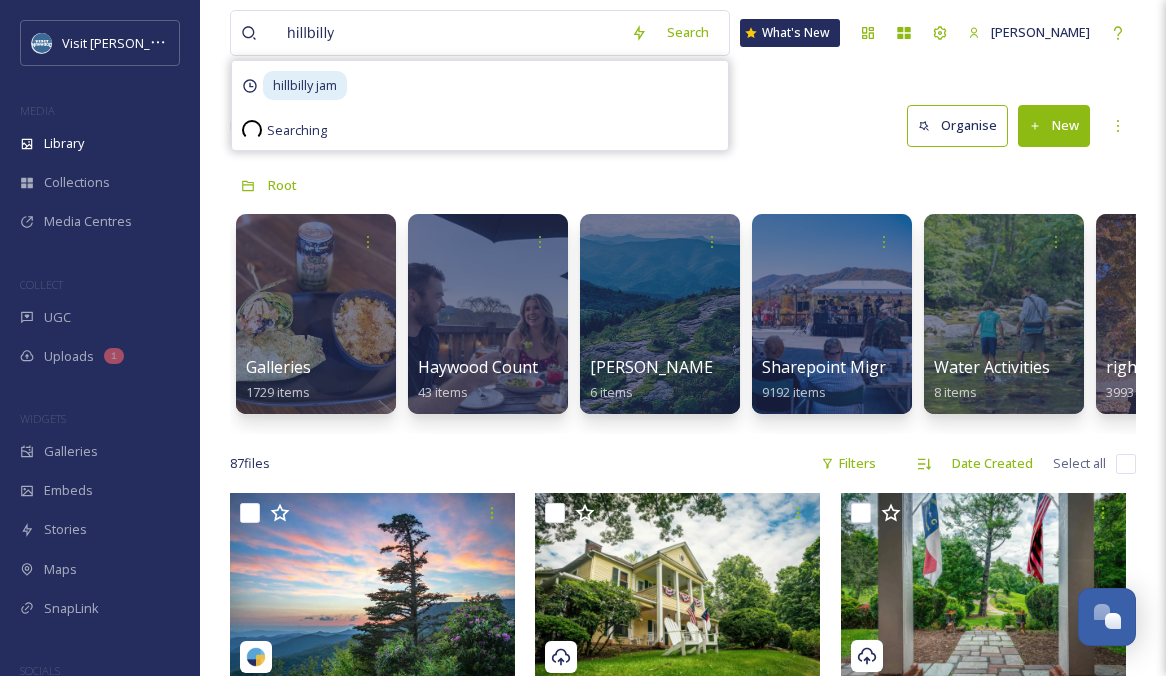 type 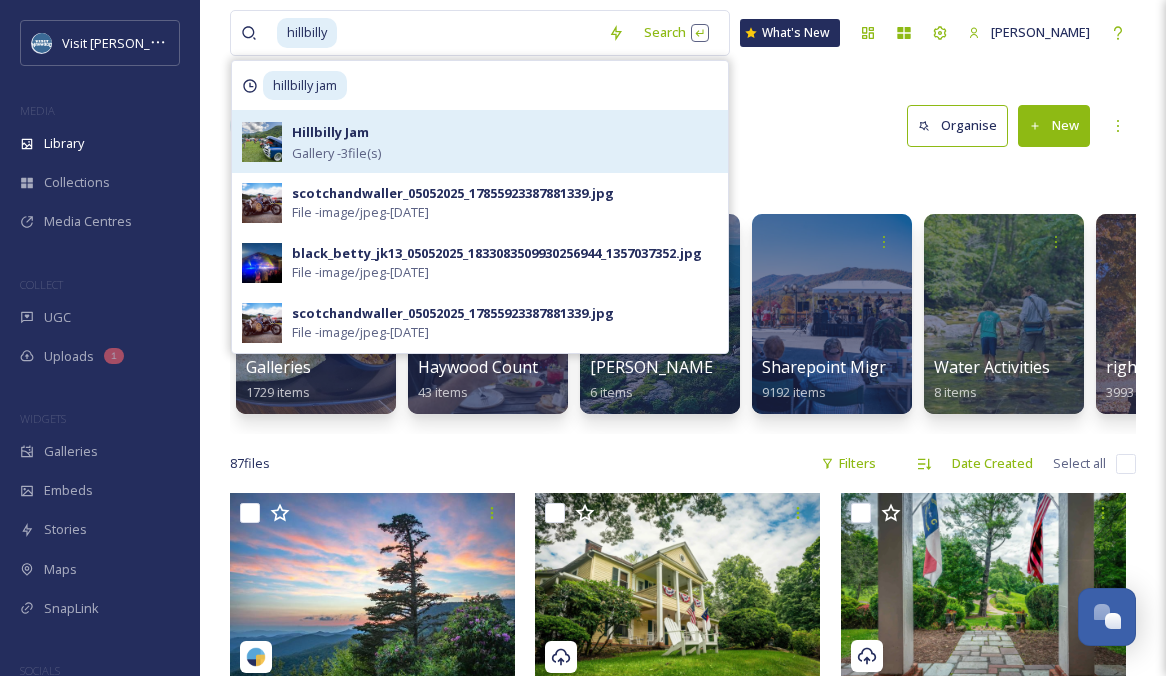 click on "Hillbilly Jam Gallery -  3  file(s)" at bounding box center [505, 141] 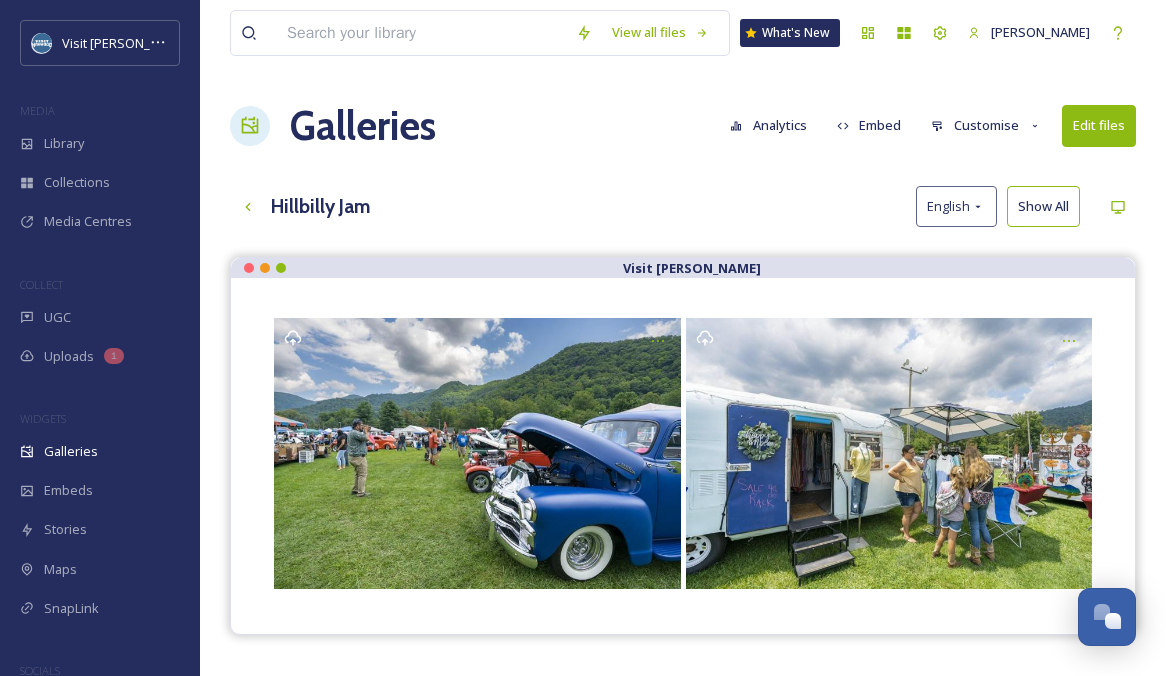 click on "Show All" at bounding box center (1043, 206) 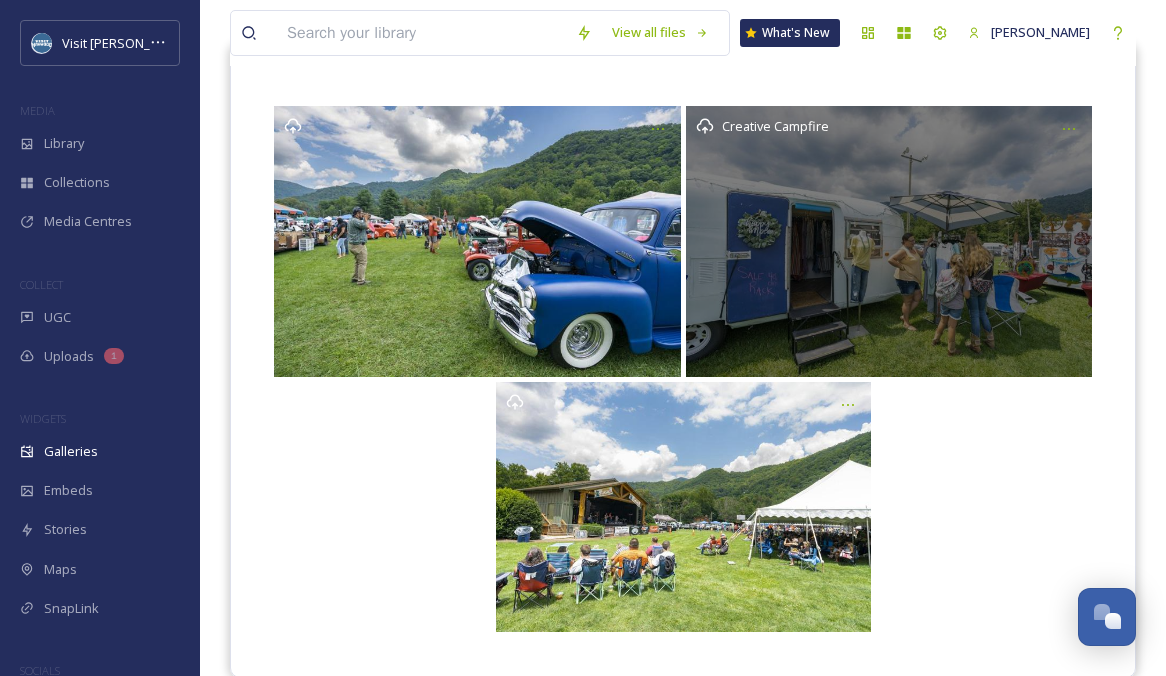 scroll, scrollTop: 286, scrollLeft: 0, axis: vertical 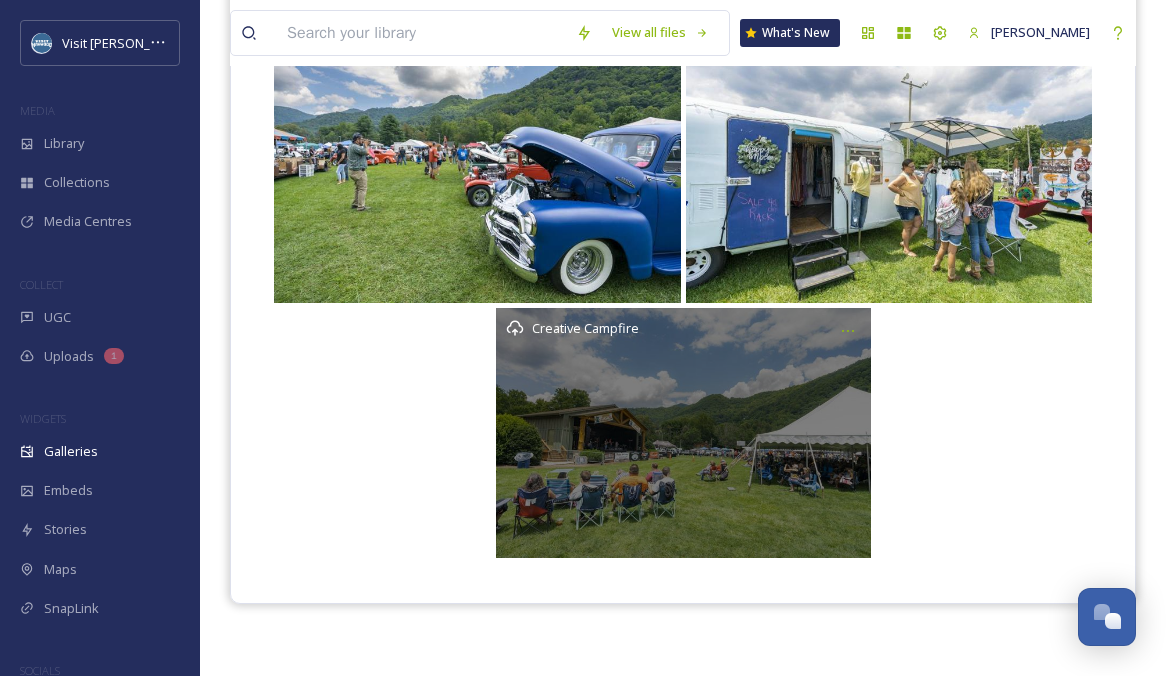 click on "Creative Campfire" at bounding box center (683, 433) 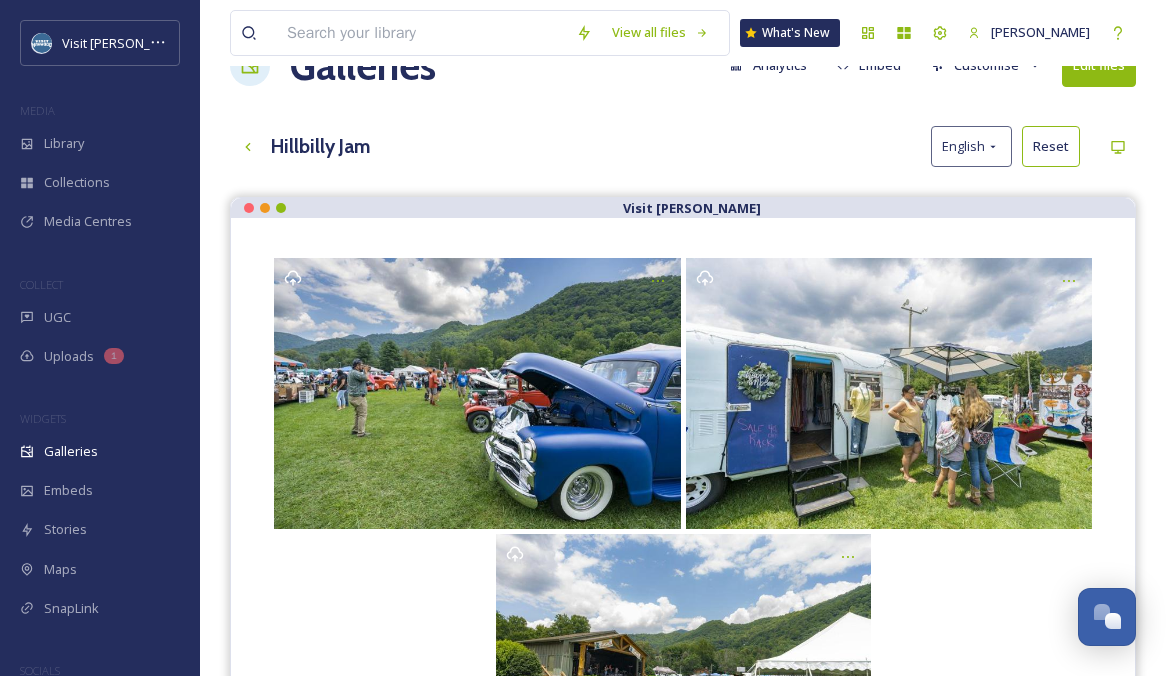 scroll, scrollTop: 0, scrollLeft: 0, axis: both 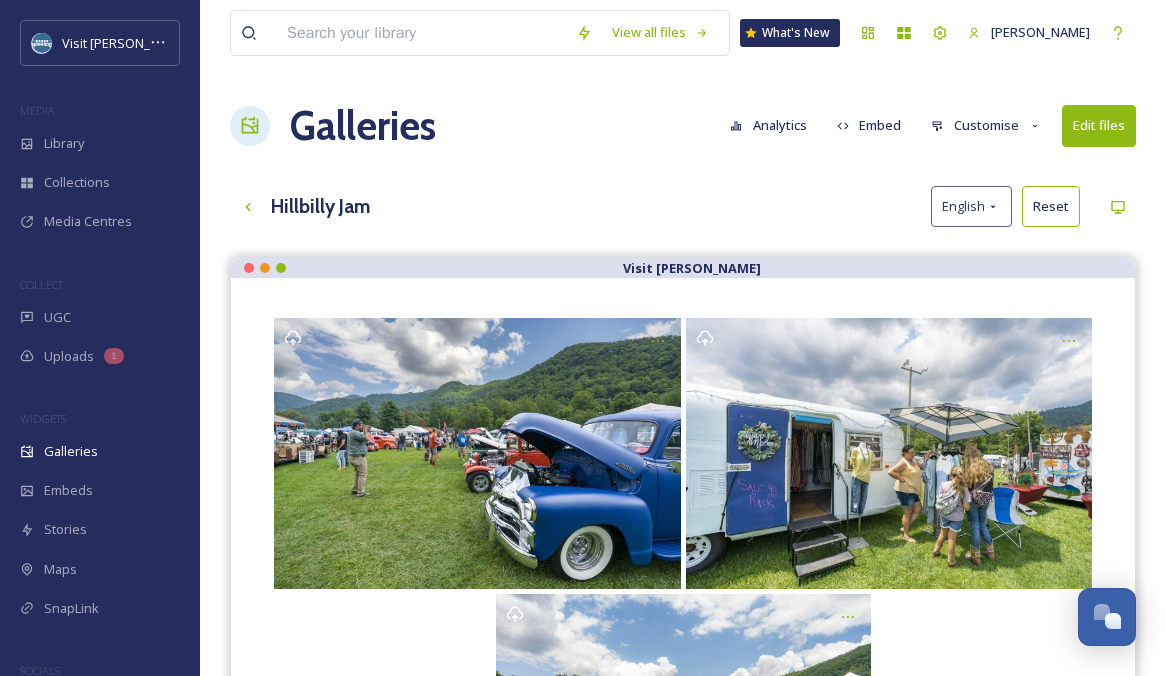 click on "Edit files" at bounding box center (1099, 125) 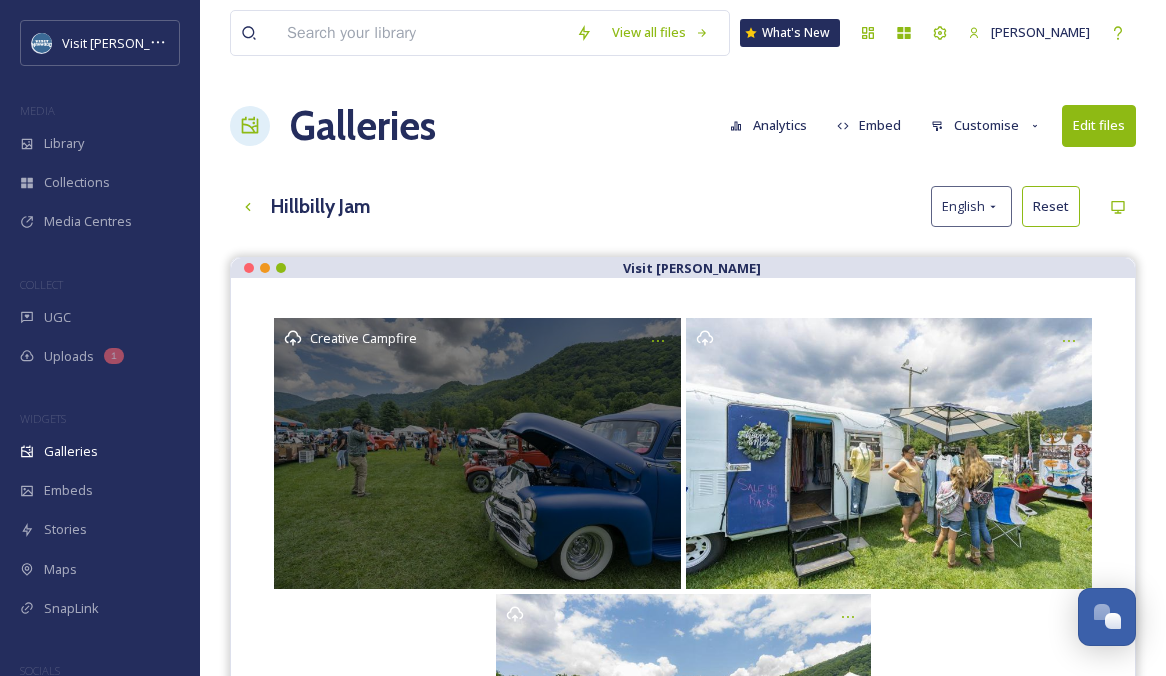 click on "Creative Campfire" at bounding box center (477, 453) 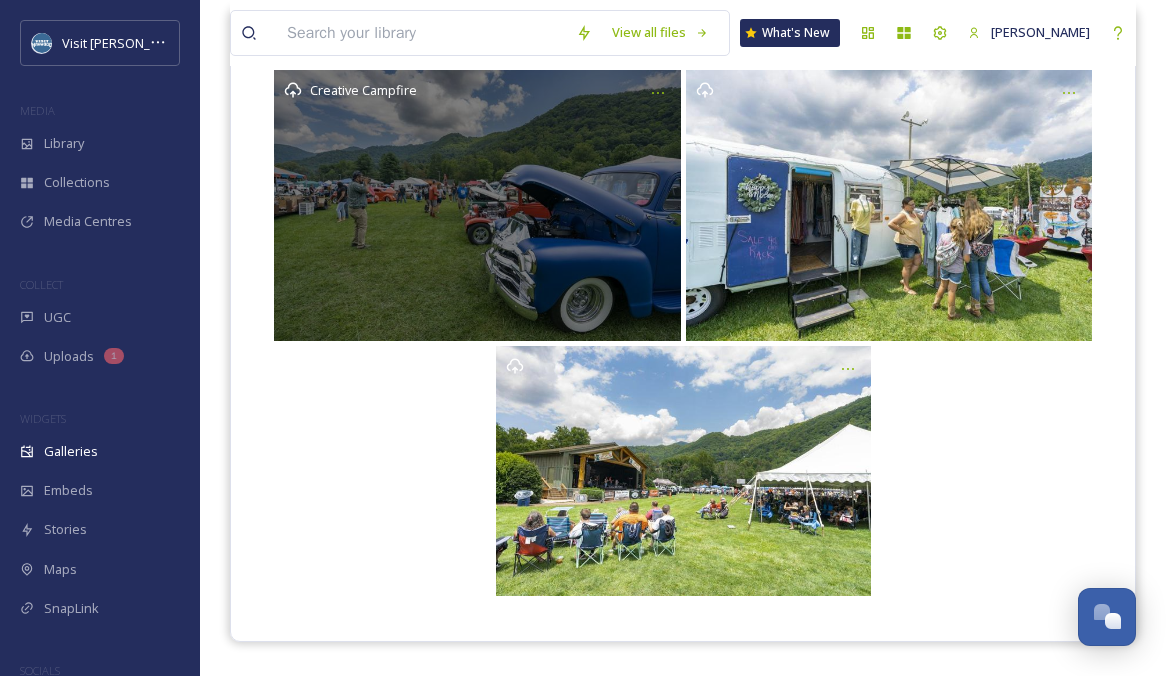 scroll, scrollTop: 286, scrollLeft: 0, axis: vertical 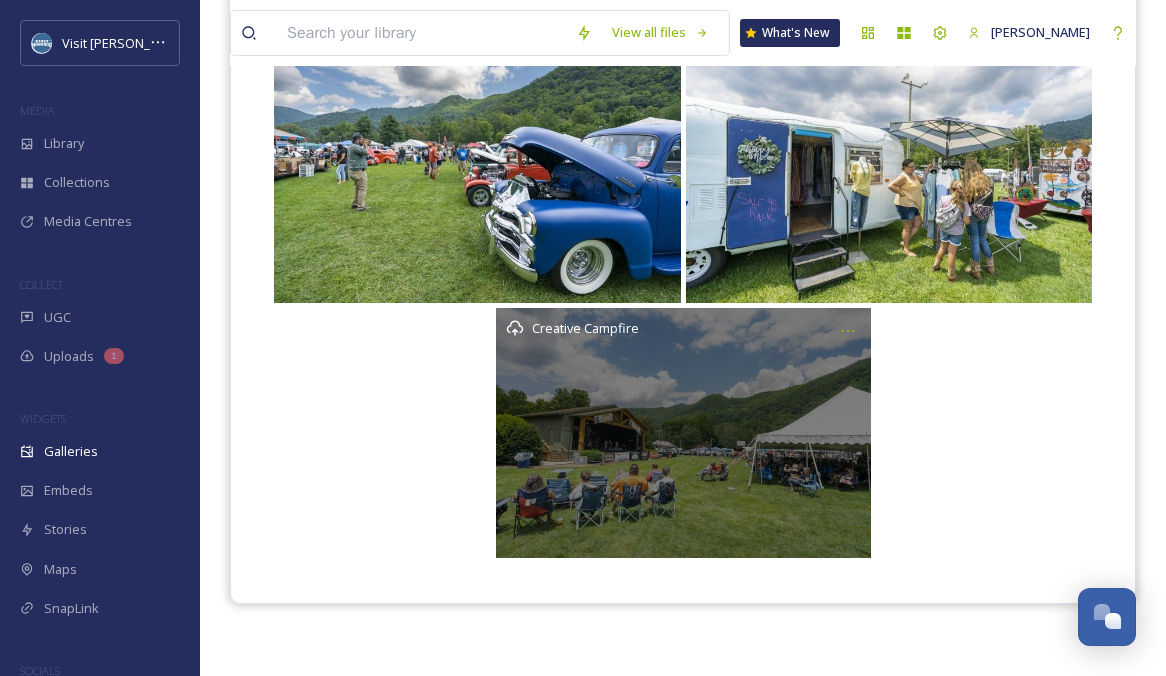 click on "Creative Campfire" at bounding box center [683, 433] 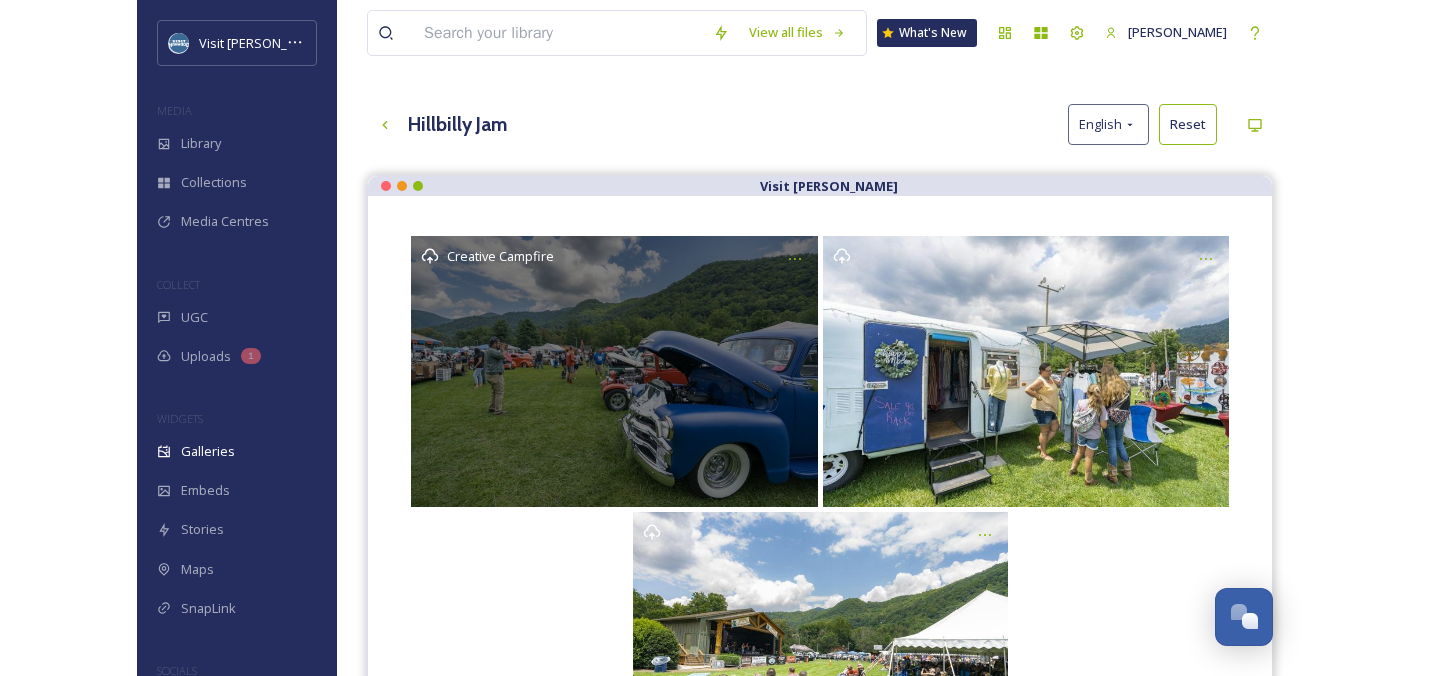 scroll, scrollTop: 0, scrollLeft: 0, axis: both 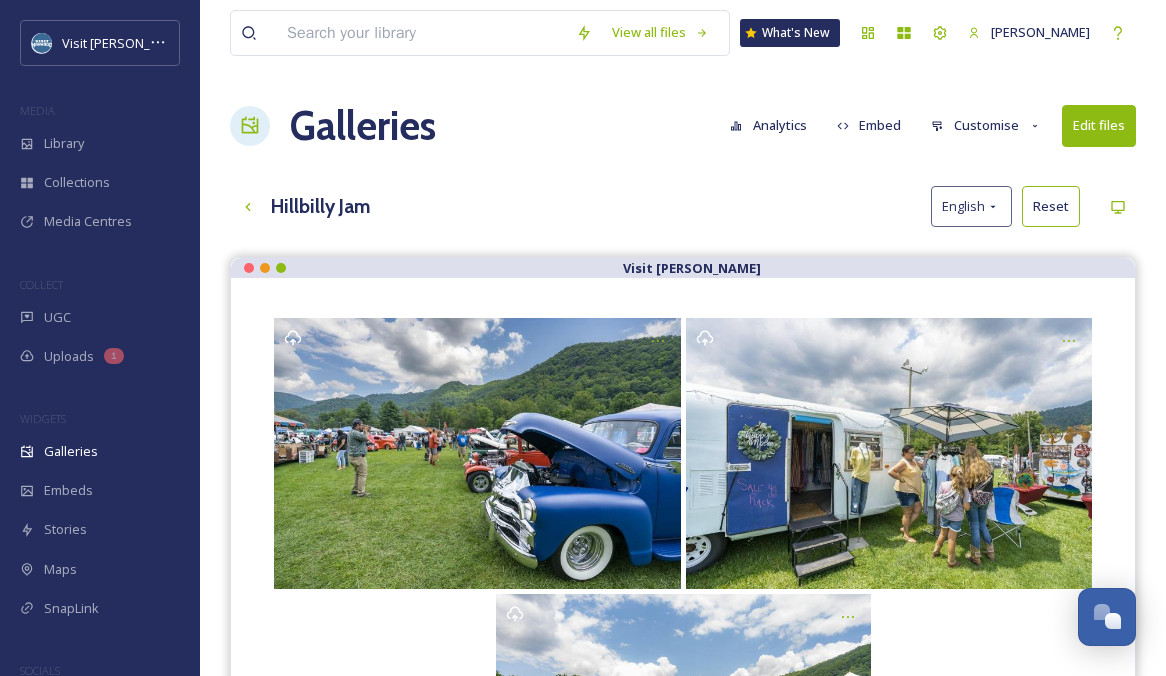 click at bounding box center (421, 33) 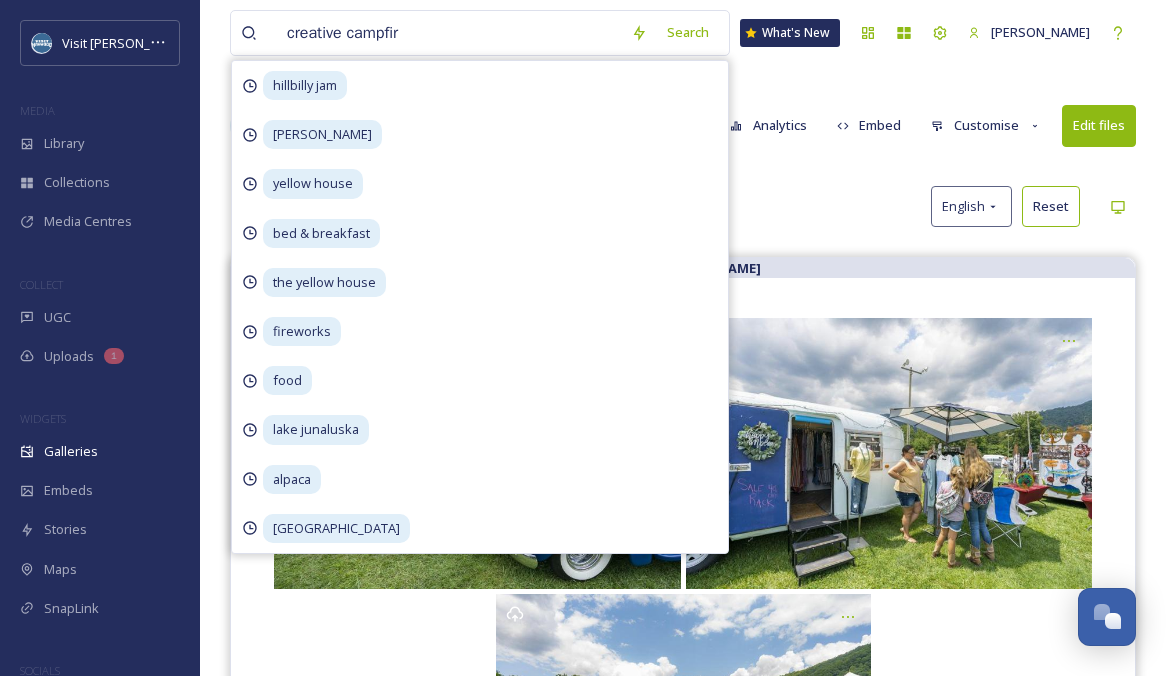 type on "creative campfire" 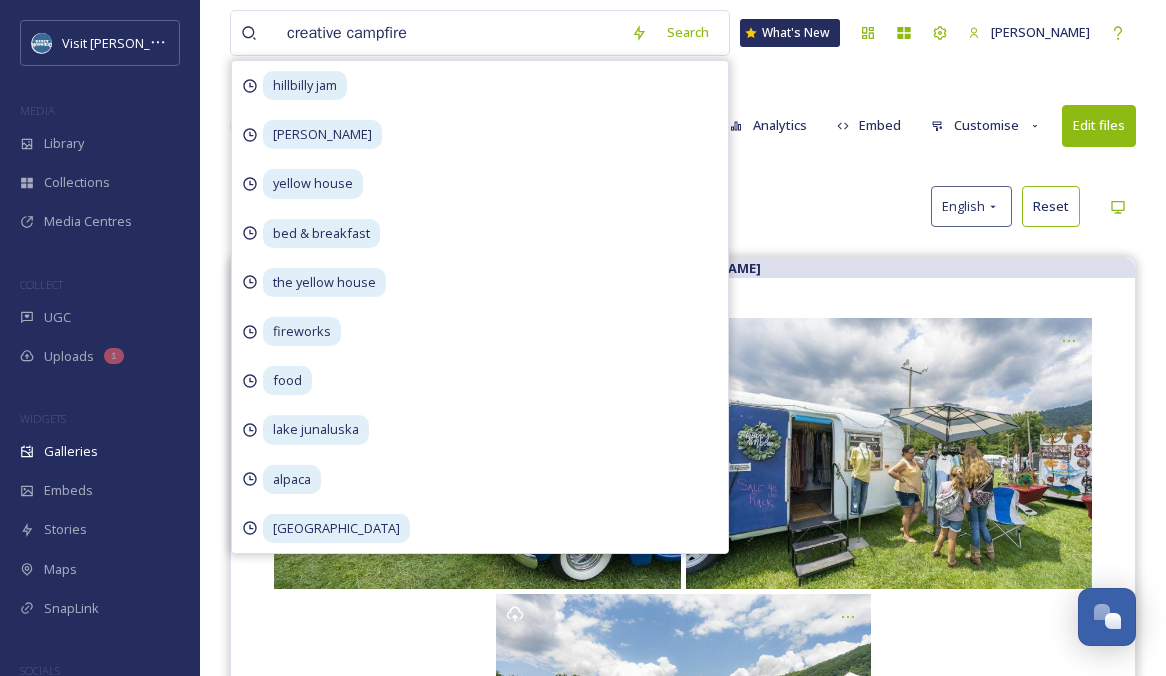 type 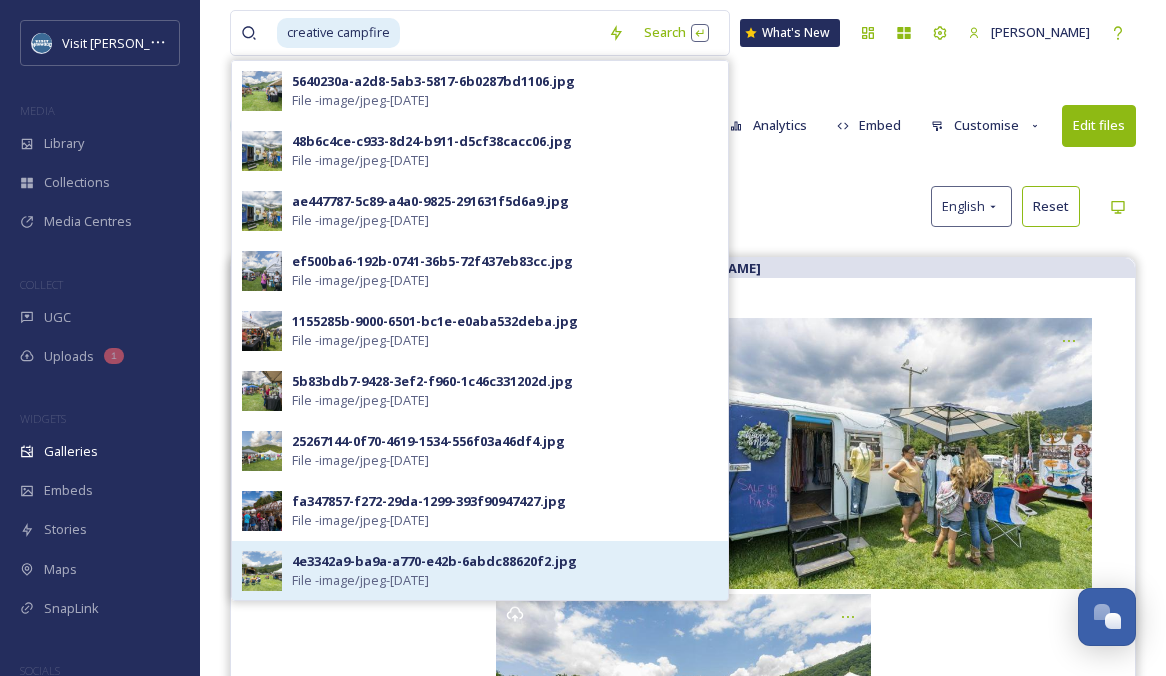 click on "4e3342a9-ba9a-a770-e42b-6abdc88620f2.jpg" at bounding box center (434, 561) 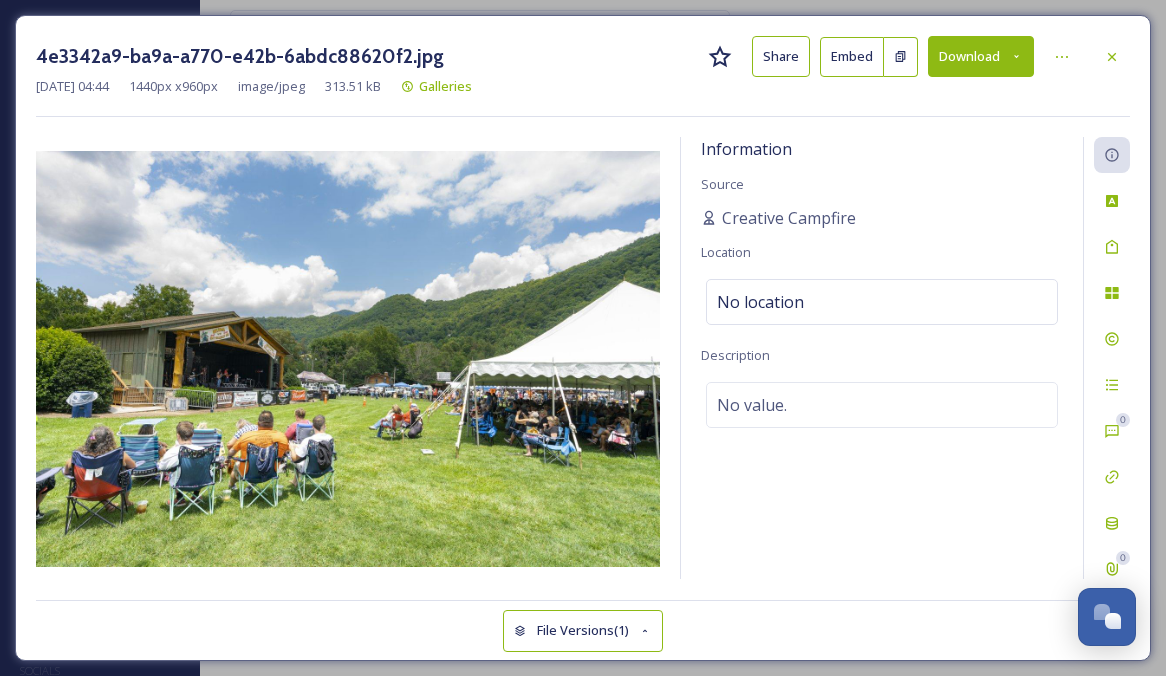 click on "Download" at bounding box center (981, 56) 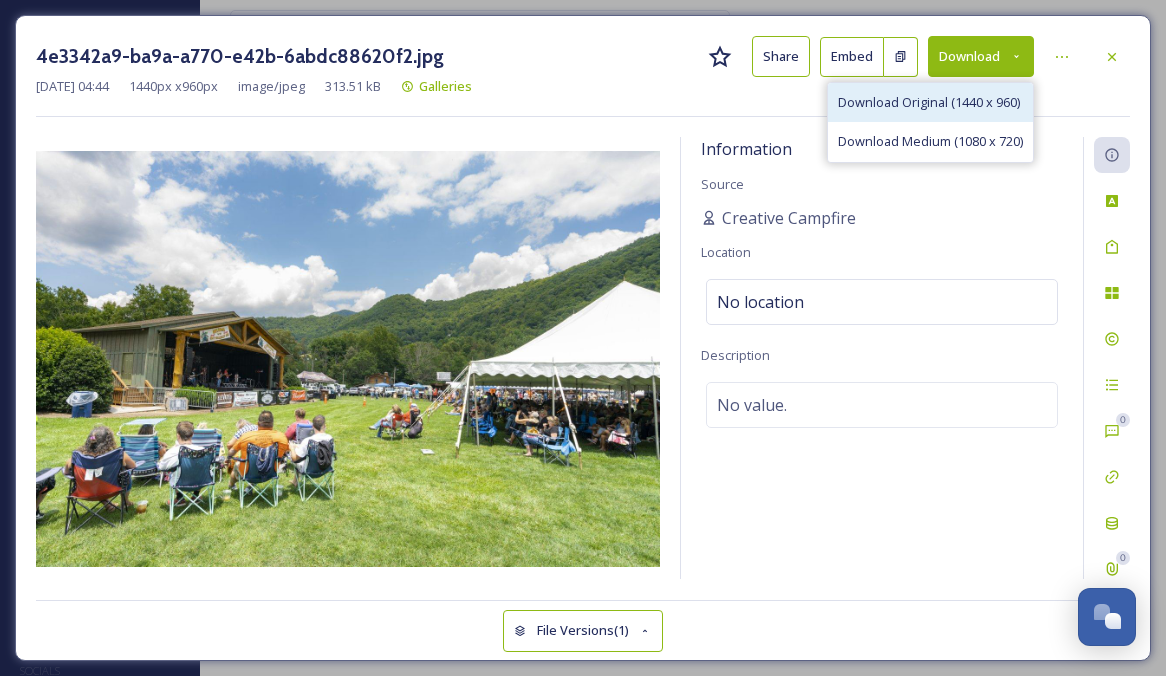 click on "Download Original (1440 x 960)" at bounding box center (929, 102) 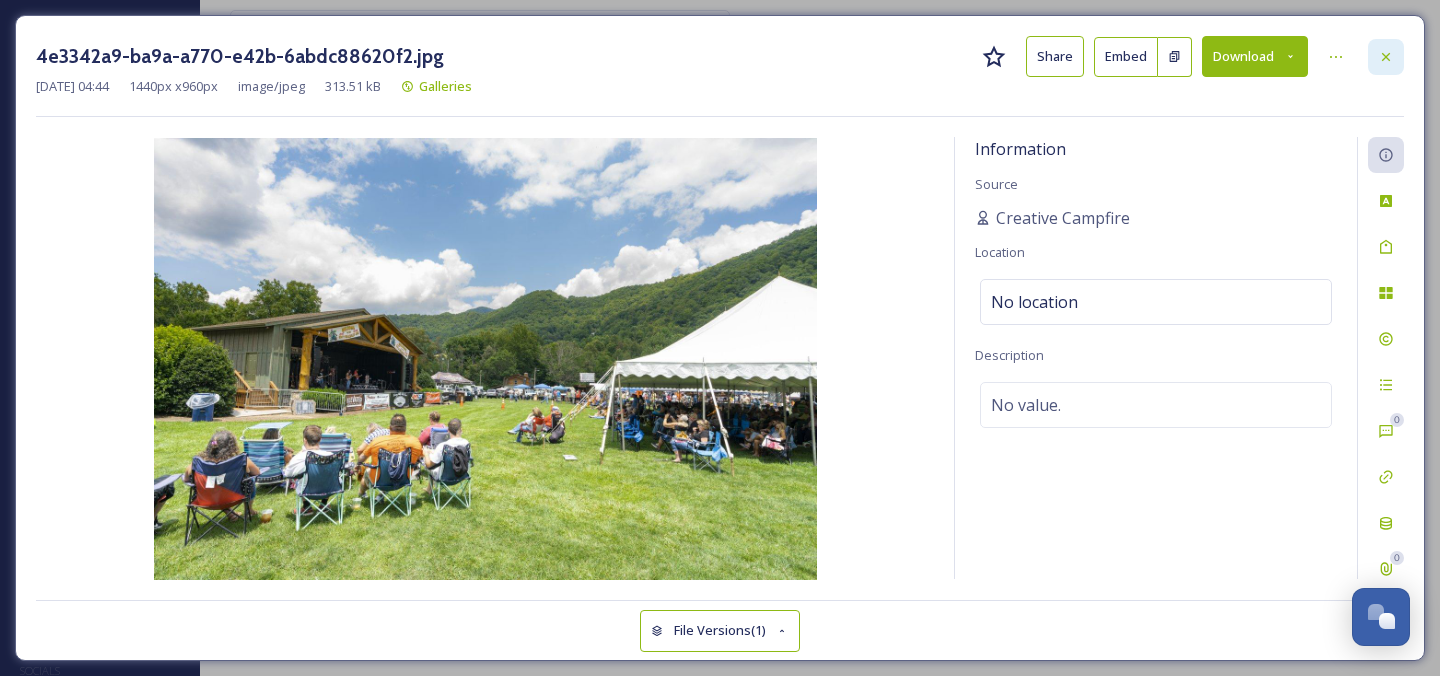 click at bounding box center (1386, 57) 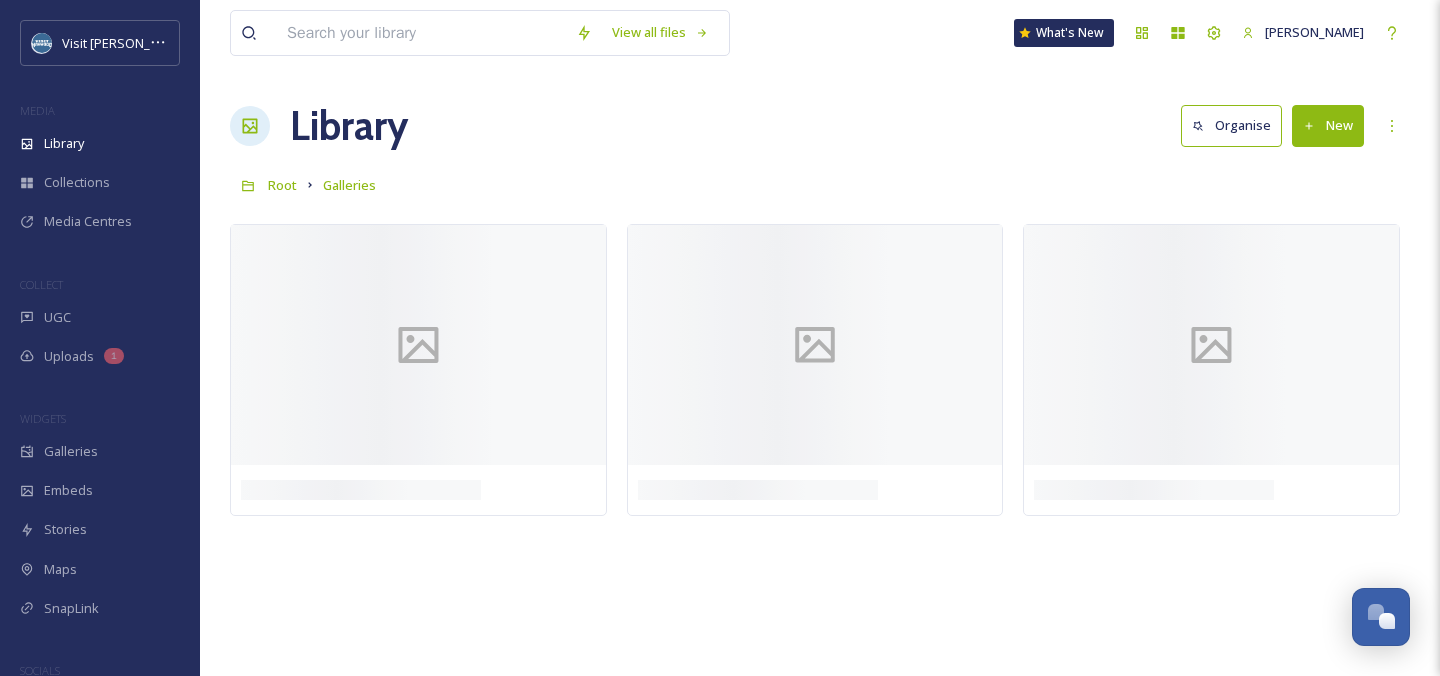 click at bounding box center [421, 33] 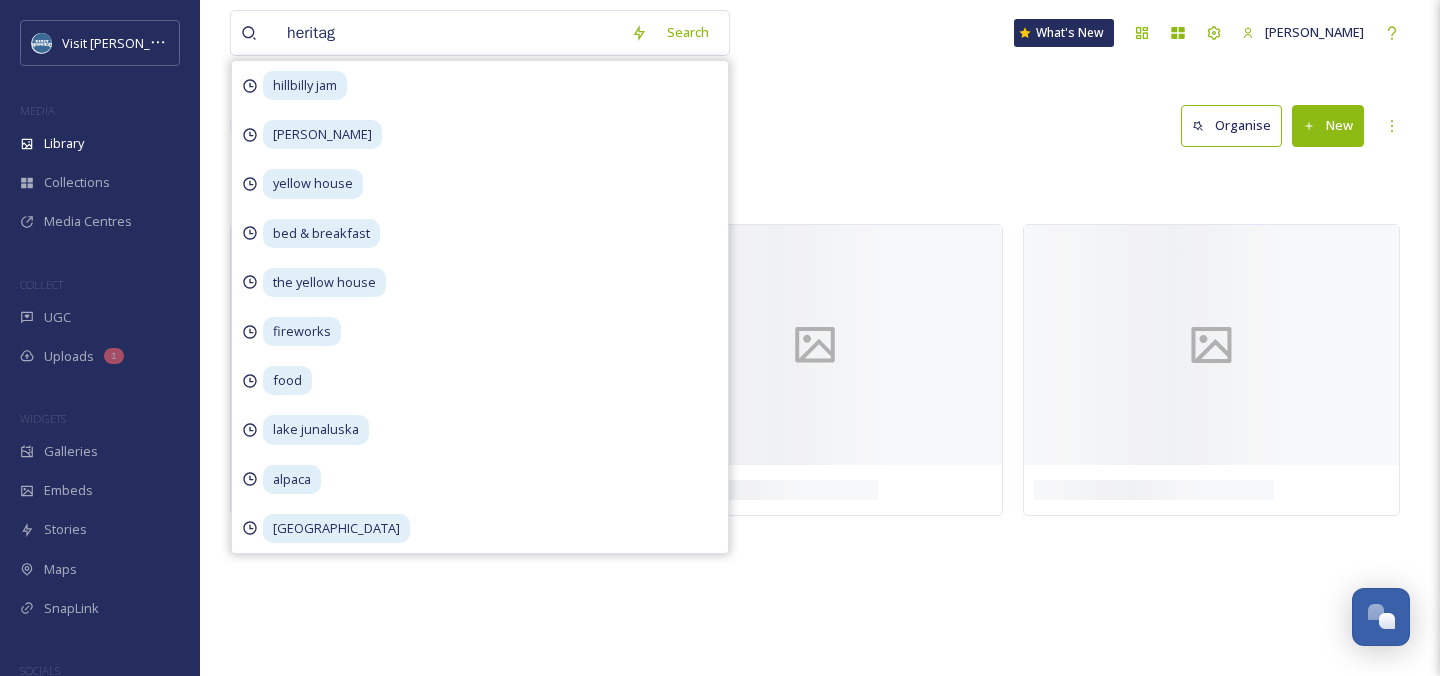 type on "heritage" 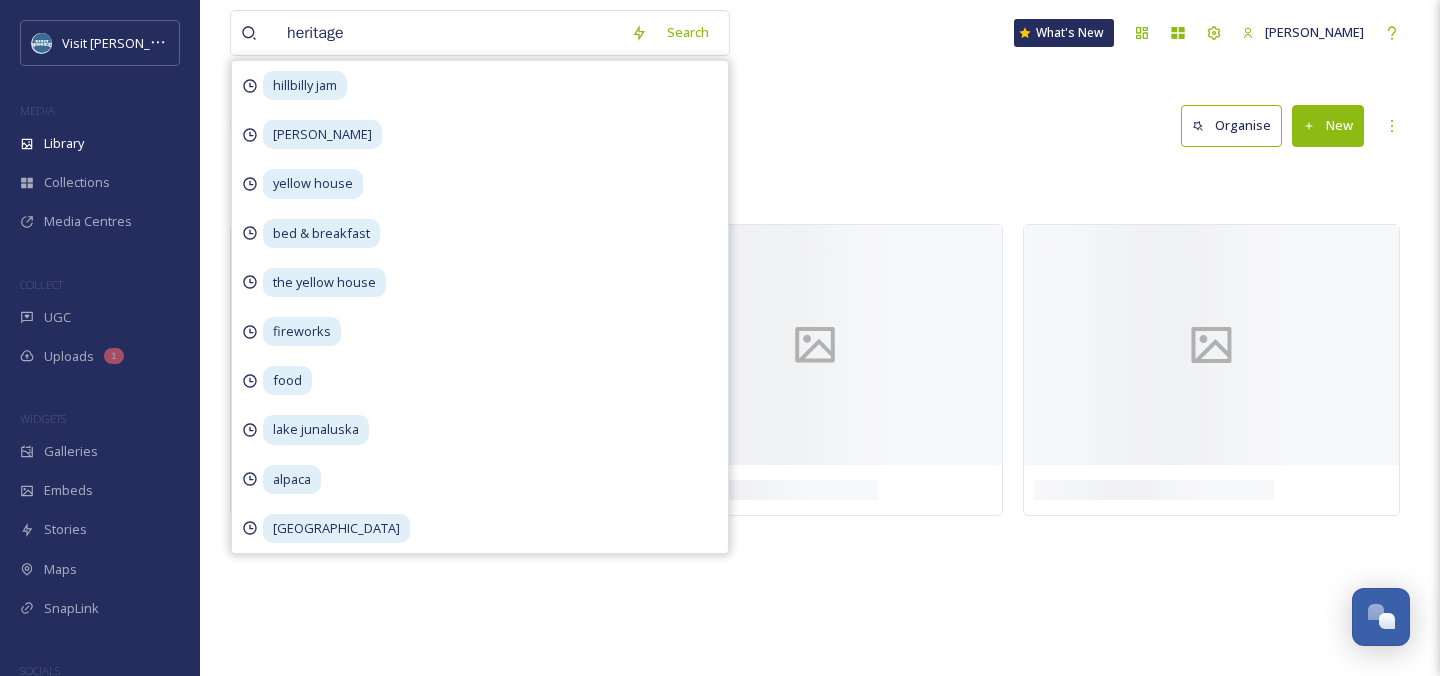 type 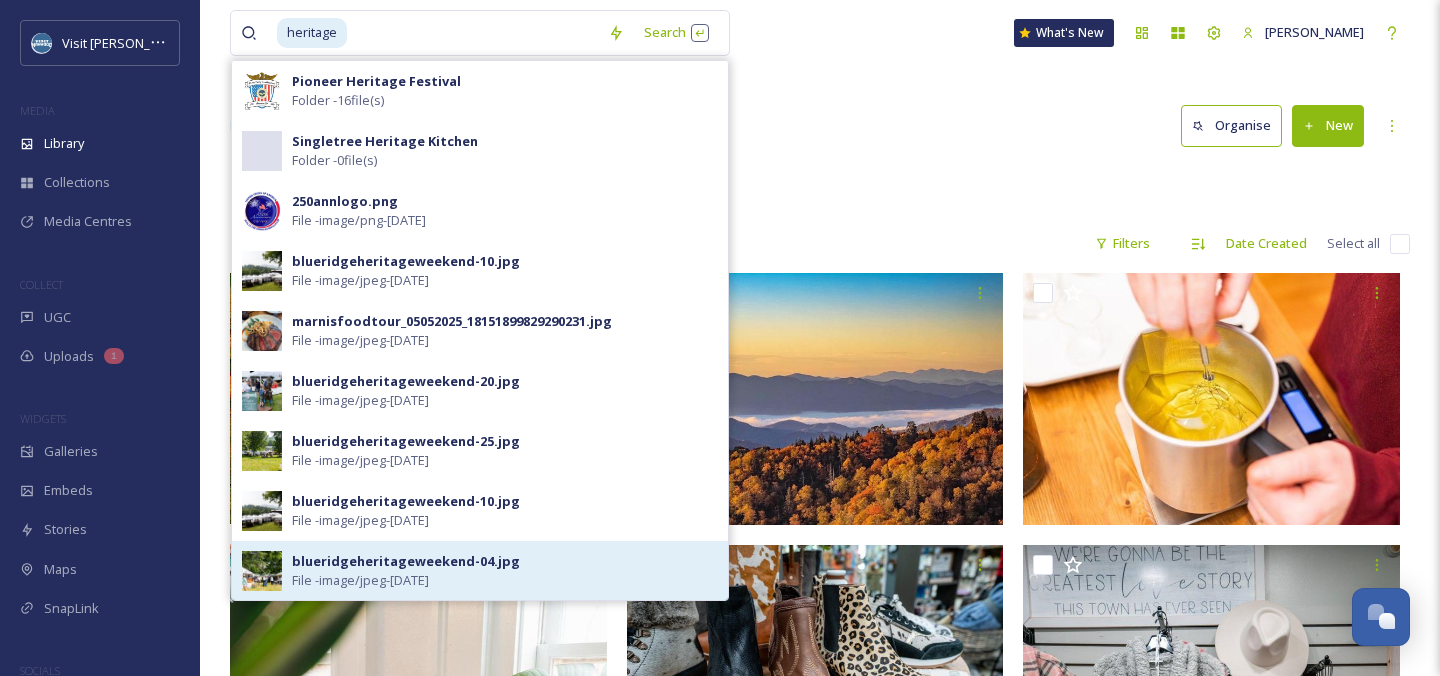 click on "blueridgeheritageweekend-04.jpg File -  image/jpeg  -  [DATE]" at bounding box center [505, 571] 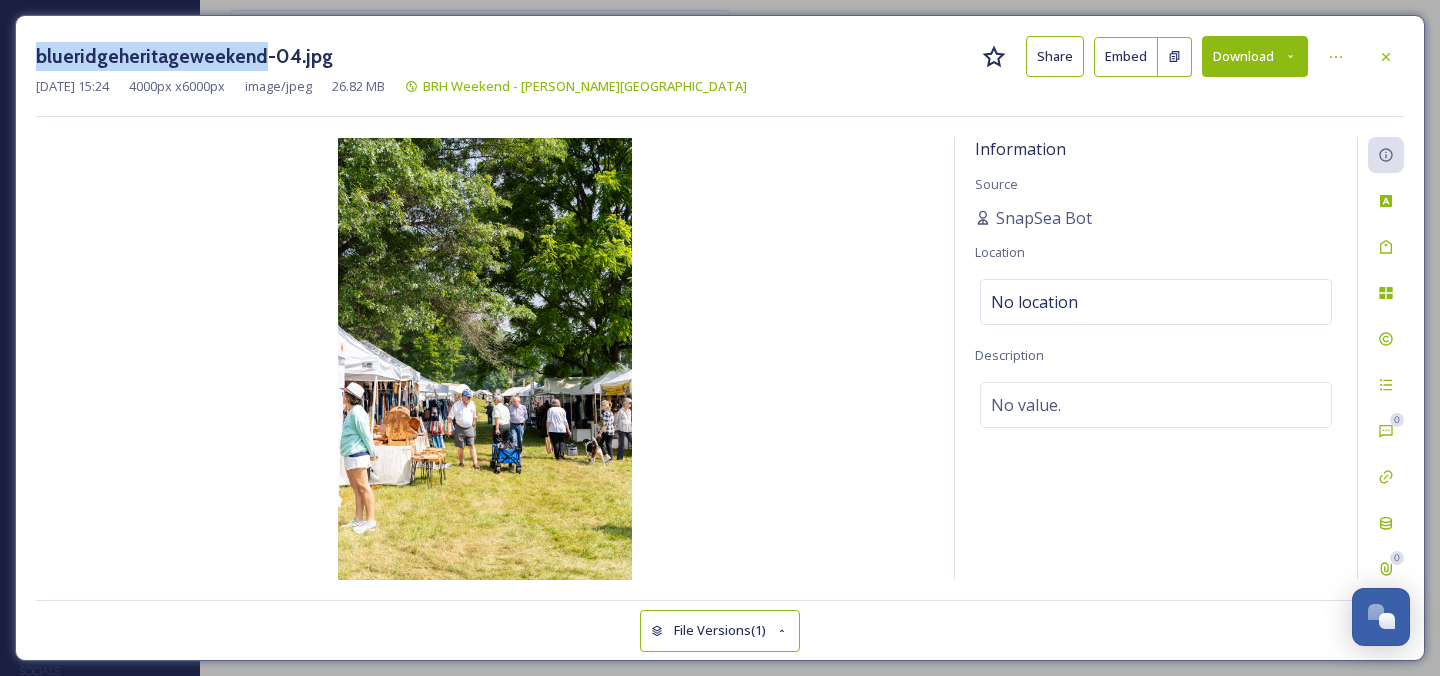 drag, startPoint x: 253, startPoint y: 56, endPoint x: 0, endPoint y: 61, distance: 253.04941 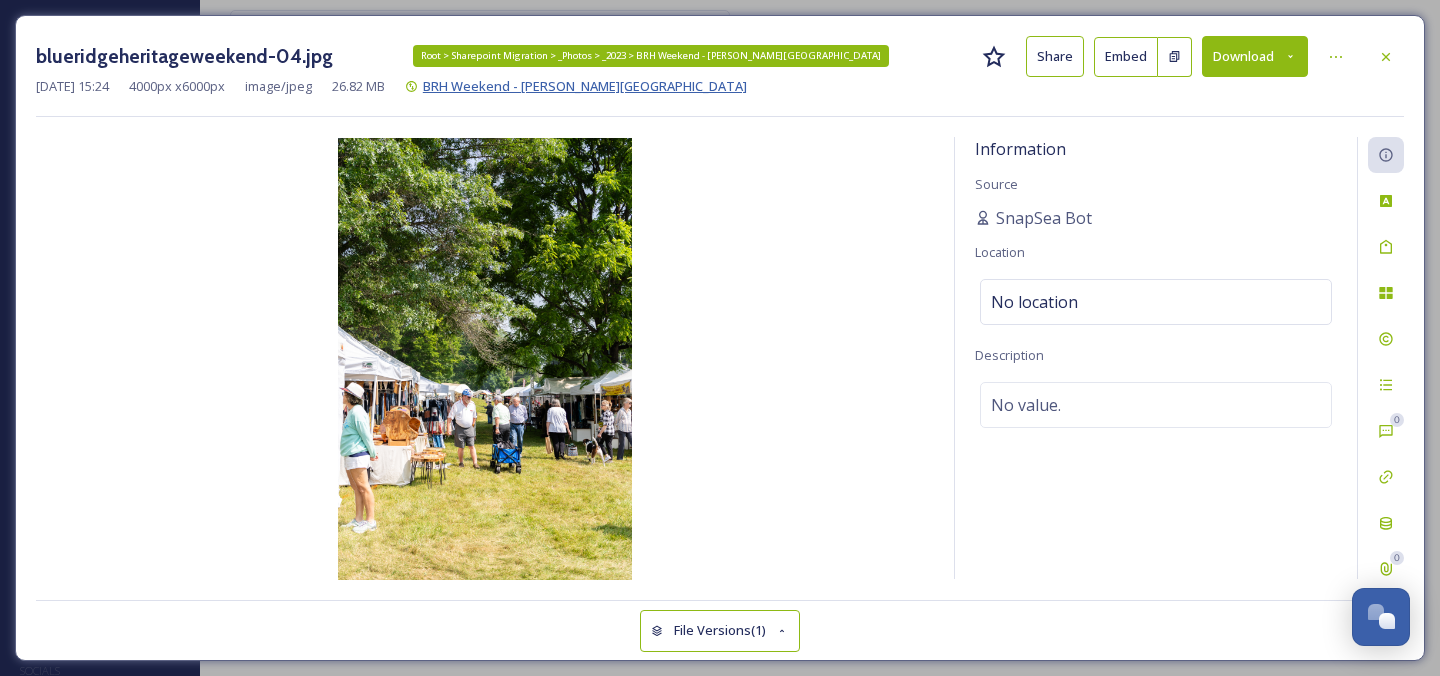 click on "BRH Weekend - [PERSON_NAME][GEOGRAPHIC_DATA]" at bounding box center [585, 86] 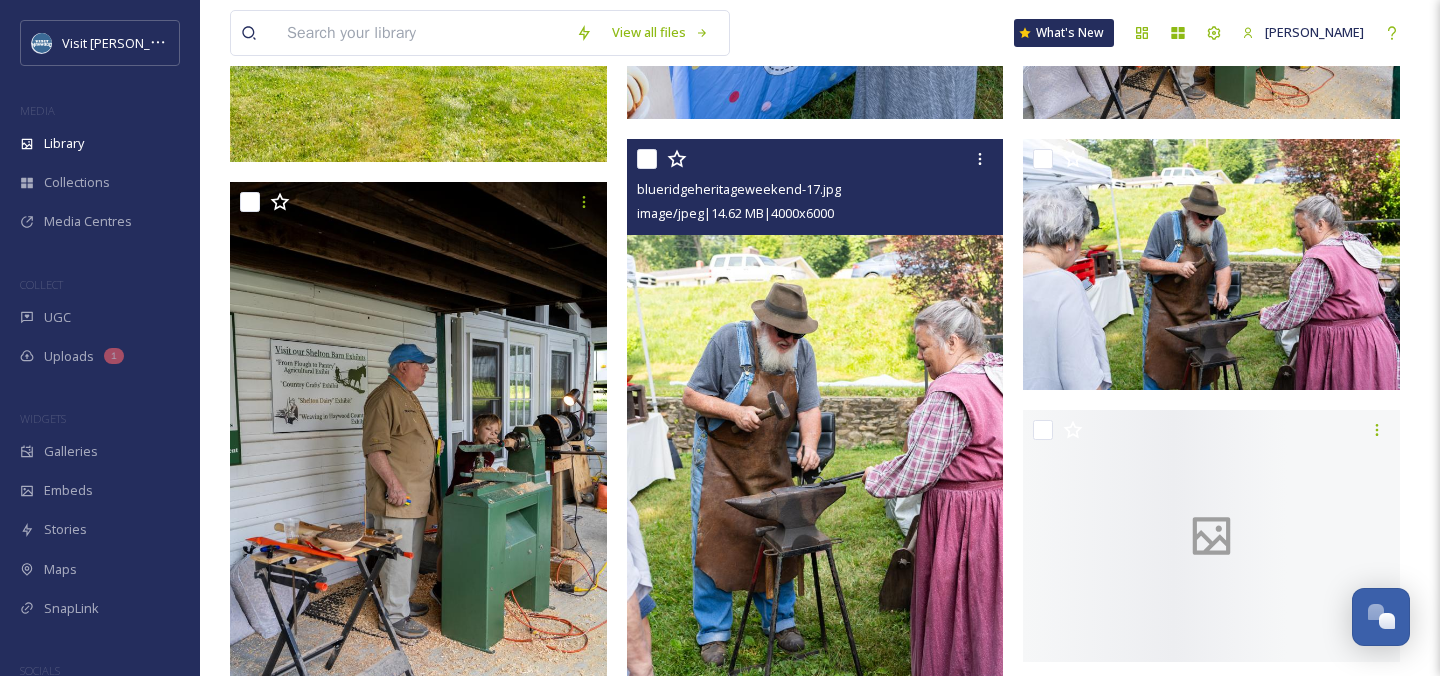 scroll, scrollTop: 1807, scrollLeft: 0, axis: vertical 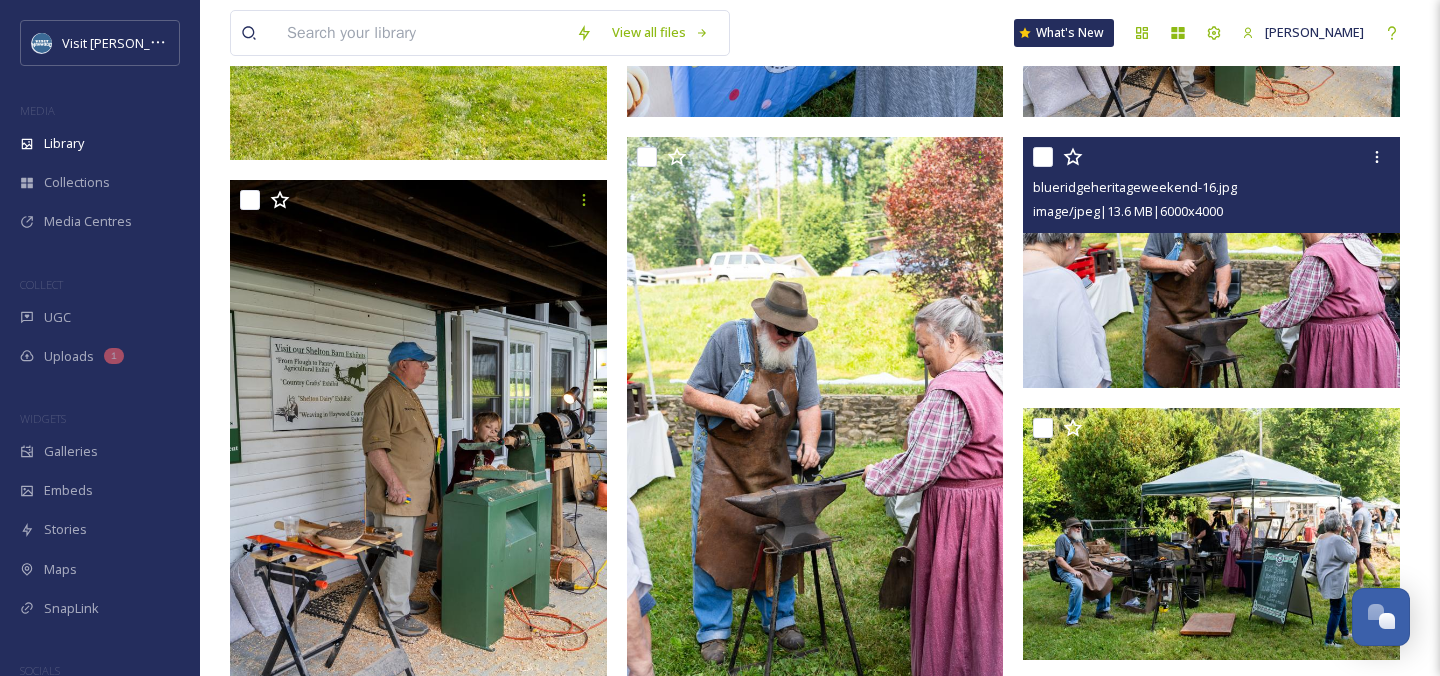 click at bounding box center [1211, 263] 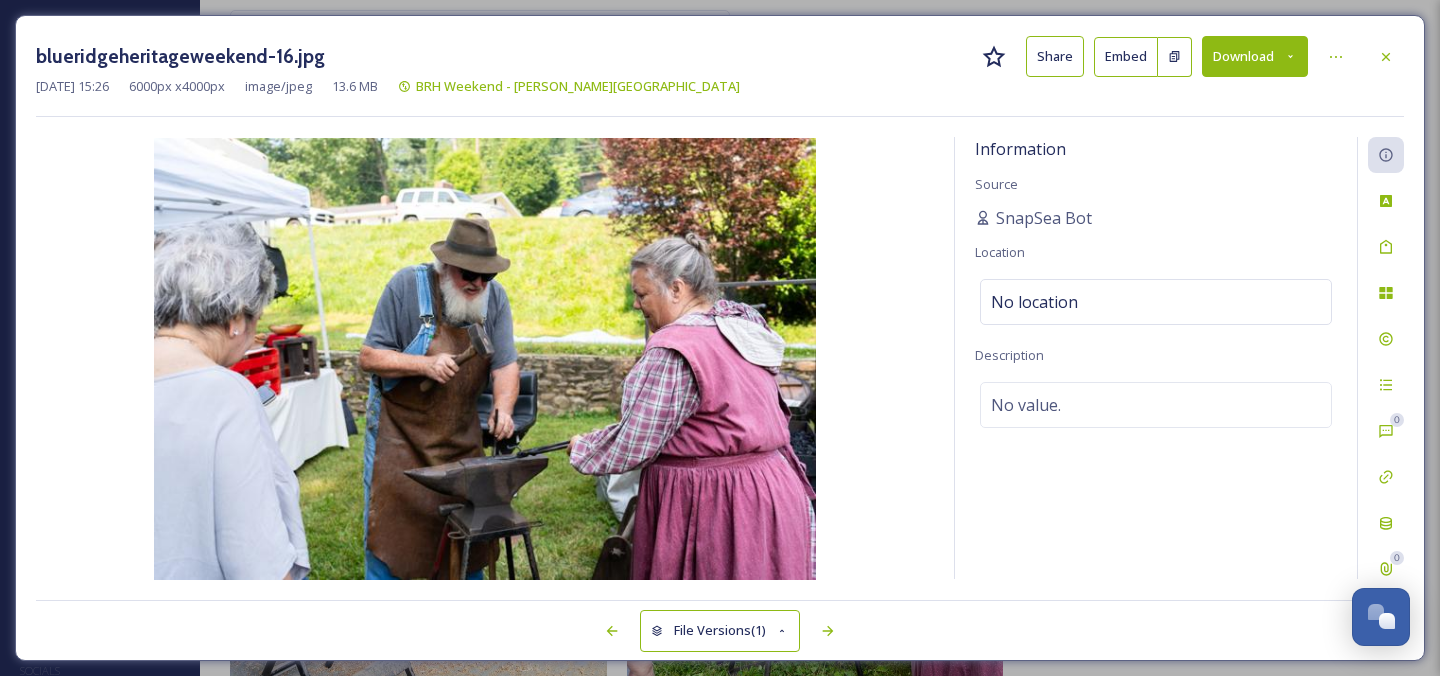 click on "Download" at bounding box center (1255, 56) 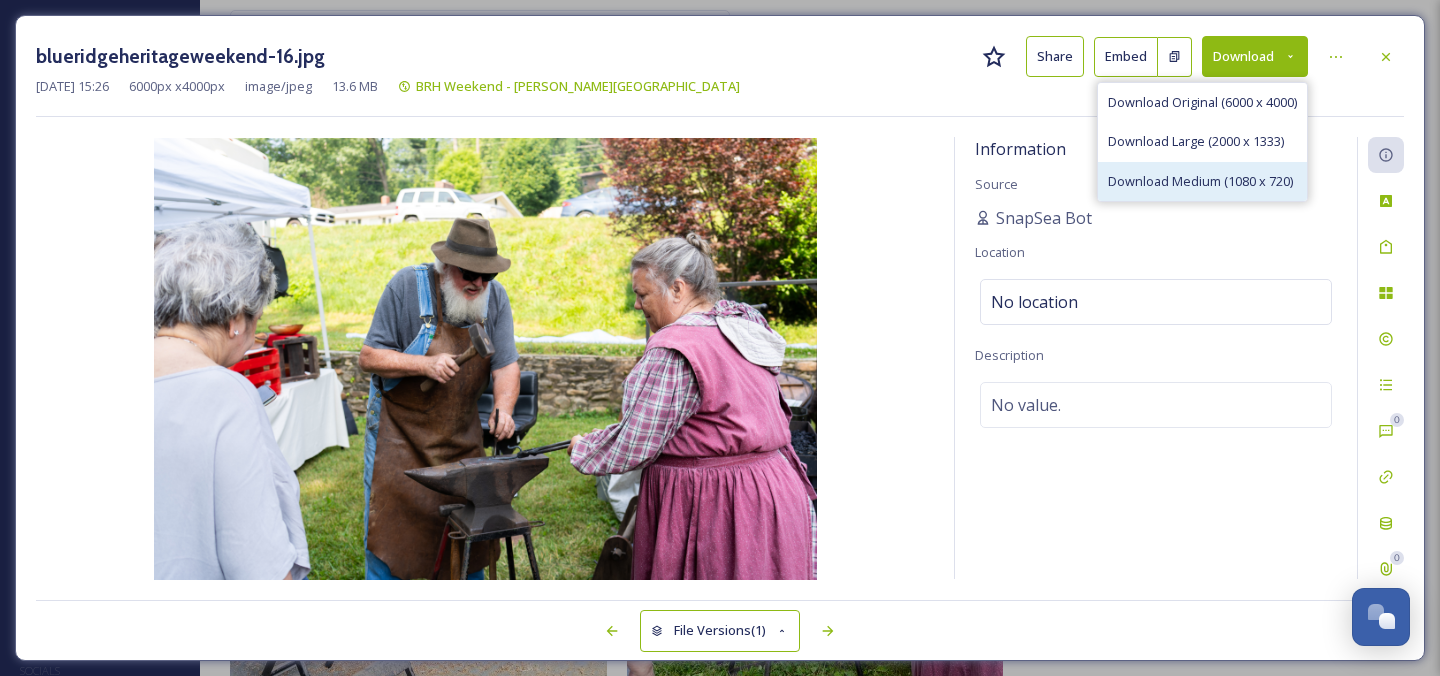 click on "Download Medium (1080 x 720)" at bounding box center [1200, 181] 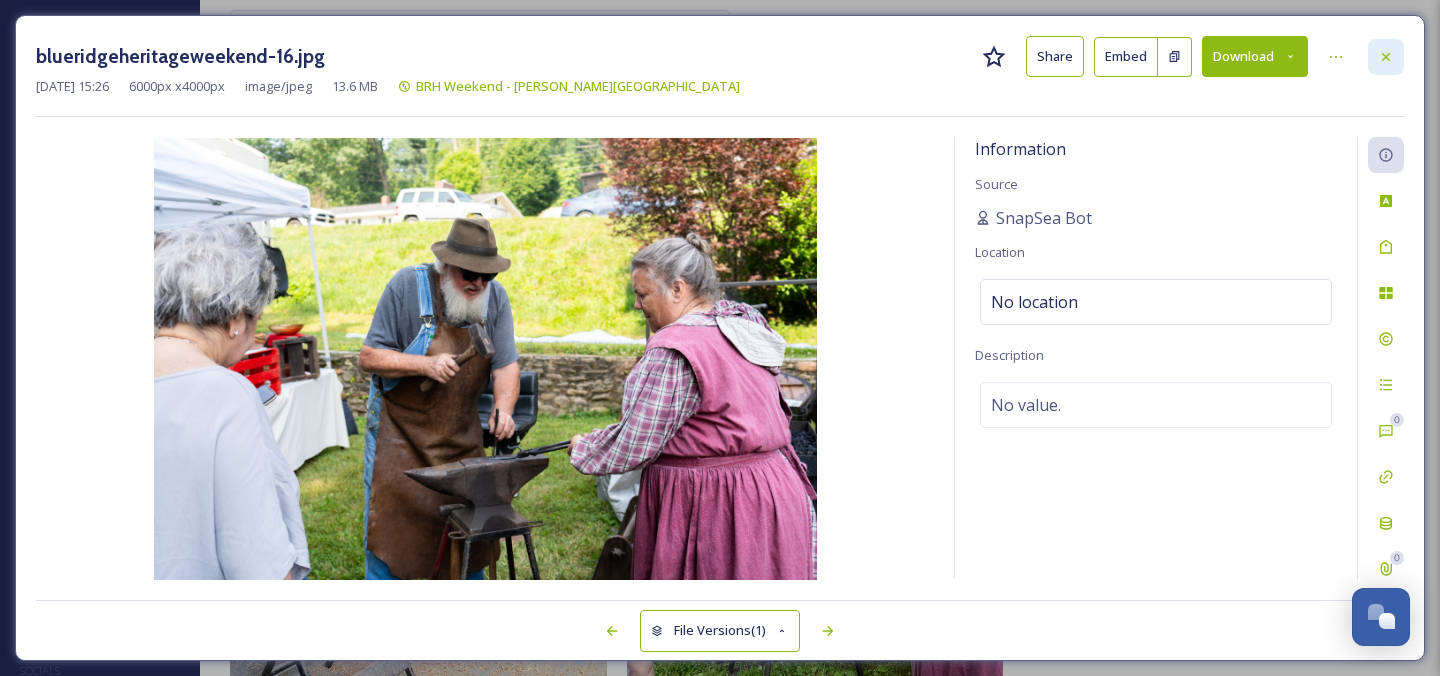 click 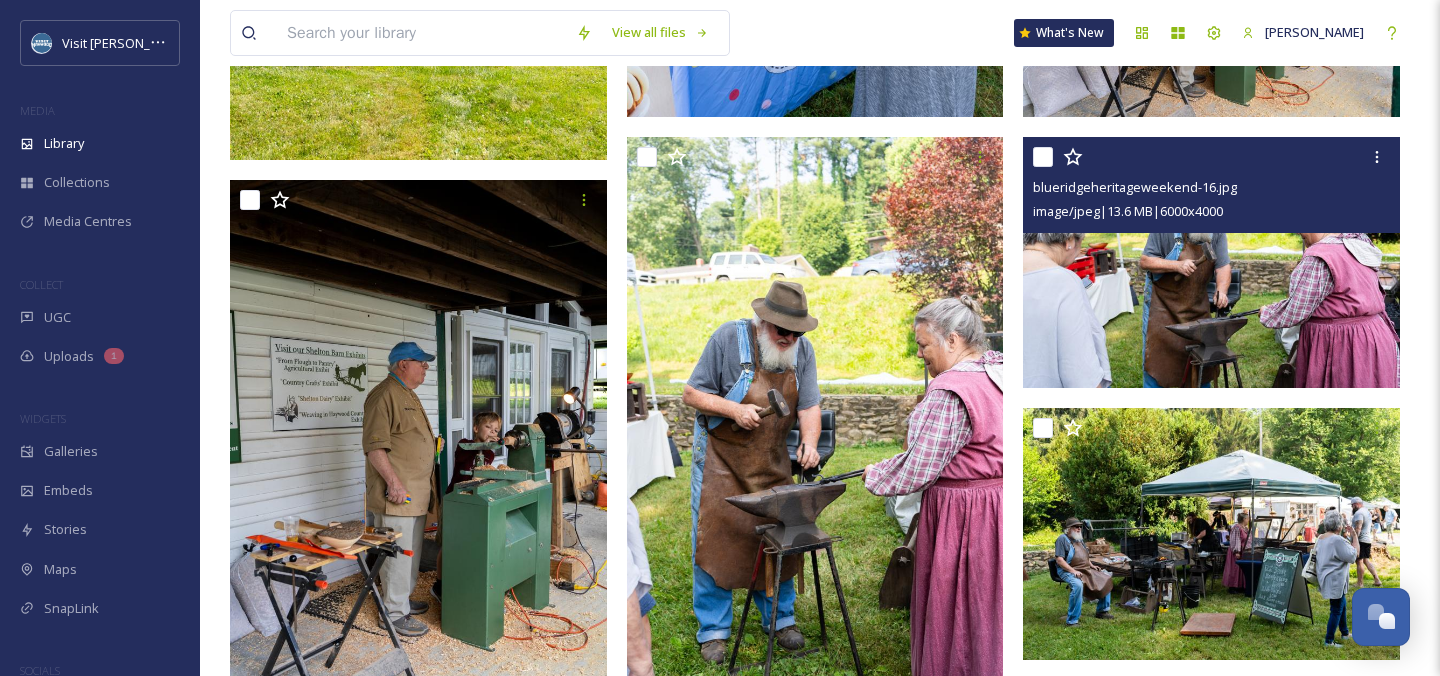 click at bounding box center (421, 33) 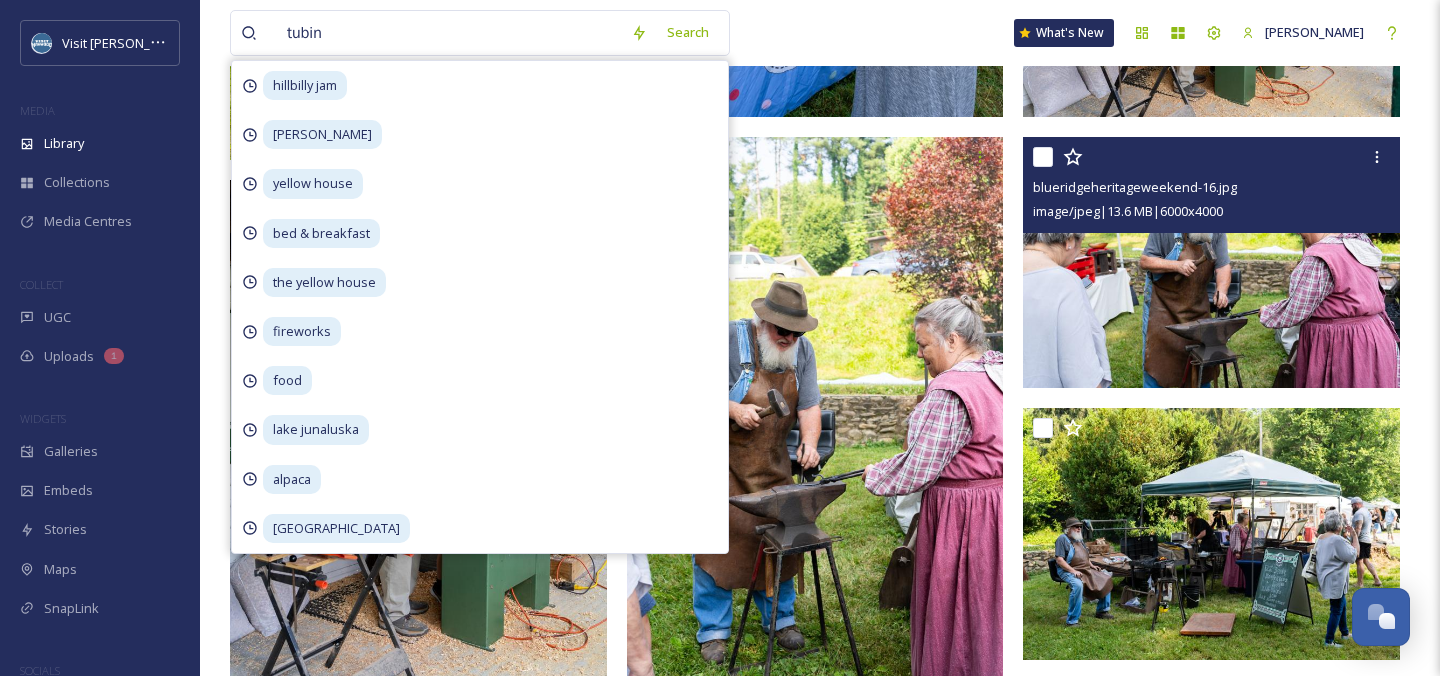 type on "tubing" 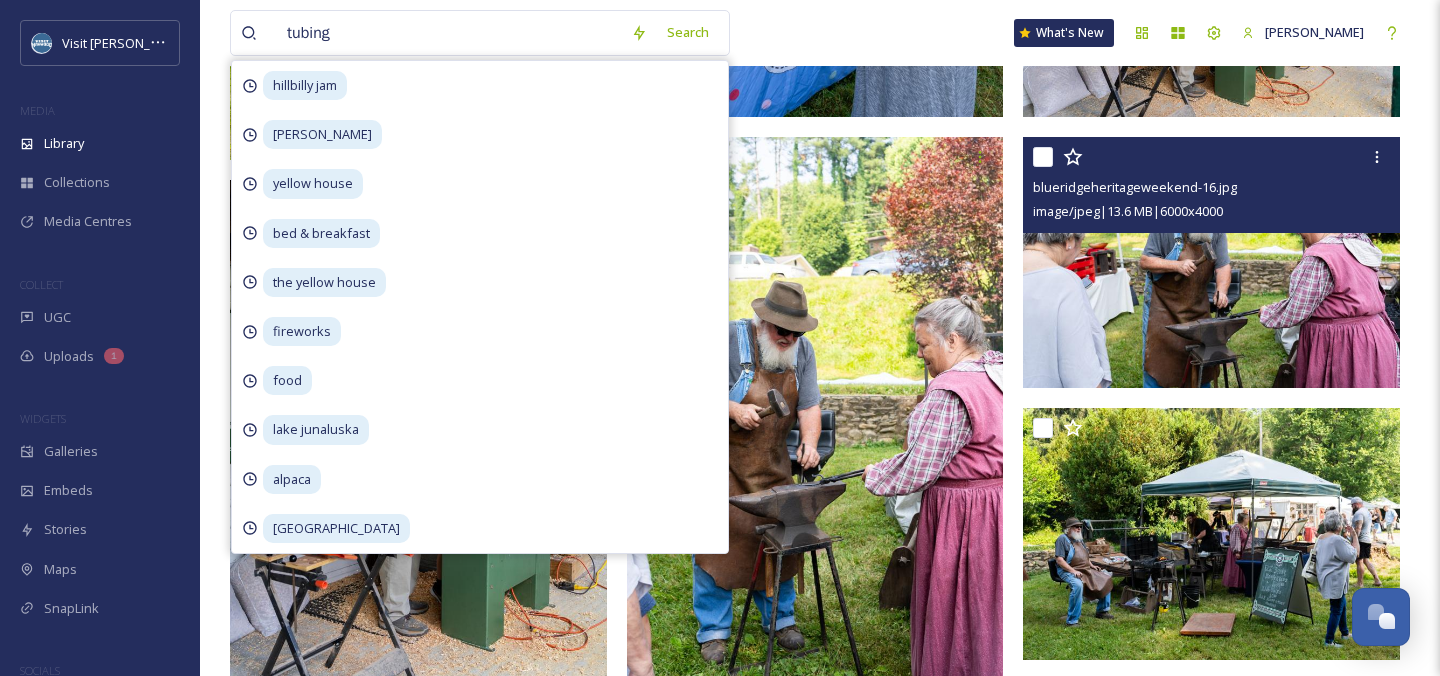 type 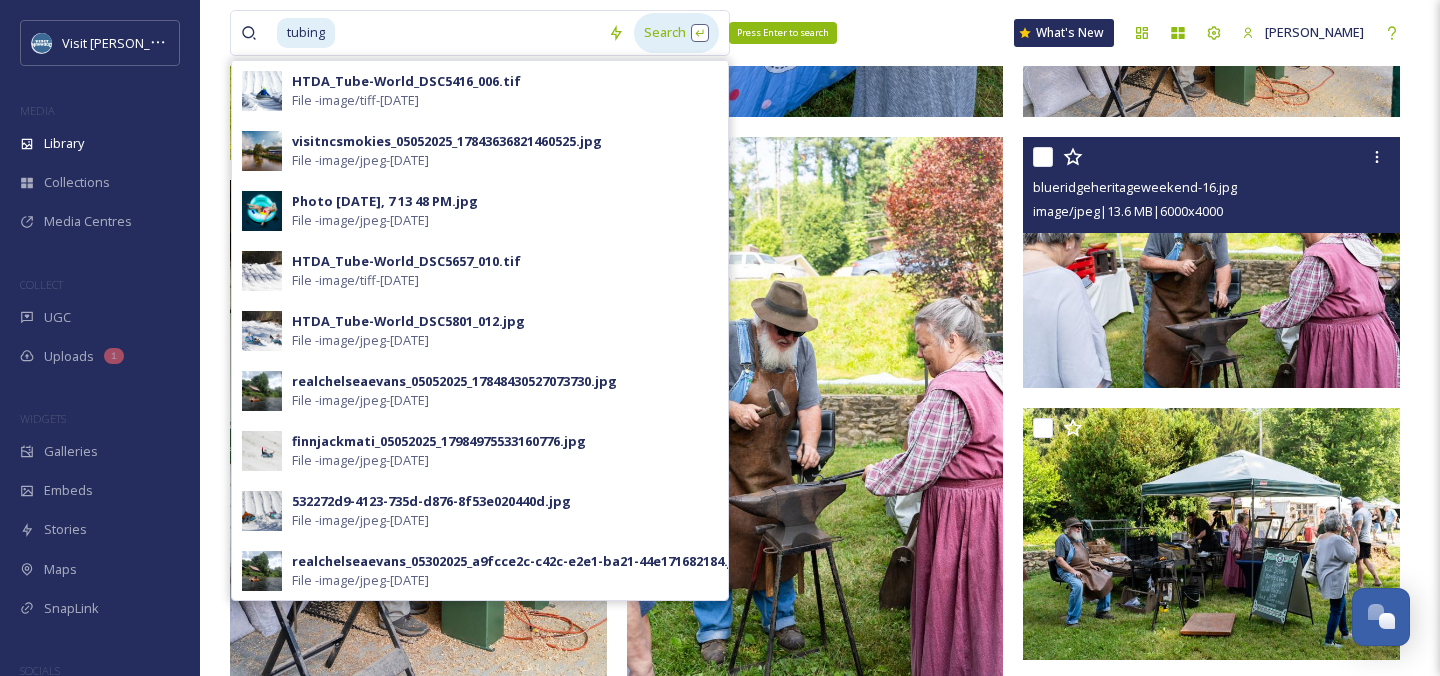 click on "Search Press Enter to search" at bounding box center (676, 32) 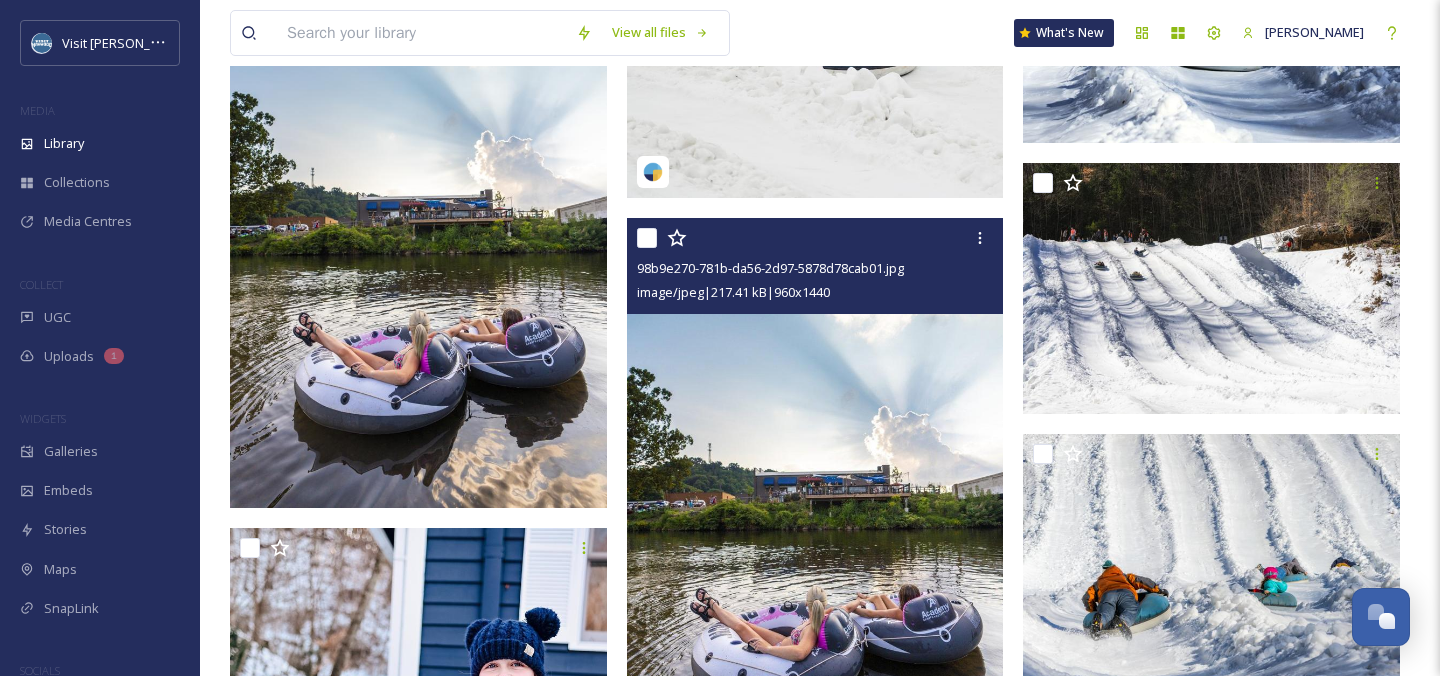 scroll, scrollTop: 1672, scrollLeft: 0, axis: vertical 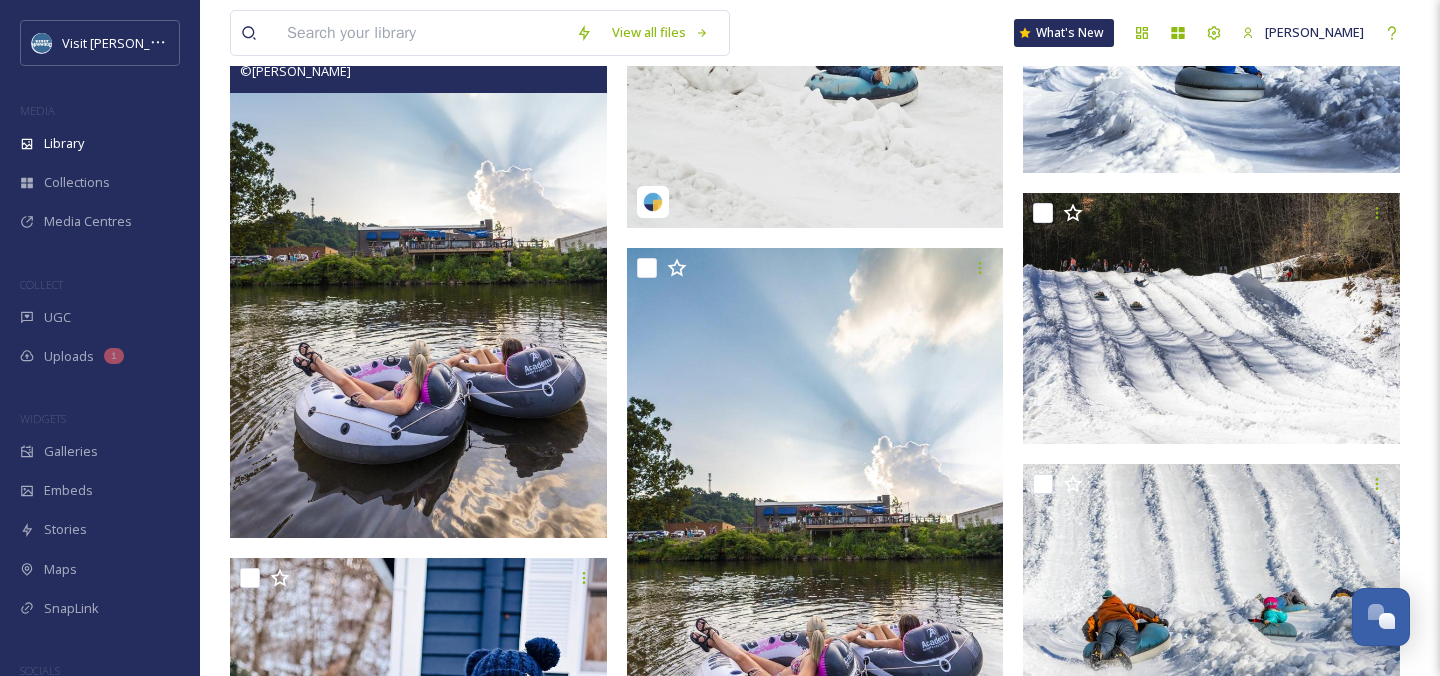 click at bounding box center [418, 255] 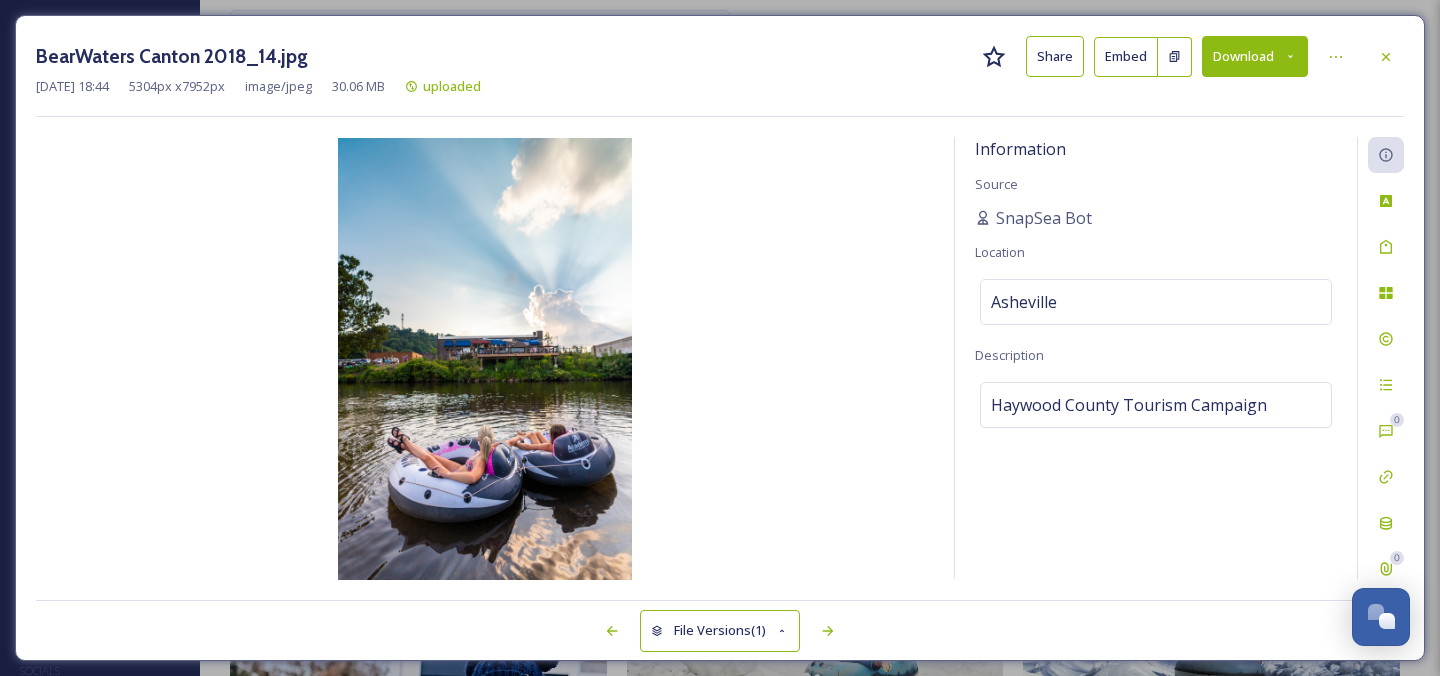 click on "Download" at bounding box center (1255, 56) 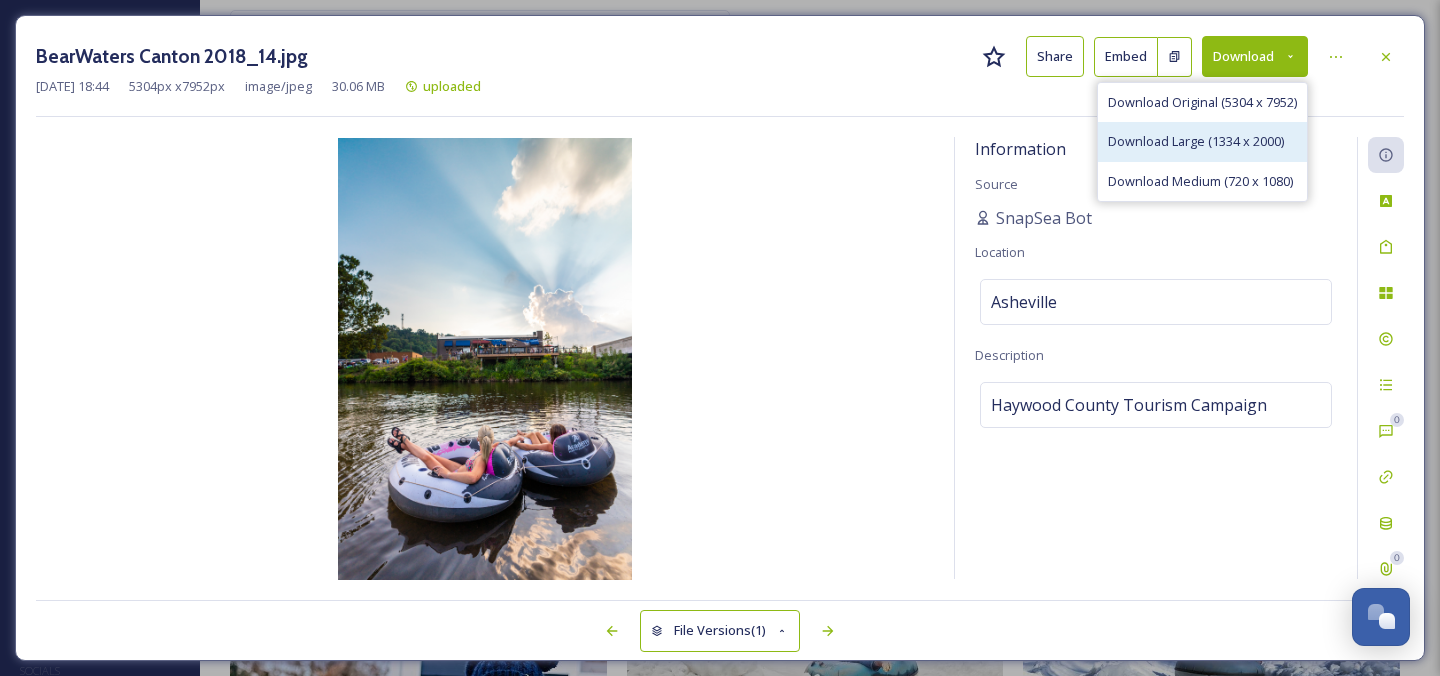 click on "Download Large (1334 x 2000)" at bounding box center (1196, 141) 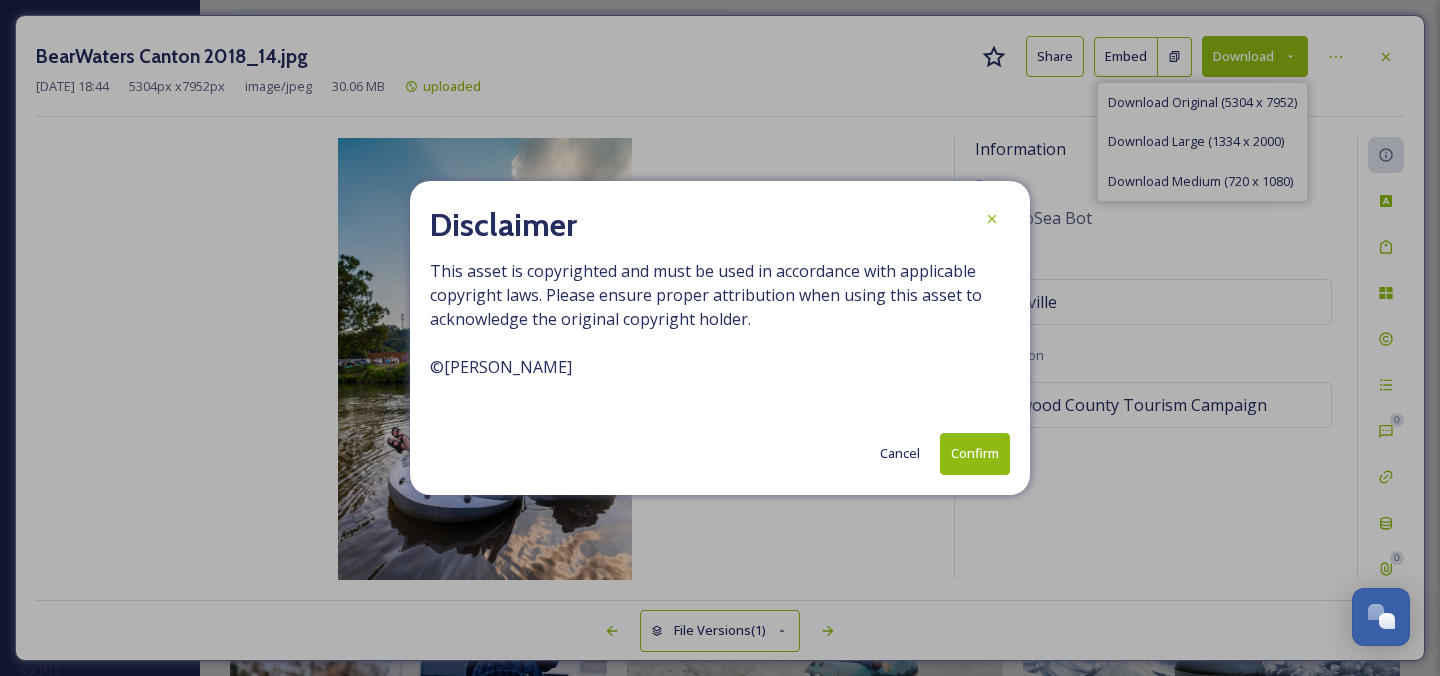 click on "Confirm" at bounding box center (975, 453) 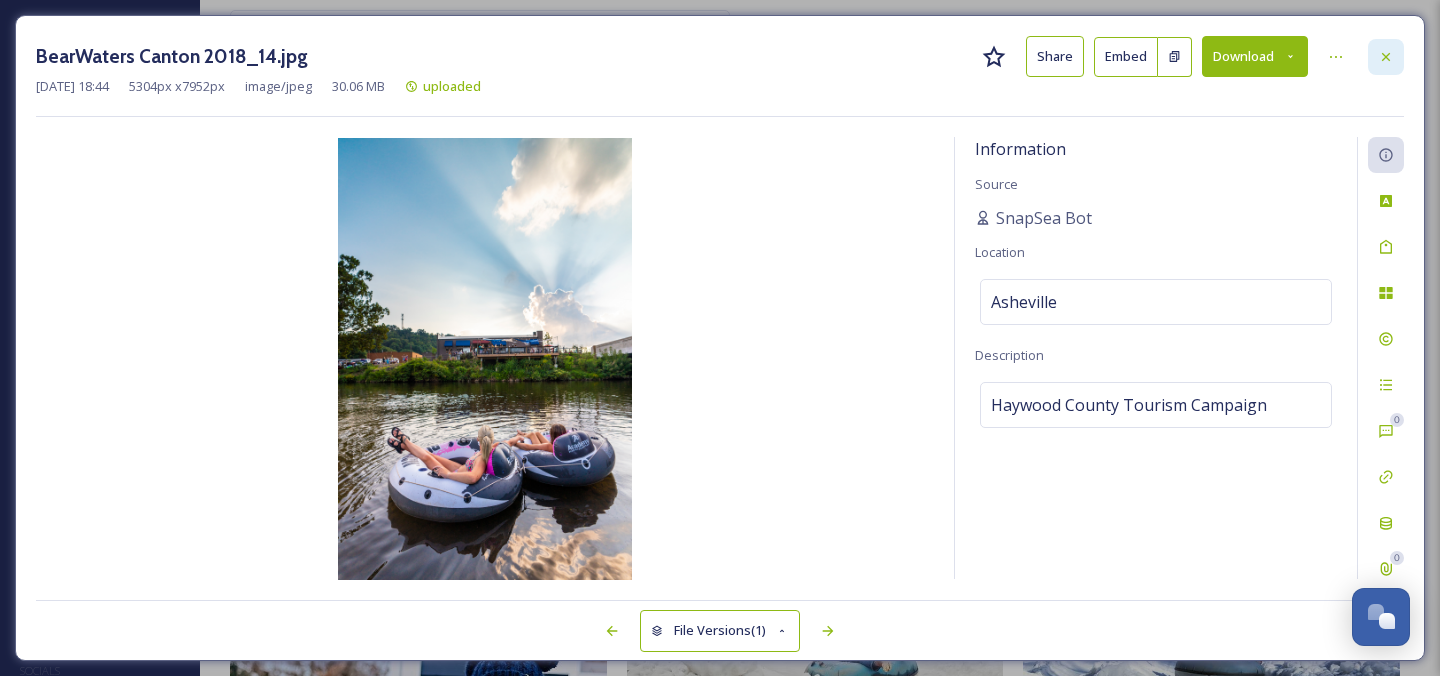 click at bounding box center (1386, 57) 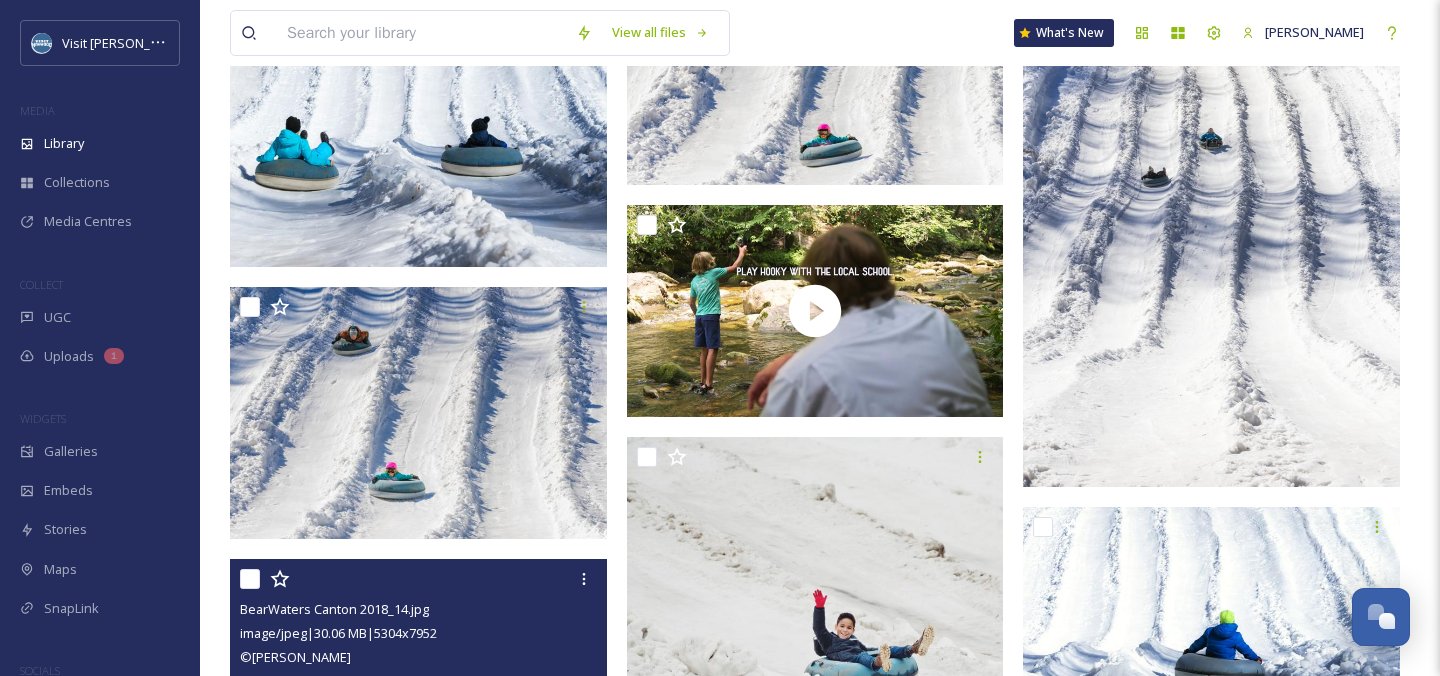 click at bounding box center [421, 33] 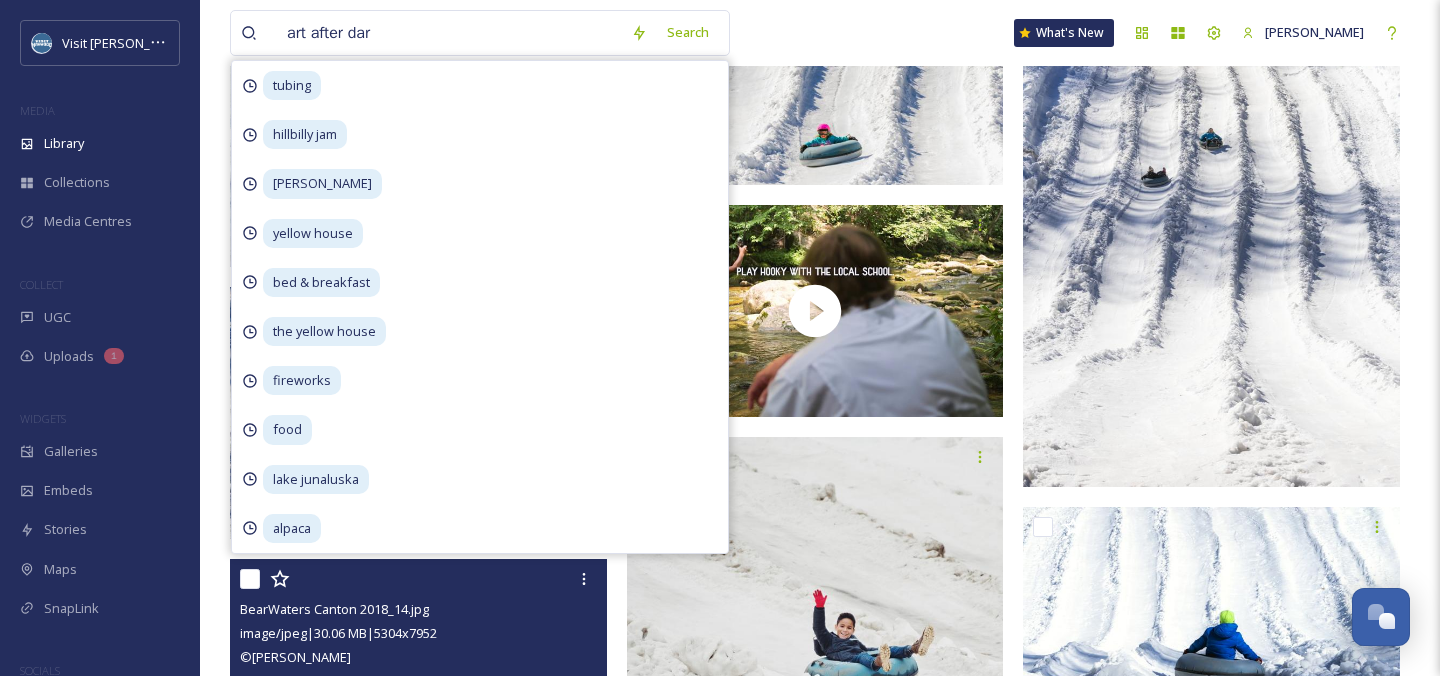 type on "art after dark" 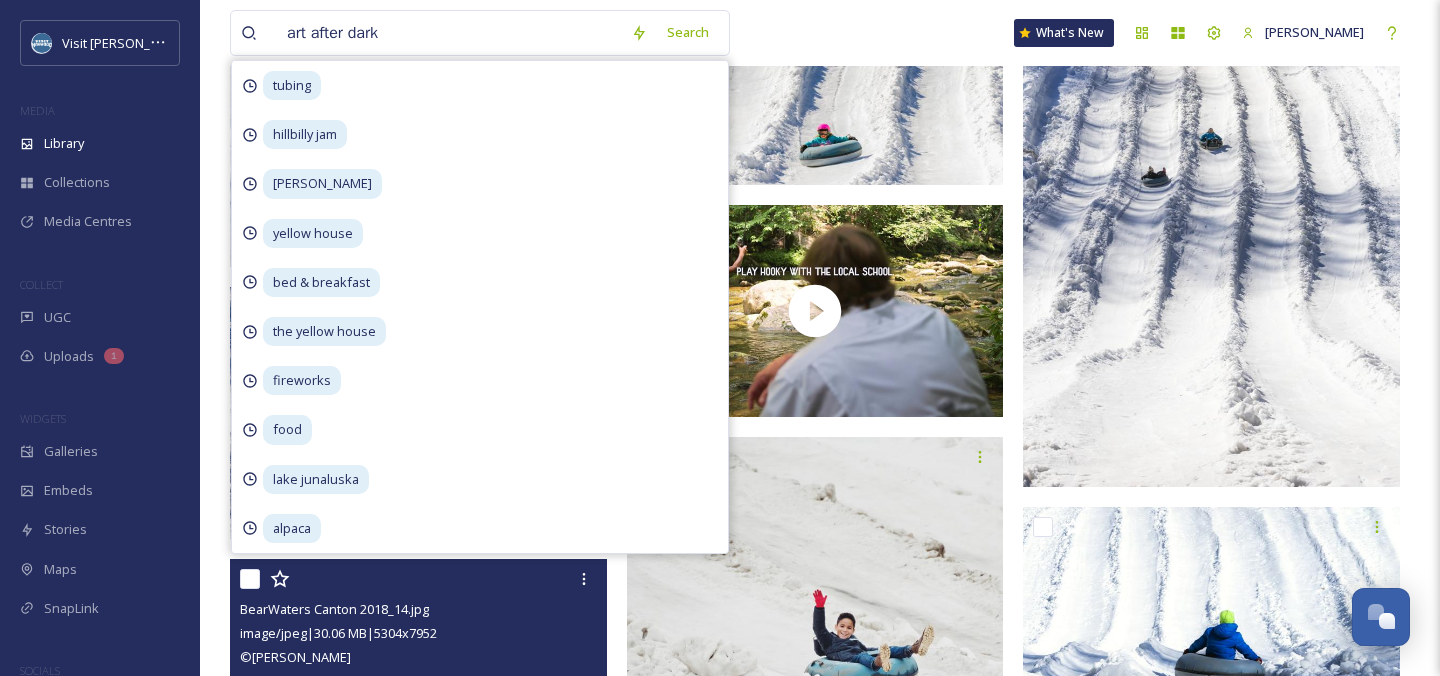 type 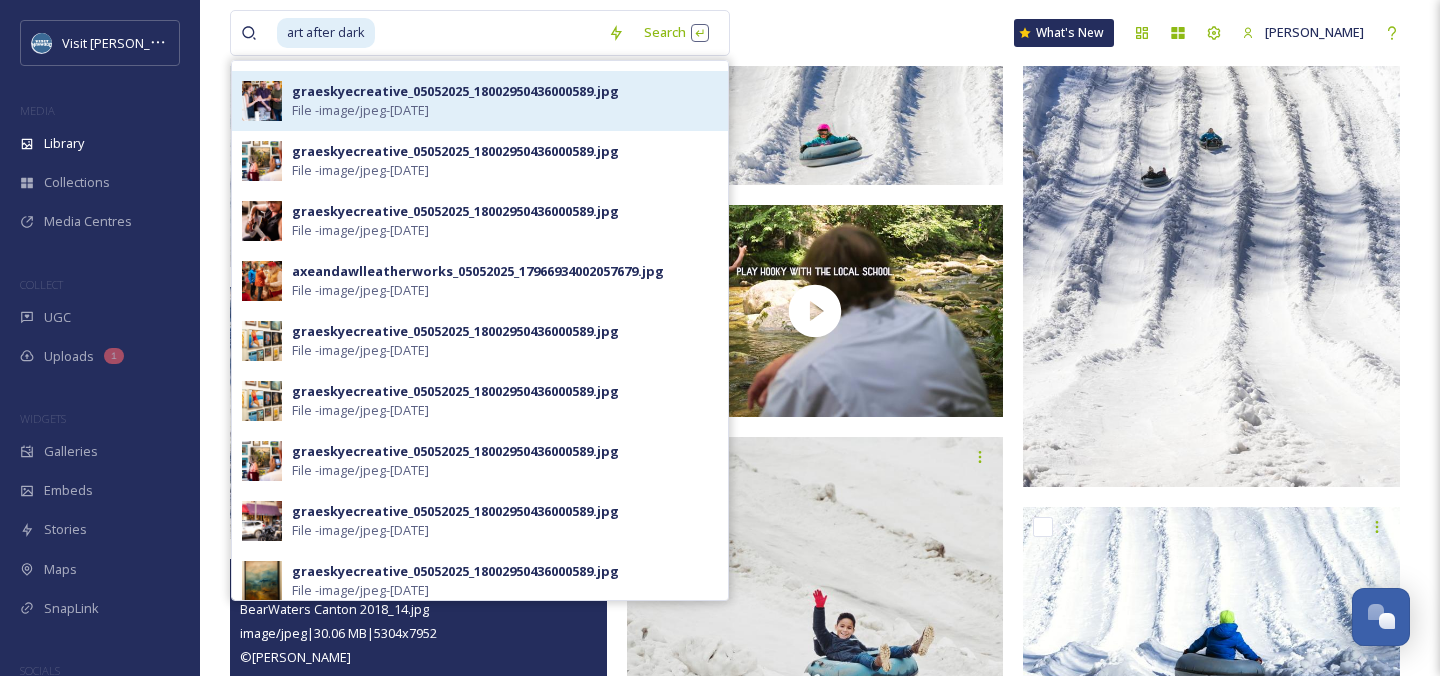 scroll, scrollTop: 232, scrollLeft: 0, axis: vertical 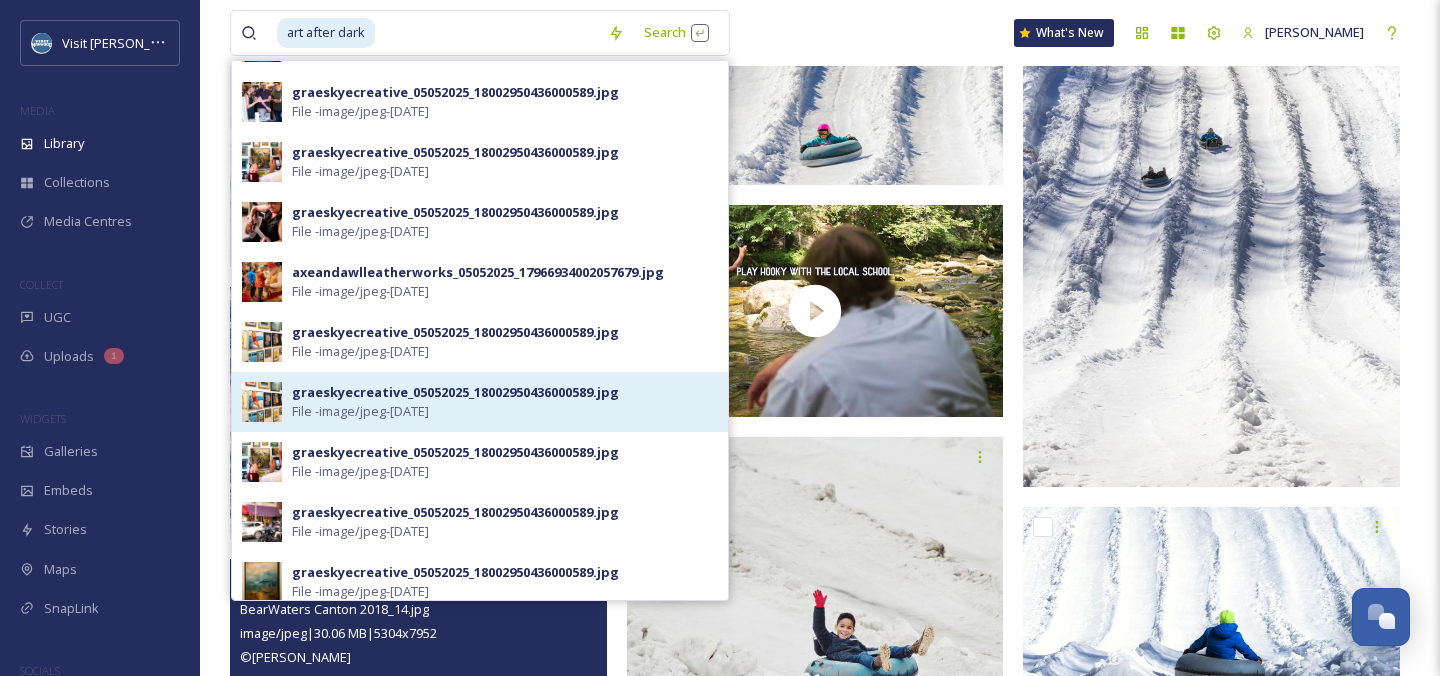 click on "graeskyecreative_05052025_18002950436000589.jpg" at bounding box center [455, 392] 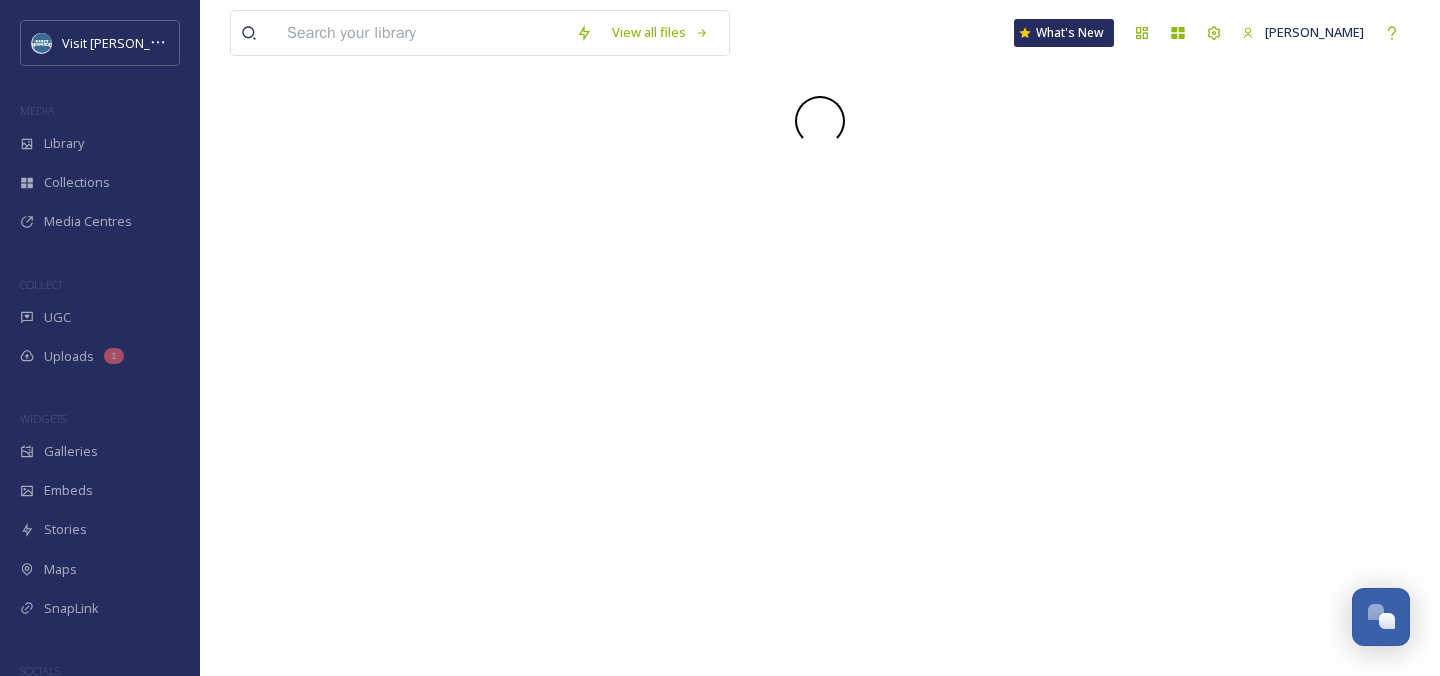 scroll, scrollTop: 0, scrollLeft: 0, axis: both 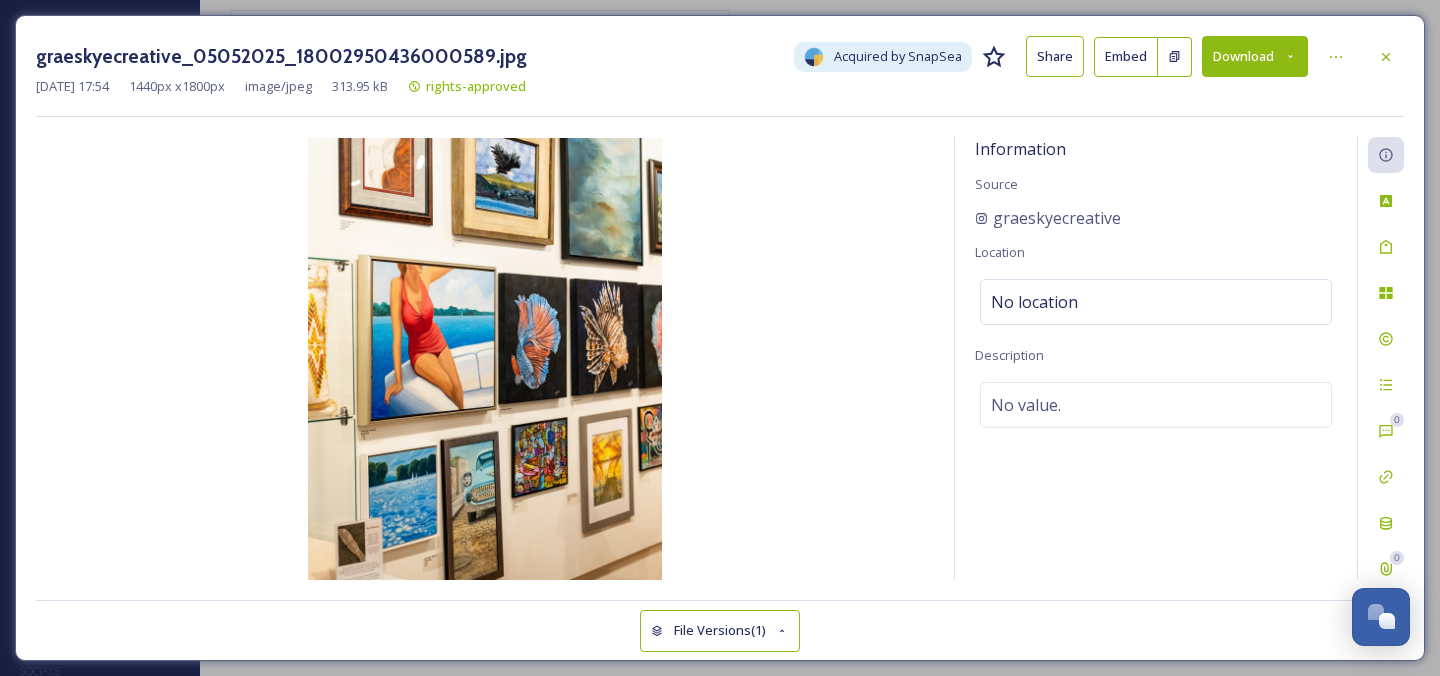 click on "Download" at bounding box center (1255, 56) 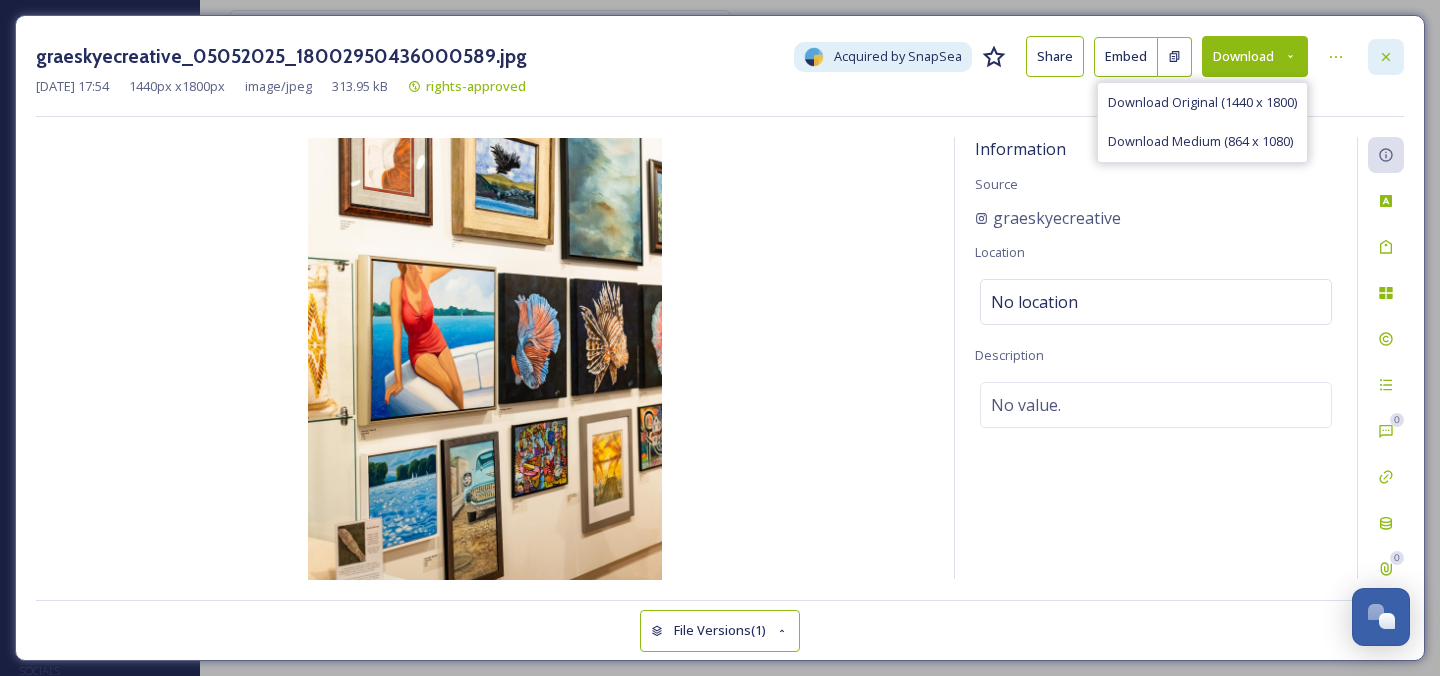 click 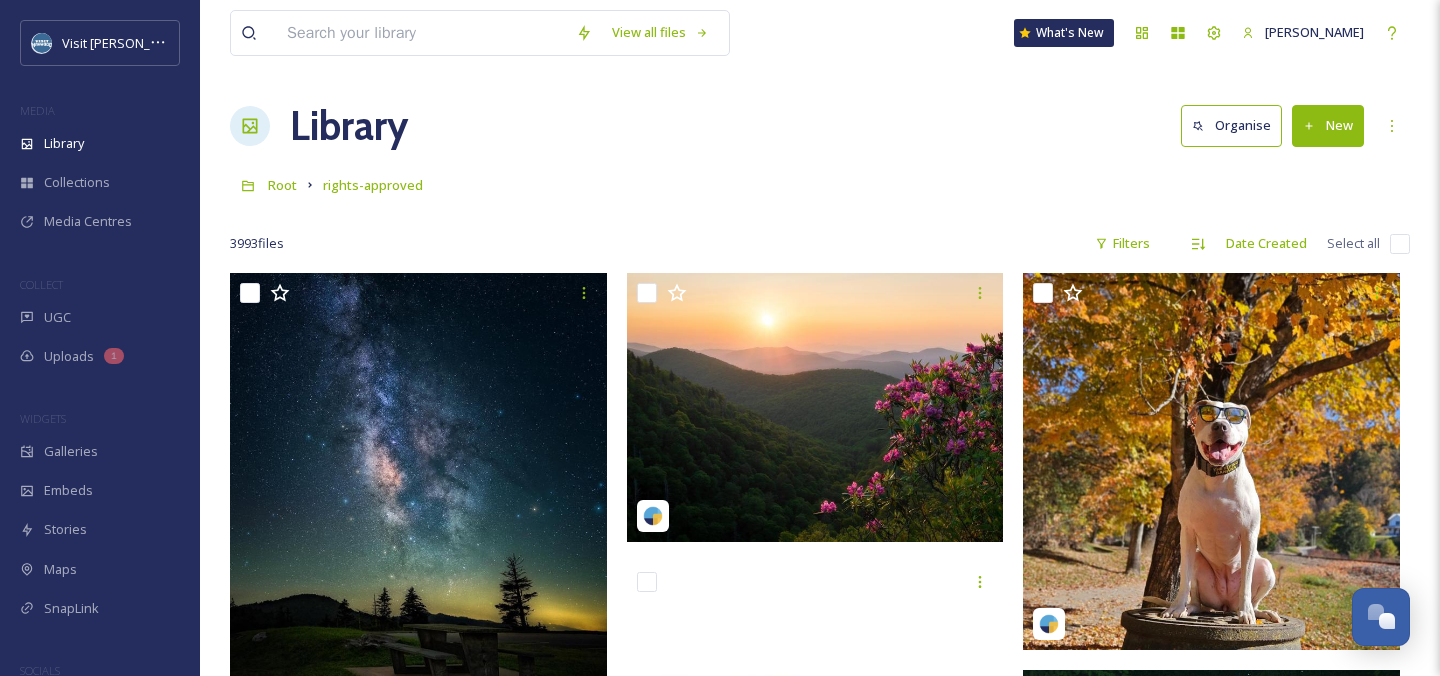 click at bounding box center [421, 33] 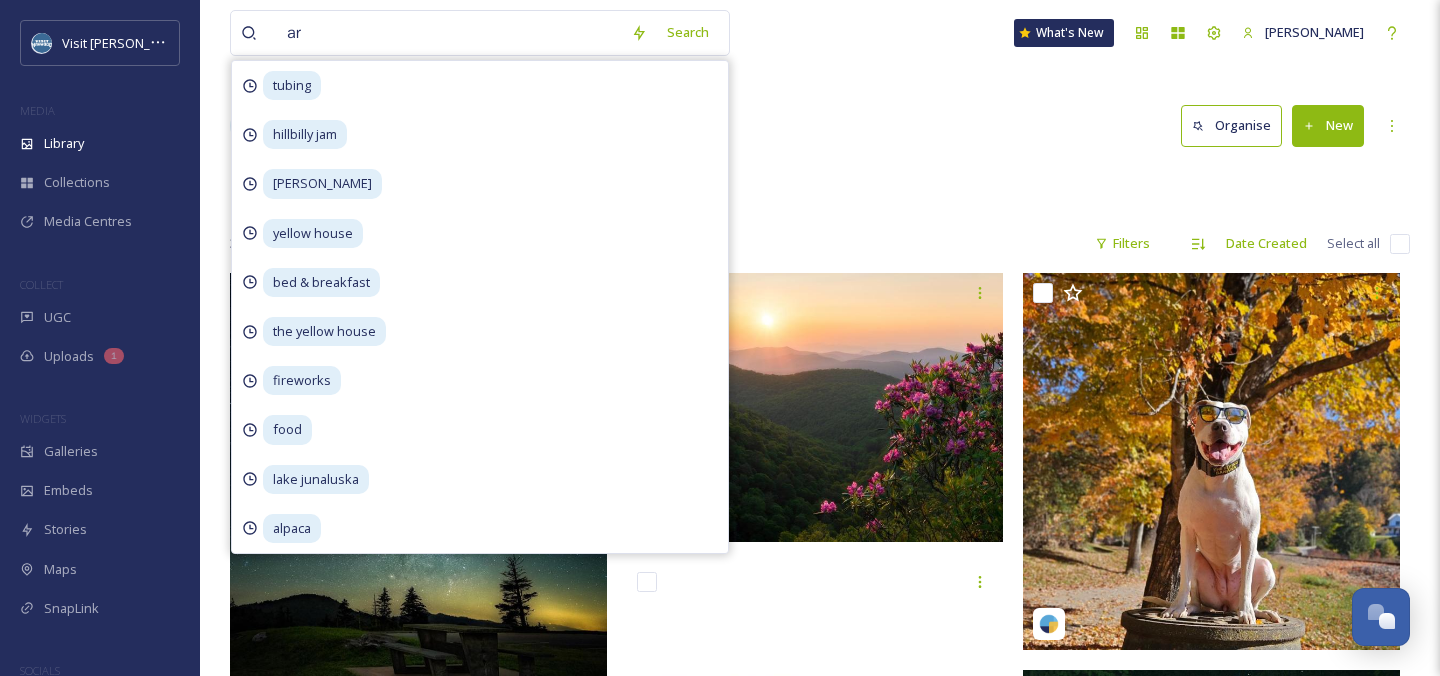 type on "art" 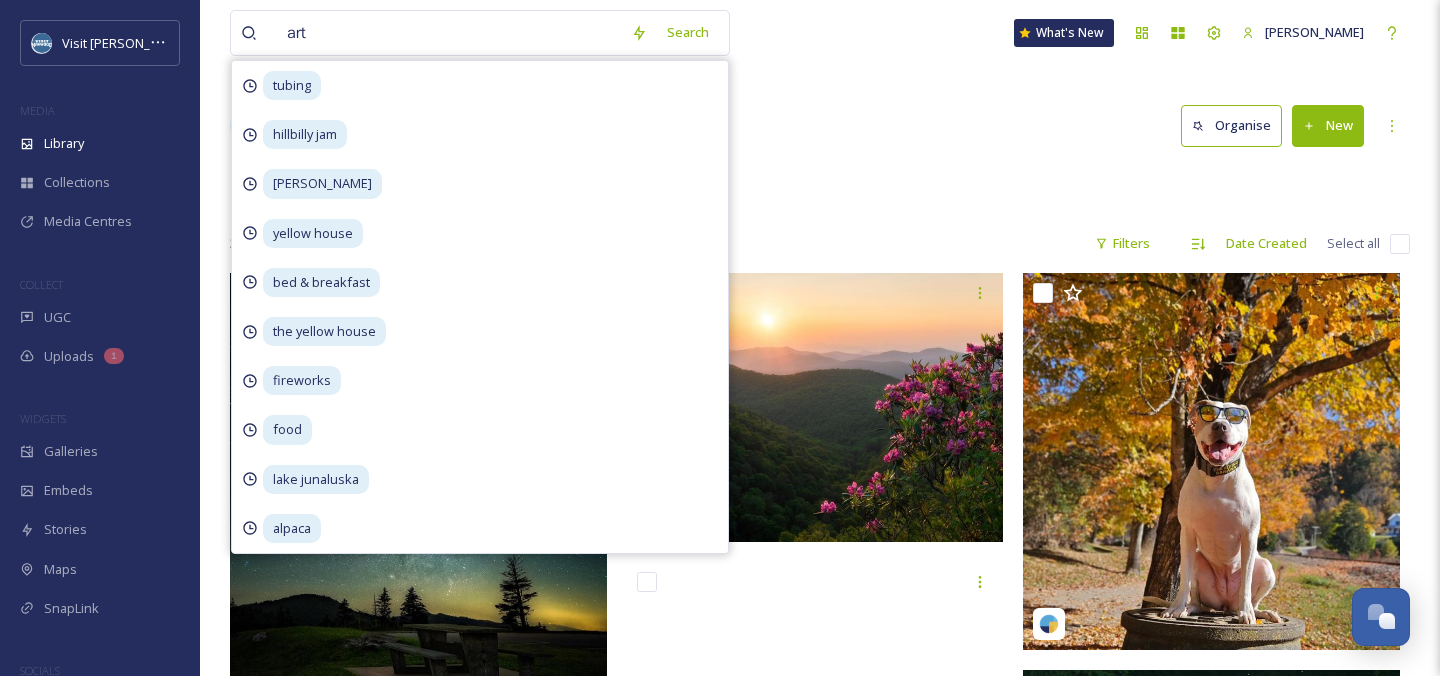 type 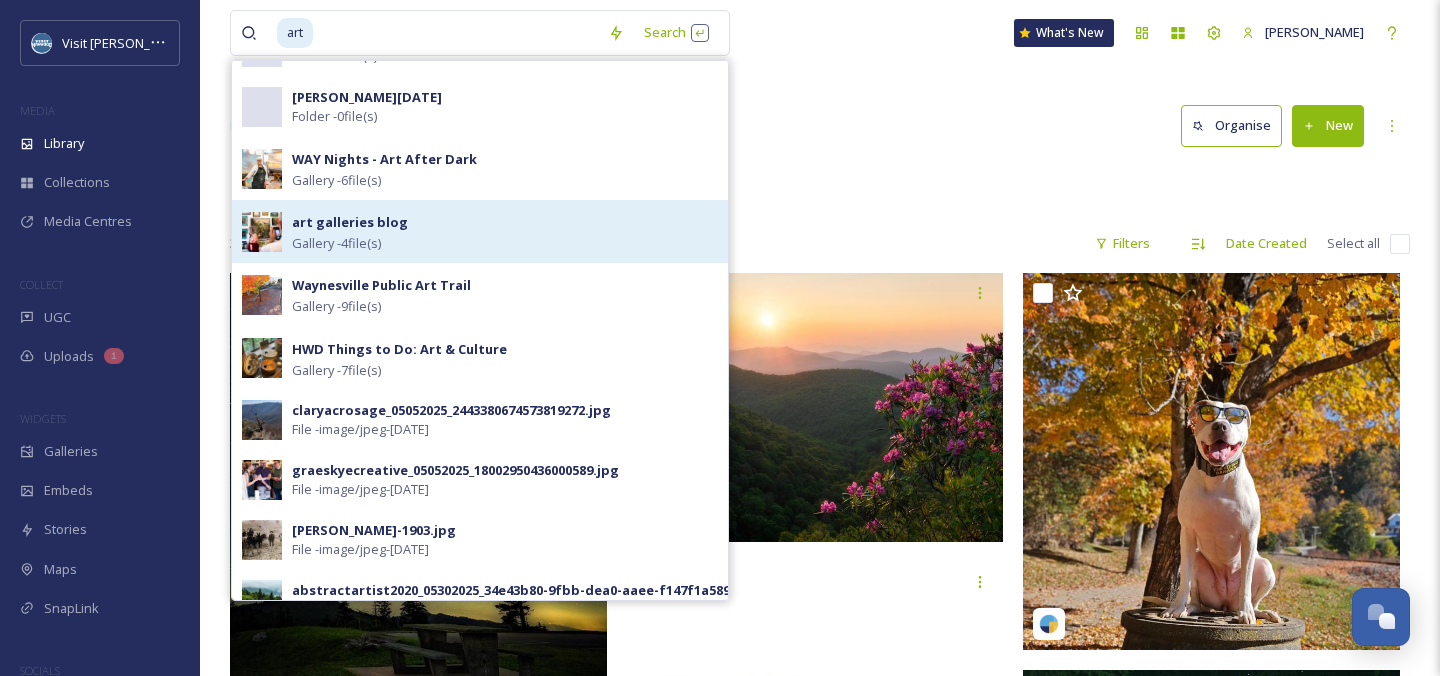 scroll, scrollTop: 0, scrollLeft: 0, axis: both 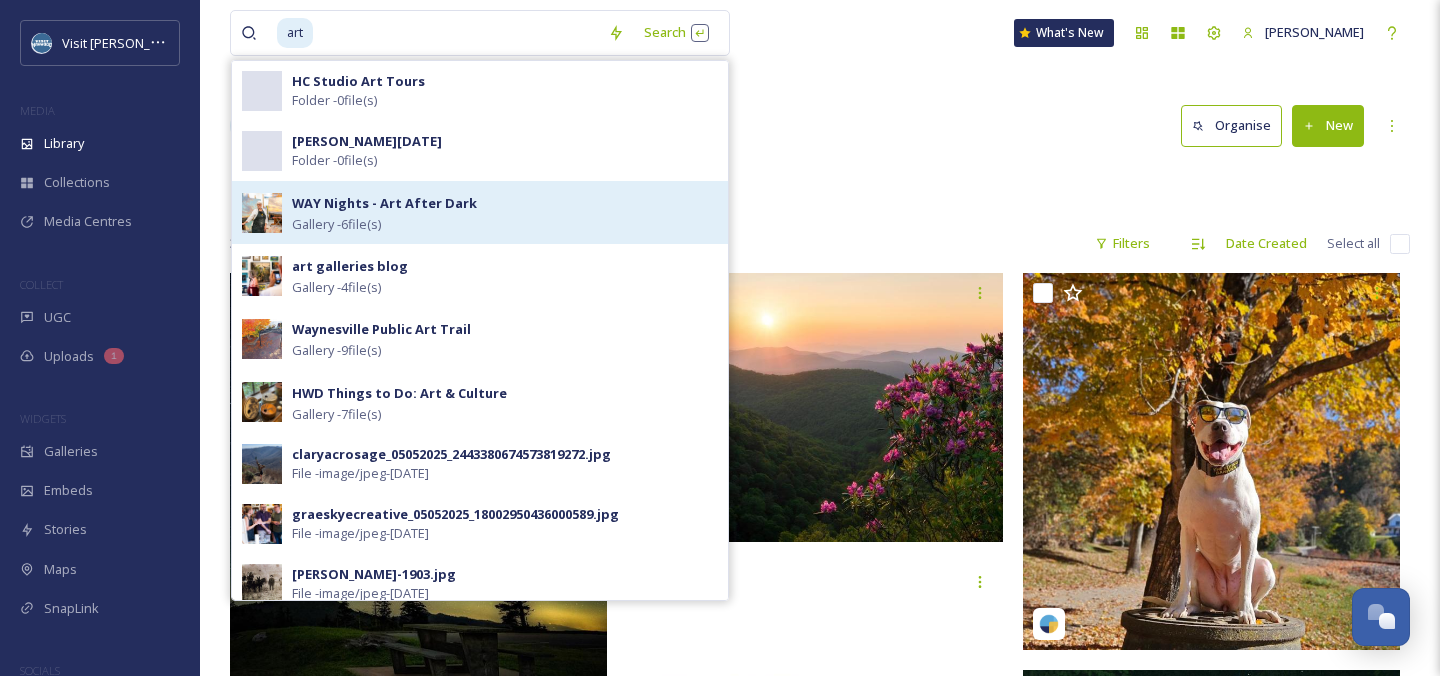click on "WAY Nights - Art After Dark Gallery -  6  file(s)" at bounding box center [505, 212] 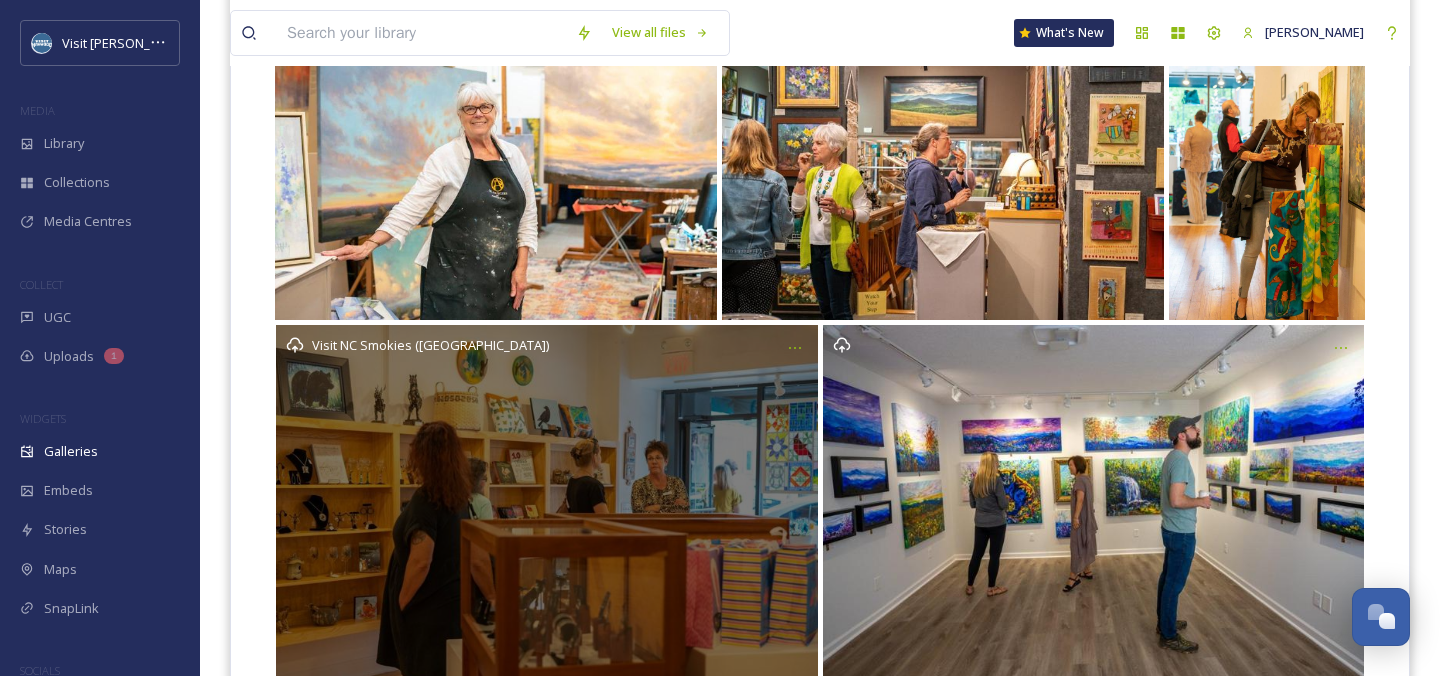 scroll, scrollTop: 378, scrollLeft: 0, axis: vertical 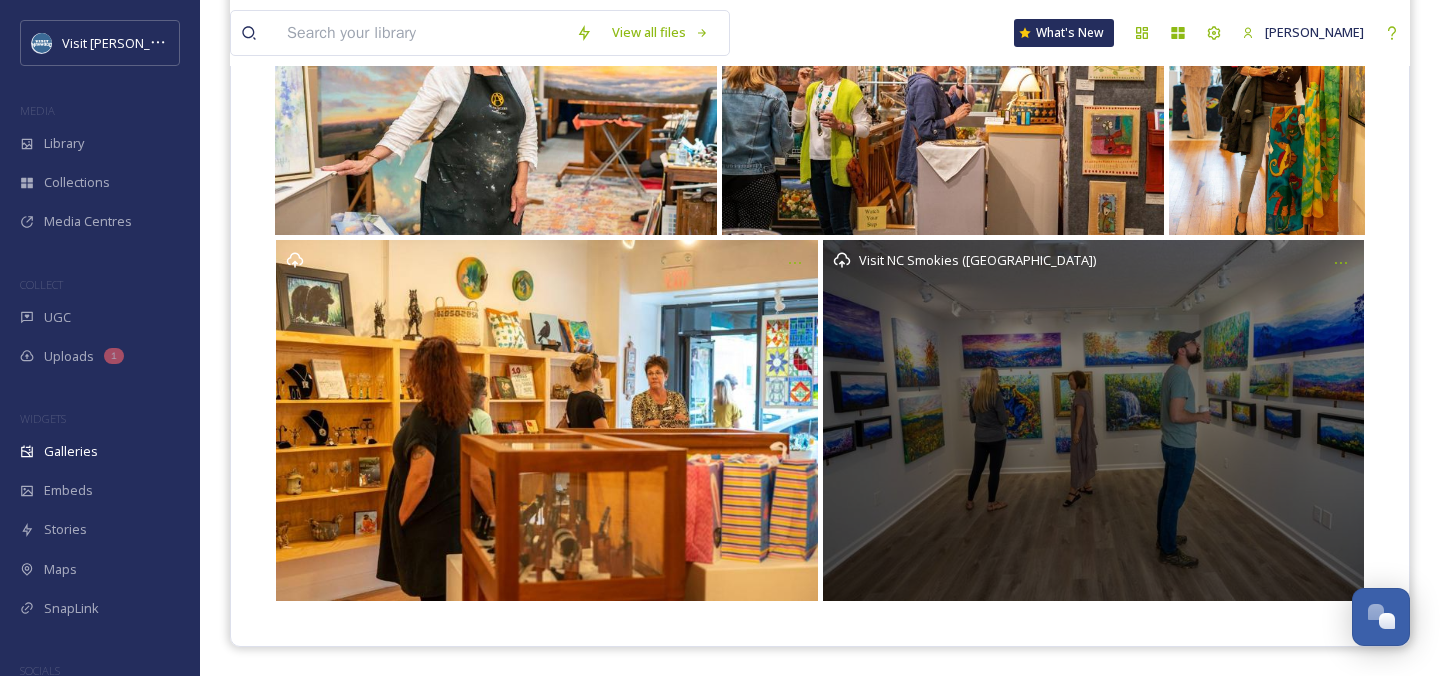 click on "Visit NC Smokies ([GEOGRAPHIC_DATA])" at bounding box center (1094, 420) 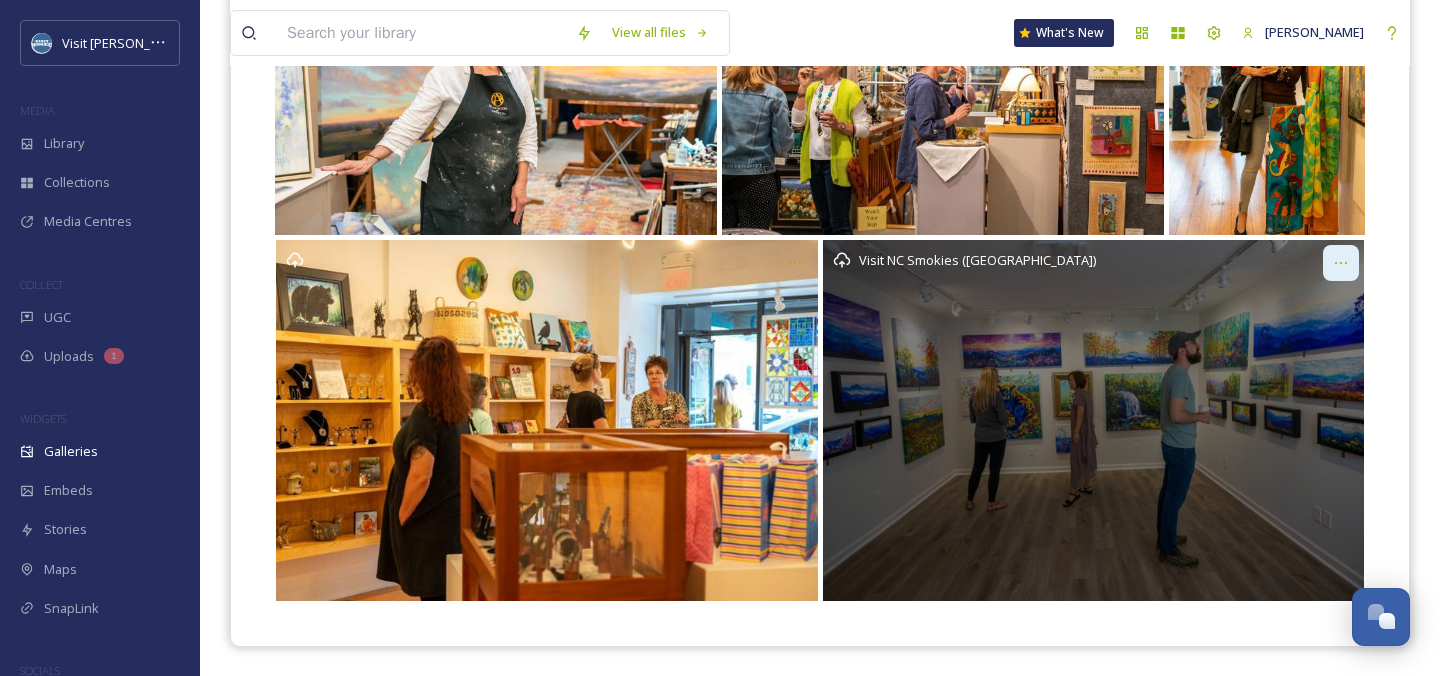 click 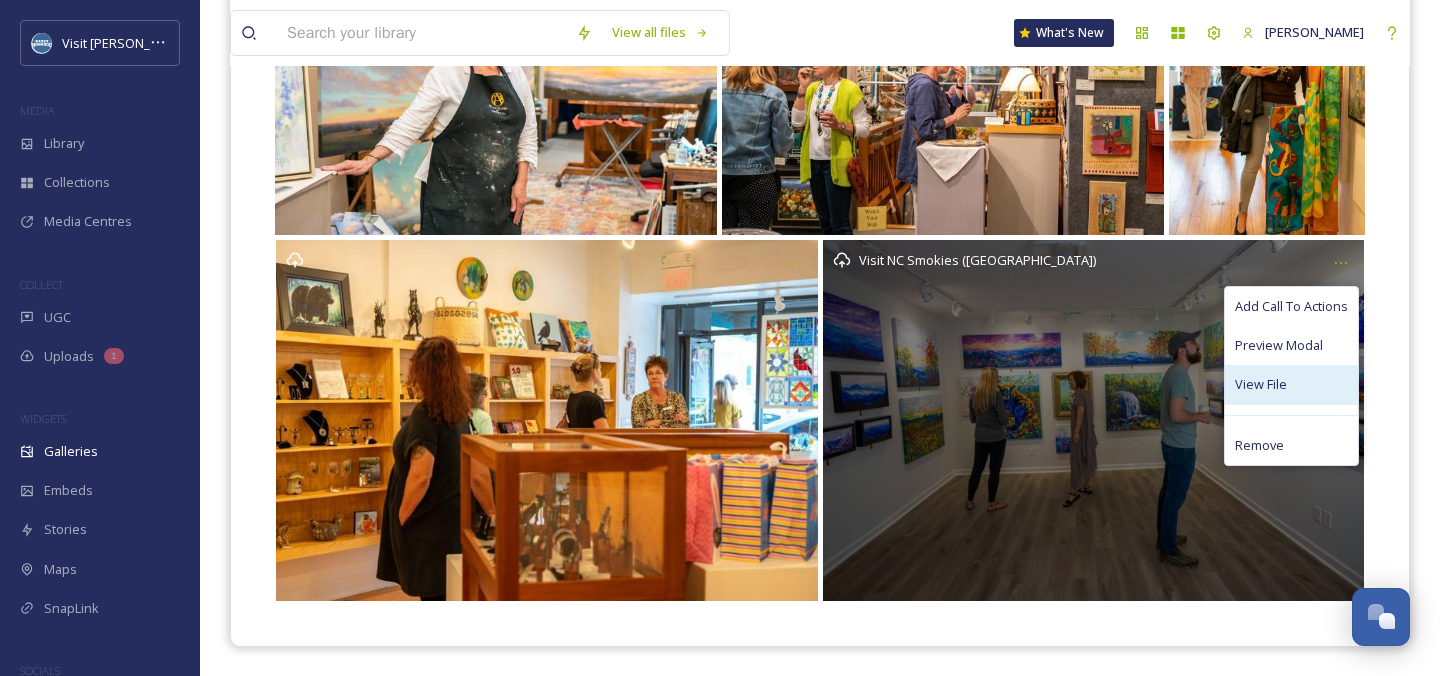 click on "View File" at bounding box center (1291, 384) 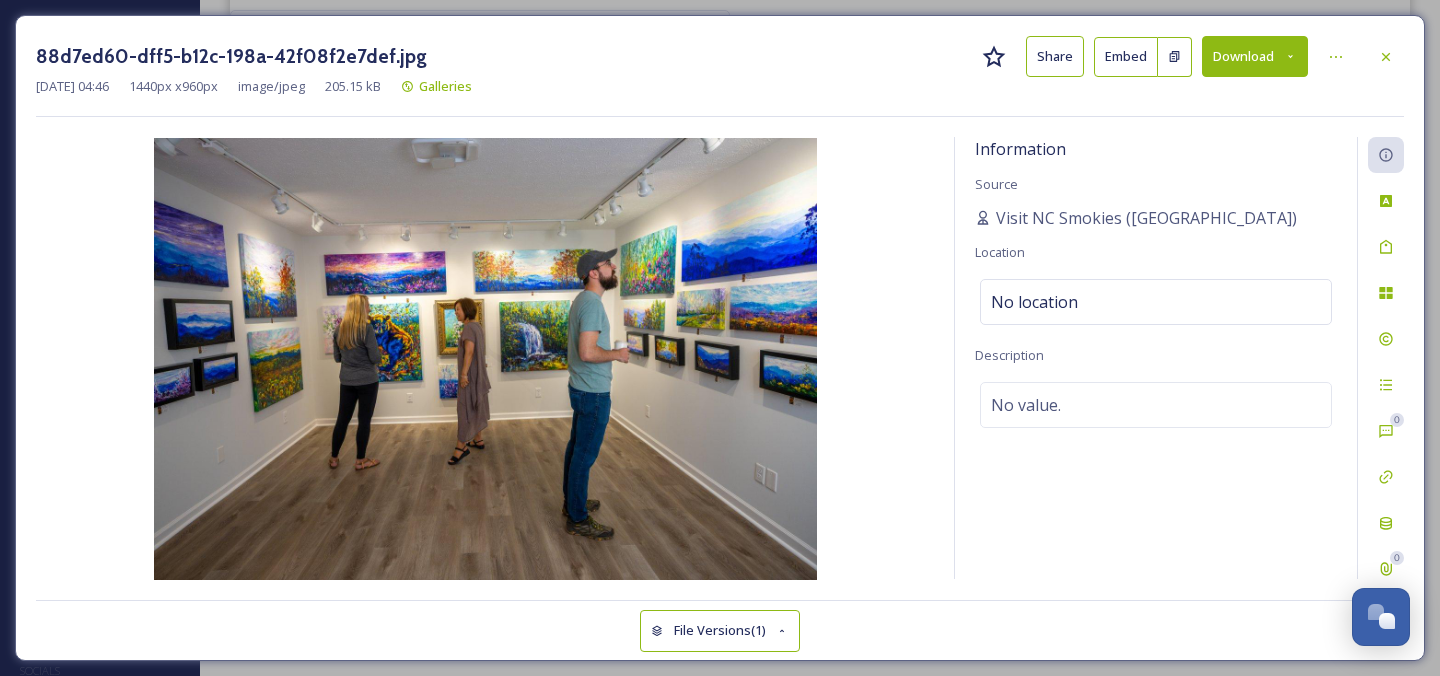 click on "Download" at bounding box center (1255, 56) 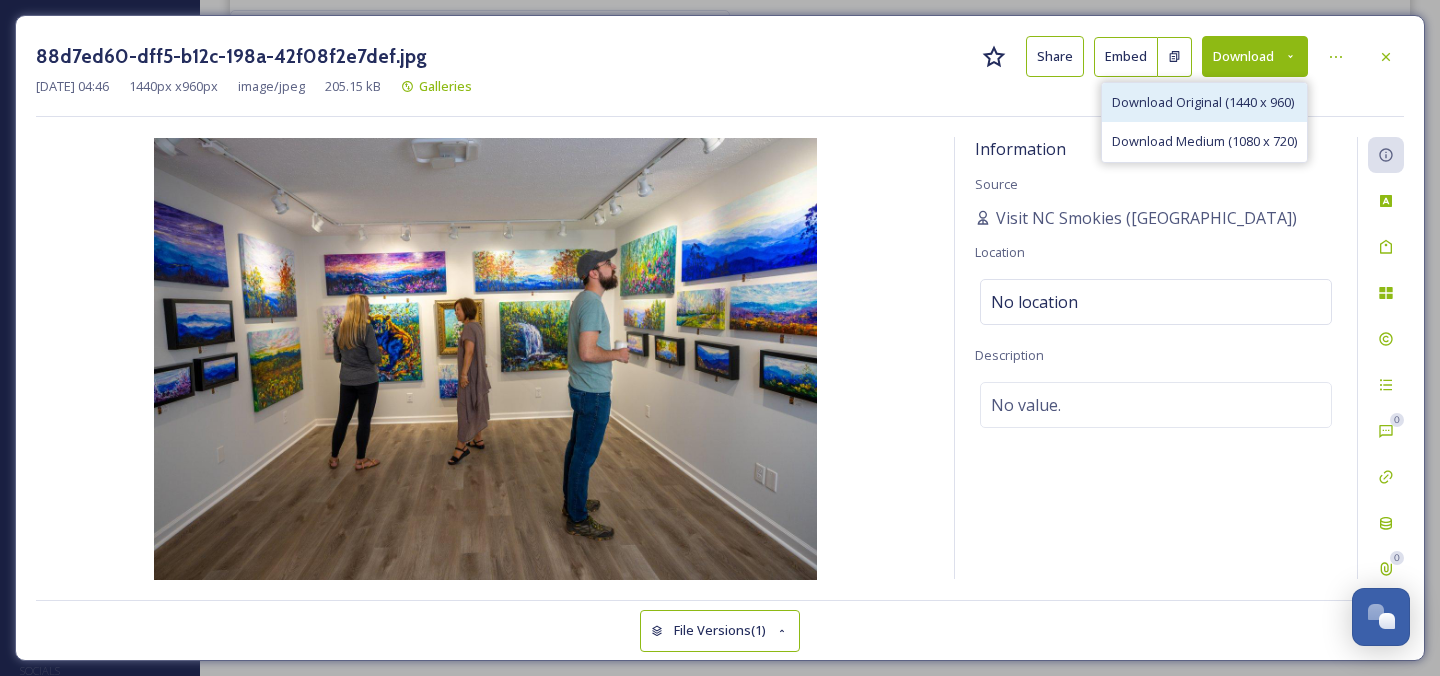 click on "Download Original (1440 x 960)" at bounding box center [1203, 102] 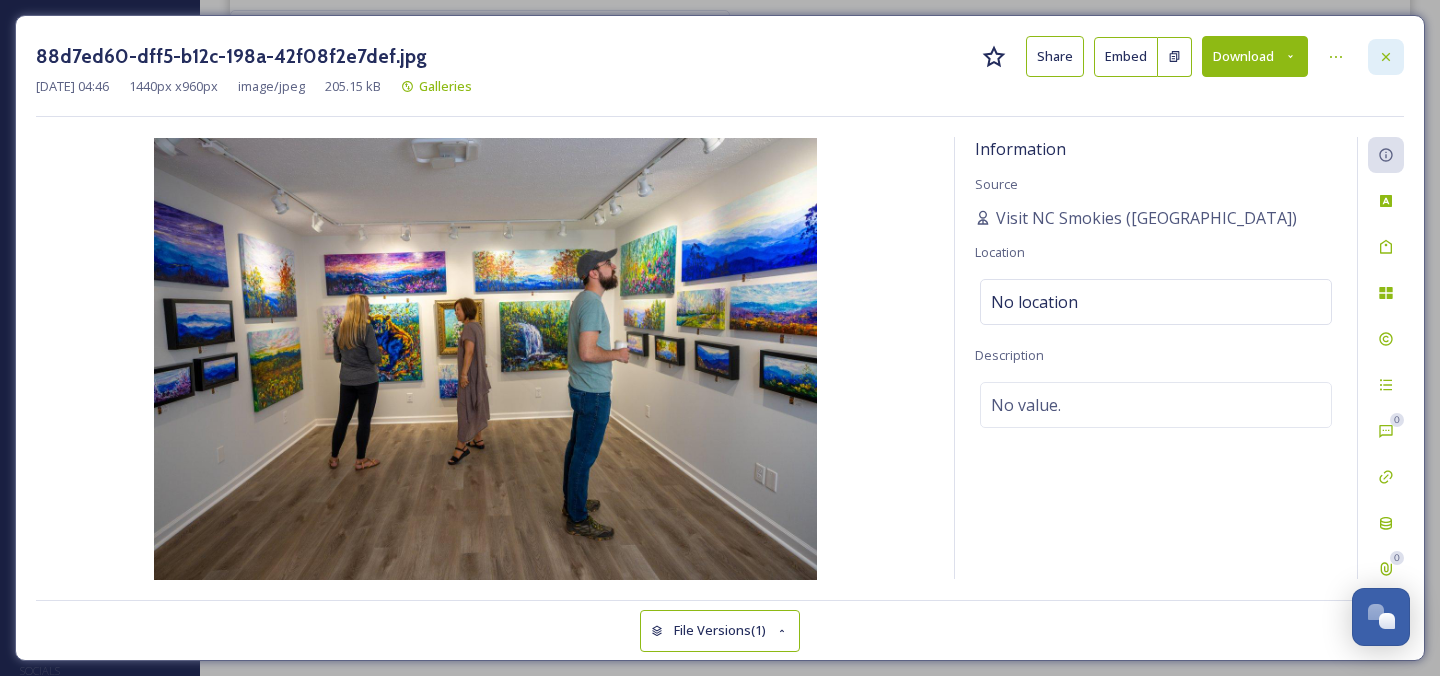 click 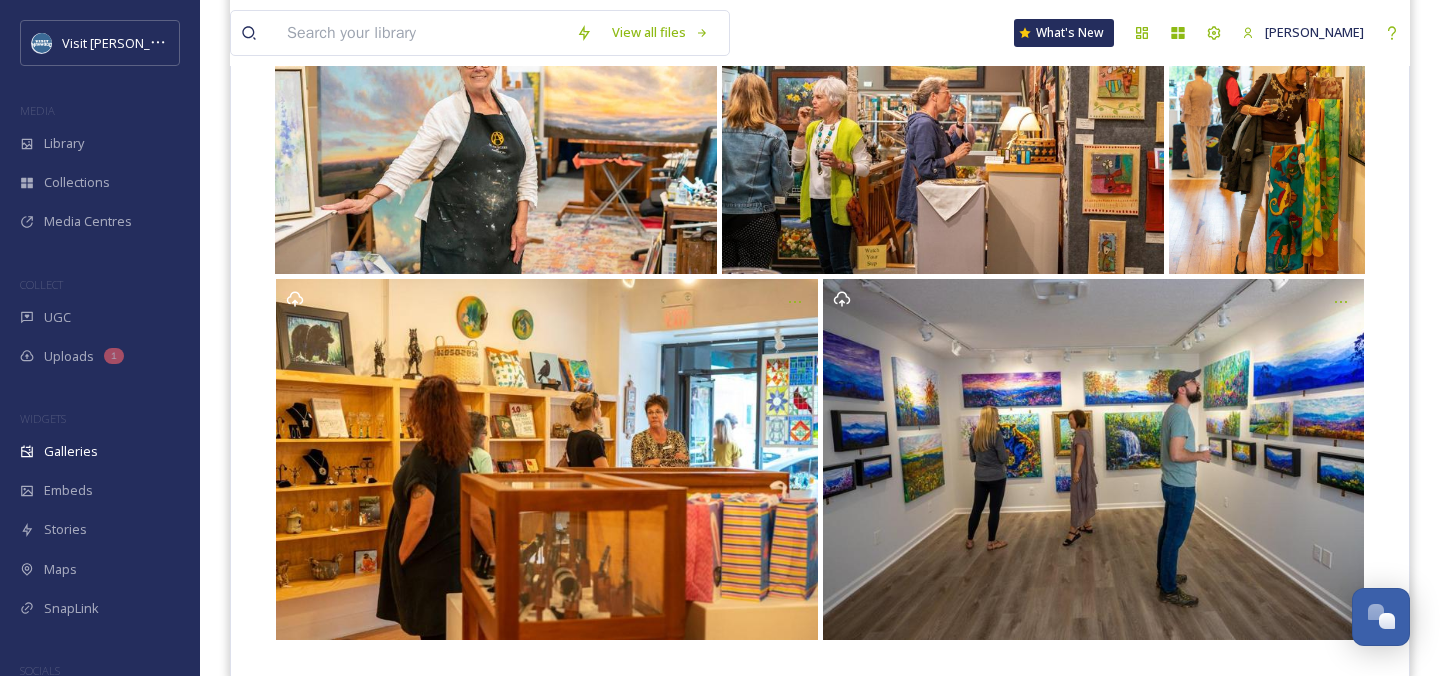 scroll, scrollTop: 336, scrollLeft: 0, axis: vertical 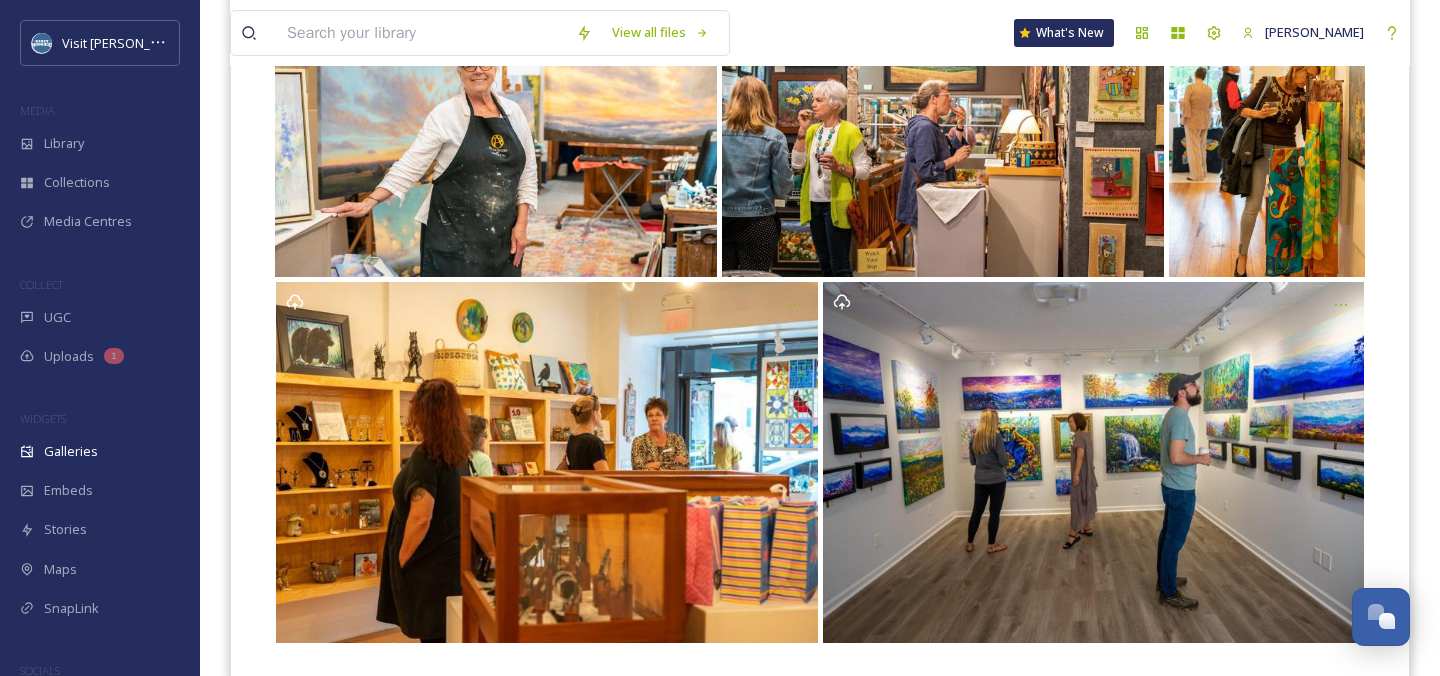 click at bounding box center (421, 33) 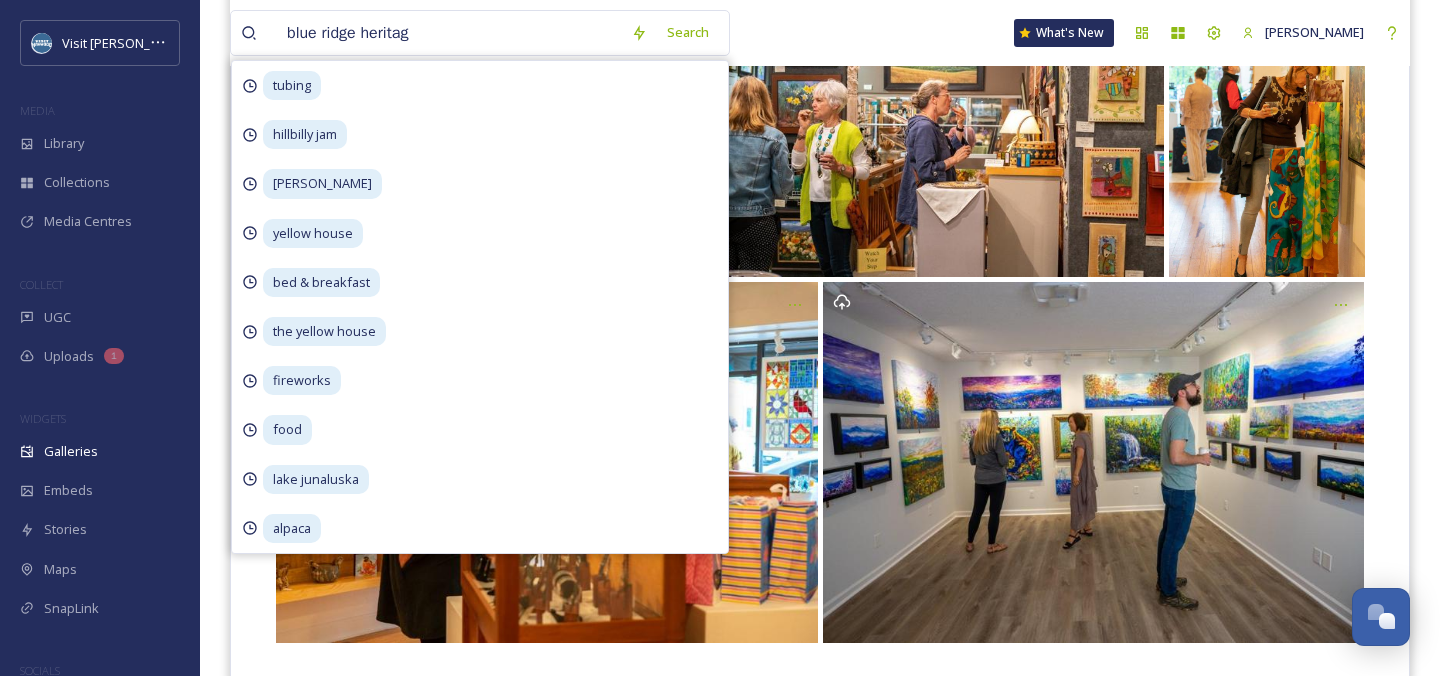 type on "blue ridge heritage" 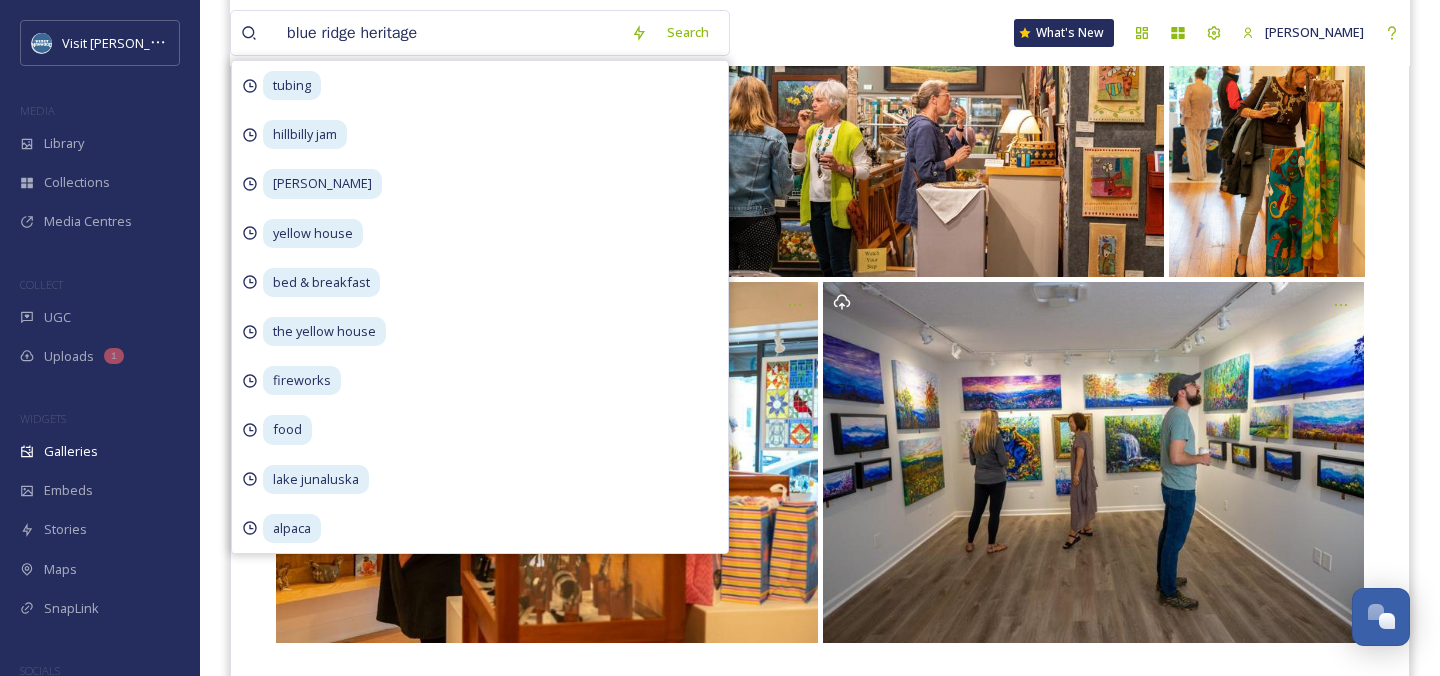 type 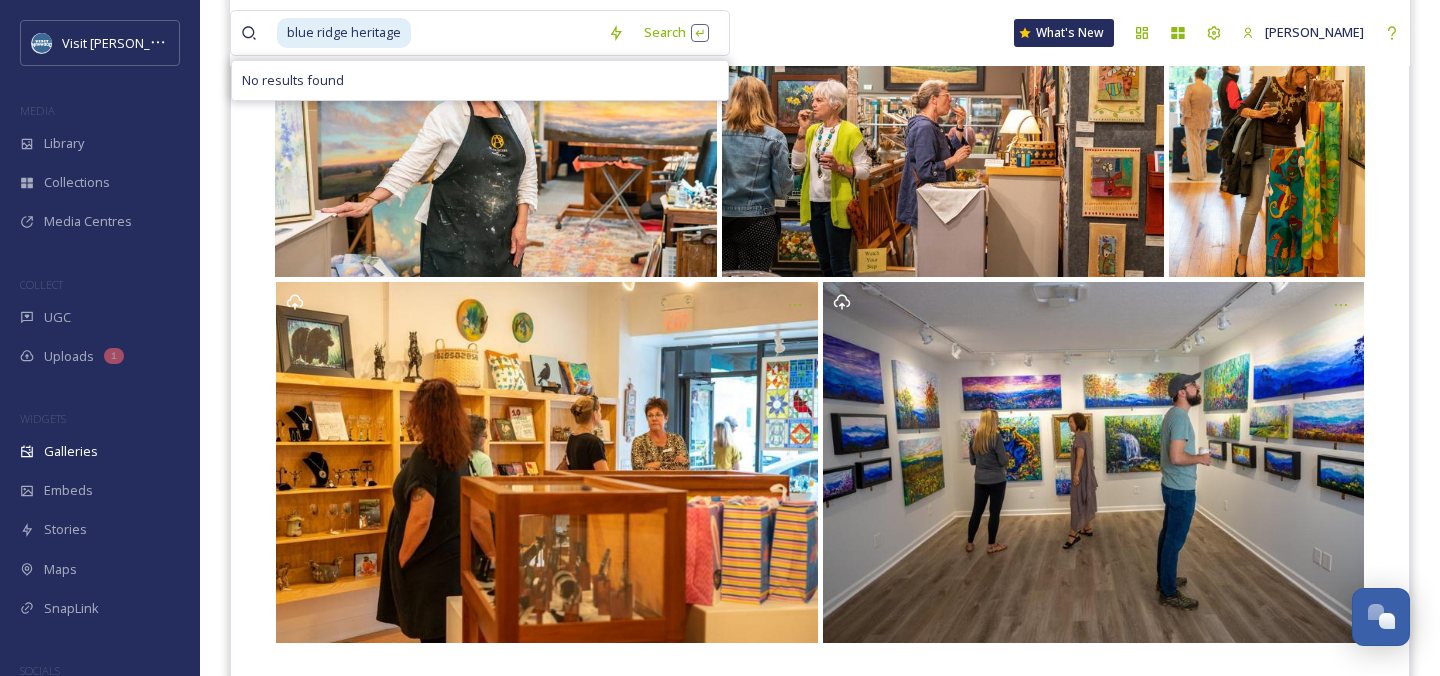 click at bounding box center (505, 33) 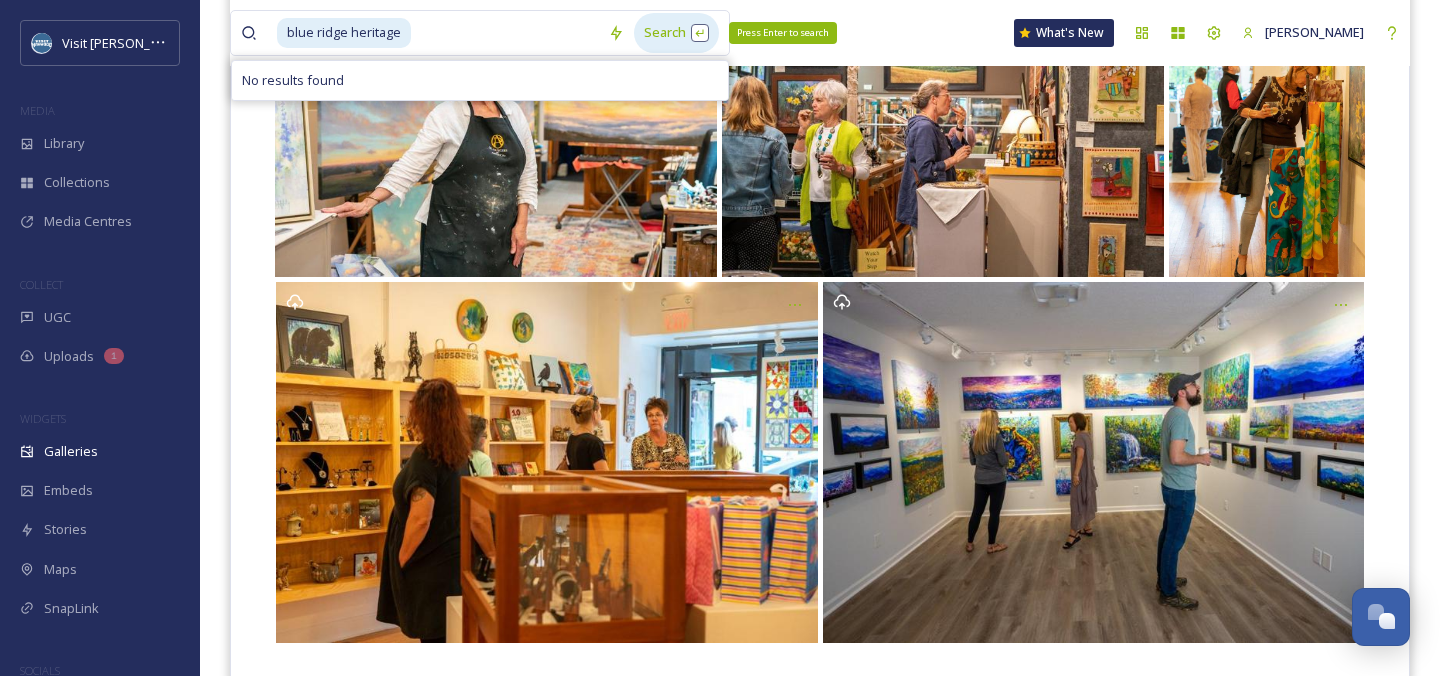 click on "Search Press Enter to search" at bounding box center (676, 32) 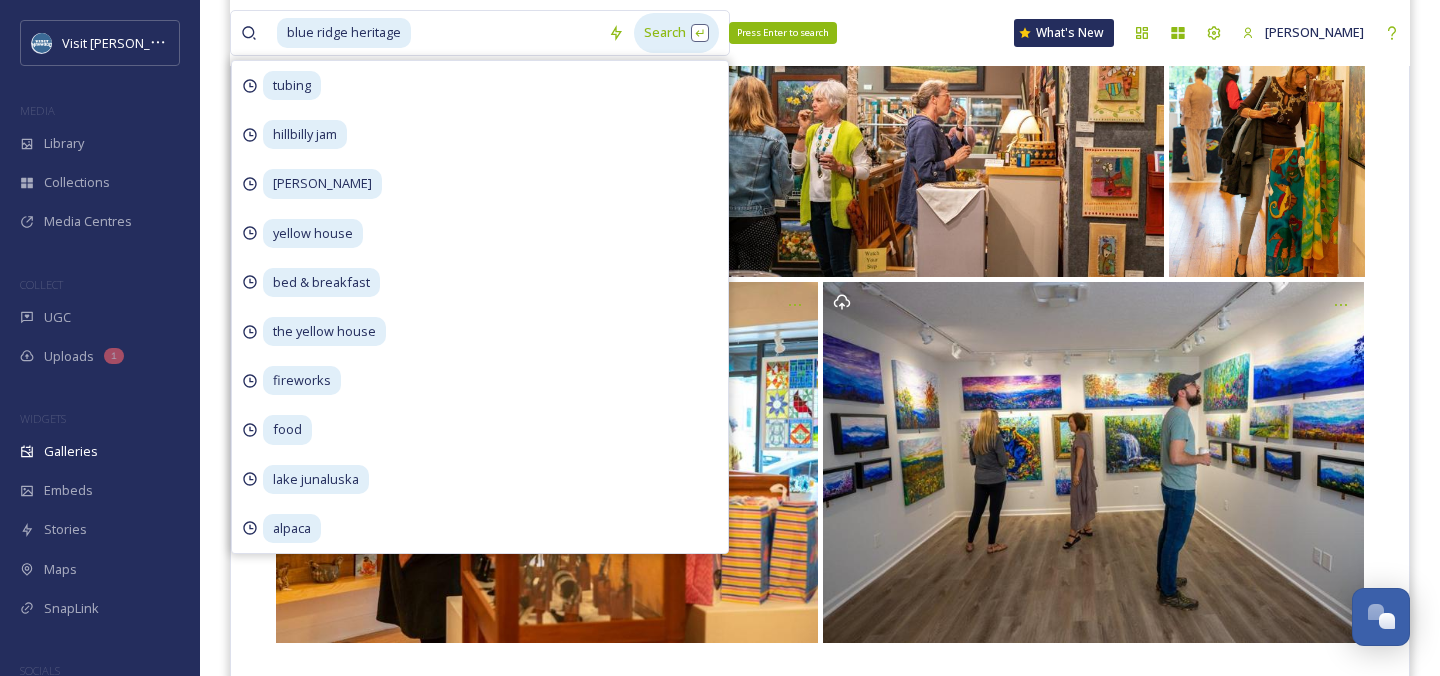 scroll, scrollTop: 0, scrollLeft: 0, axis: both 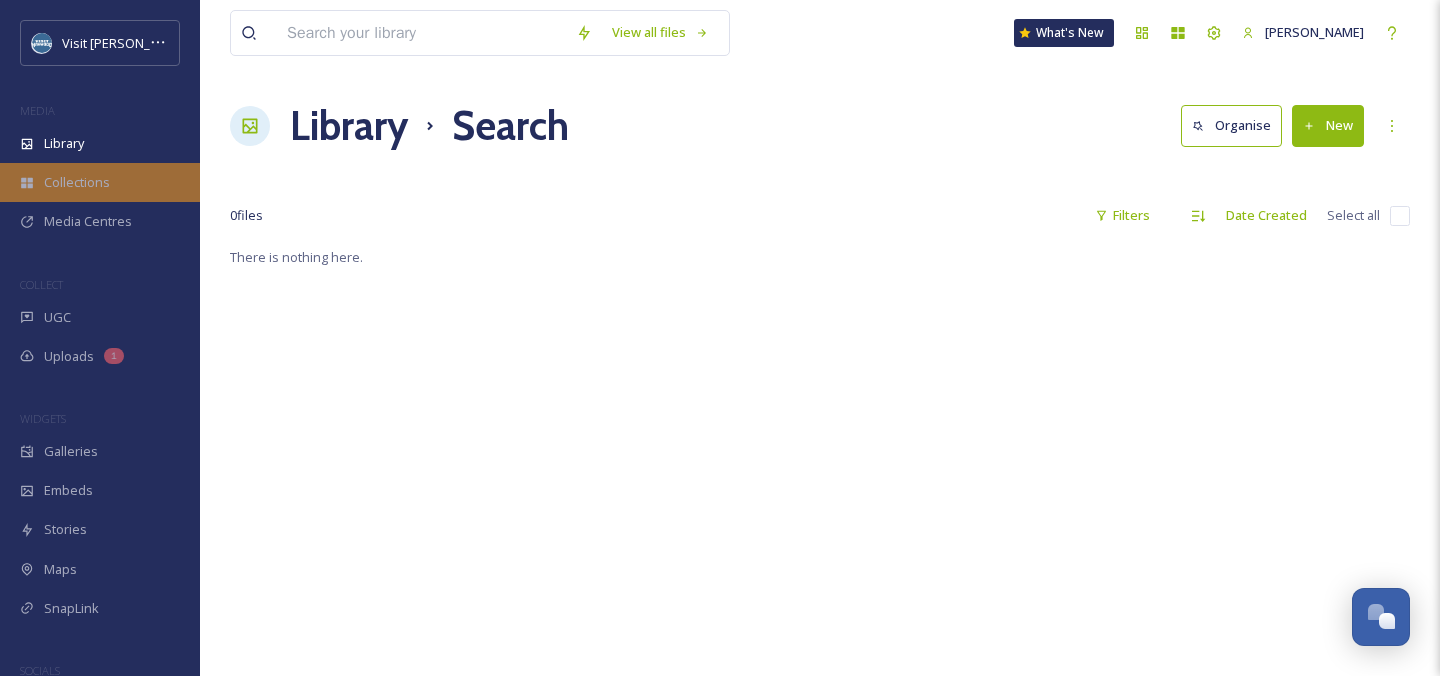 click on "Collections" at bounding box center (100, 182) 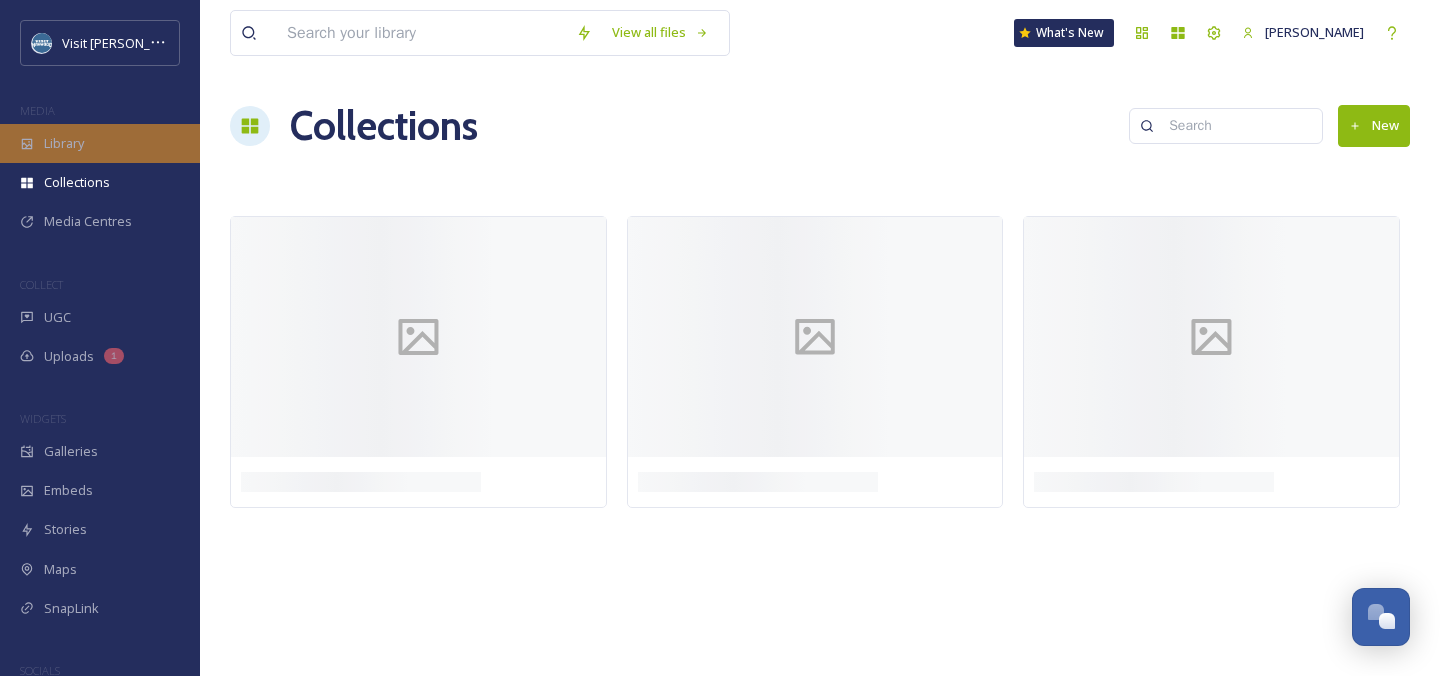 click on "Library" at bounding box center [64, 143] 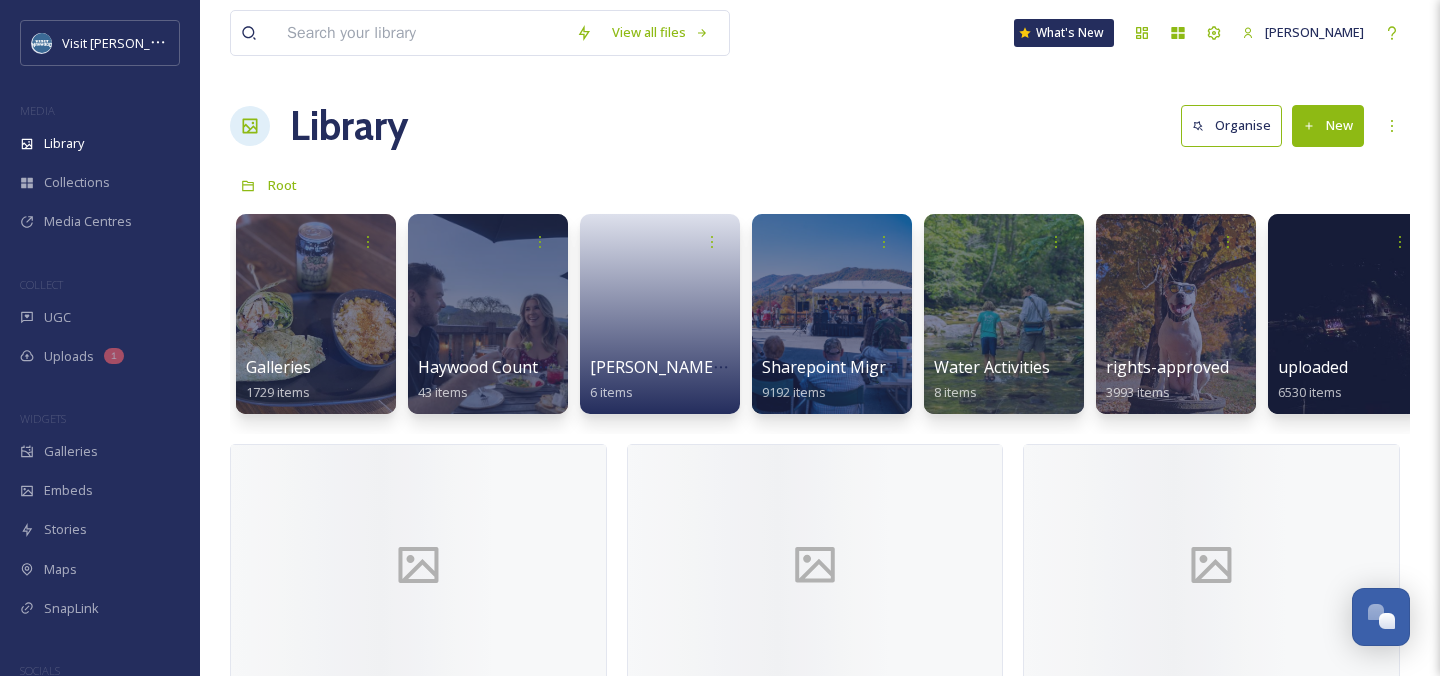 click at bounding box center (421, 33) 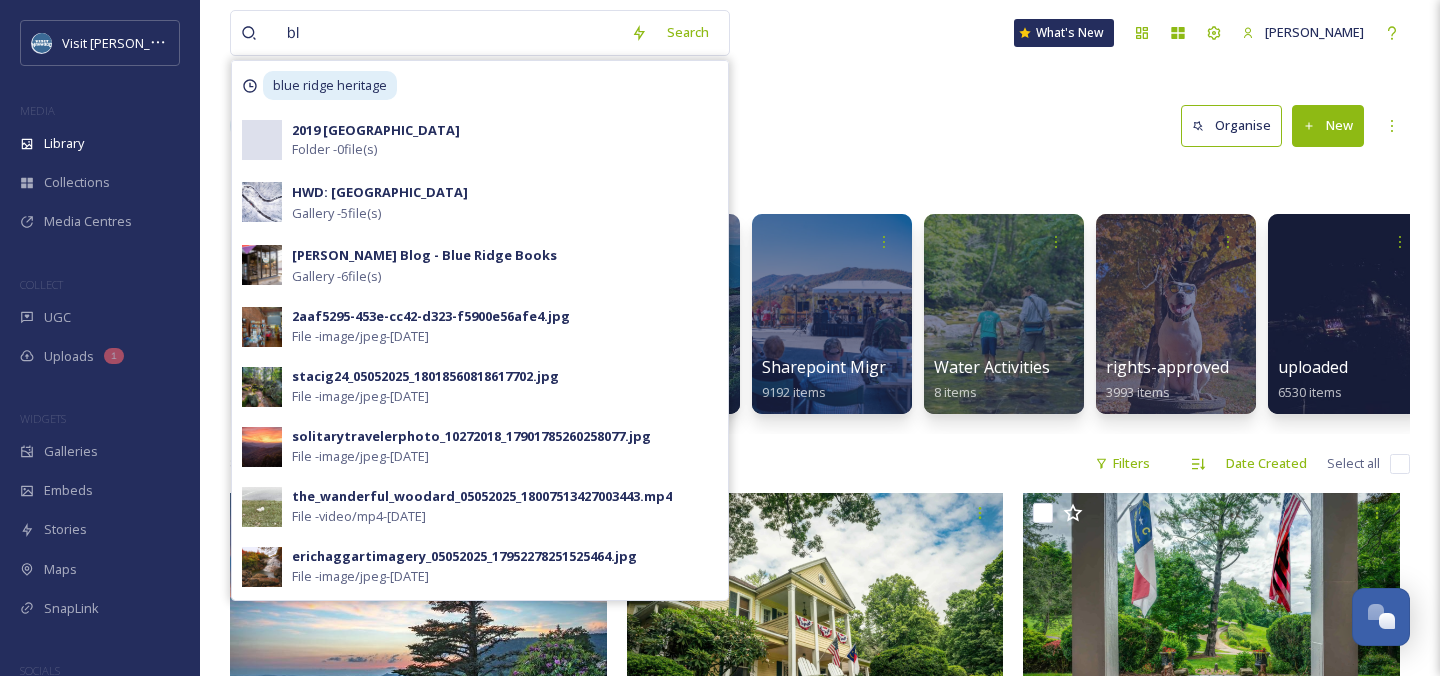 type on "b" 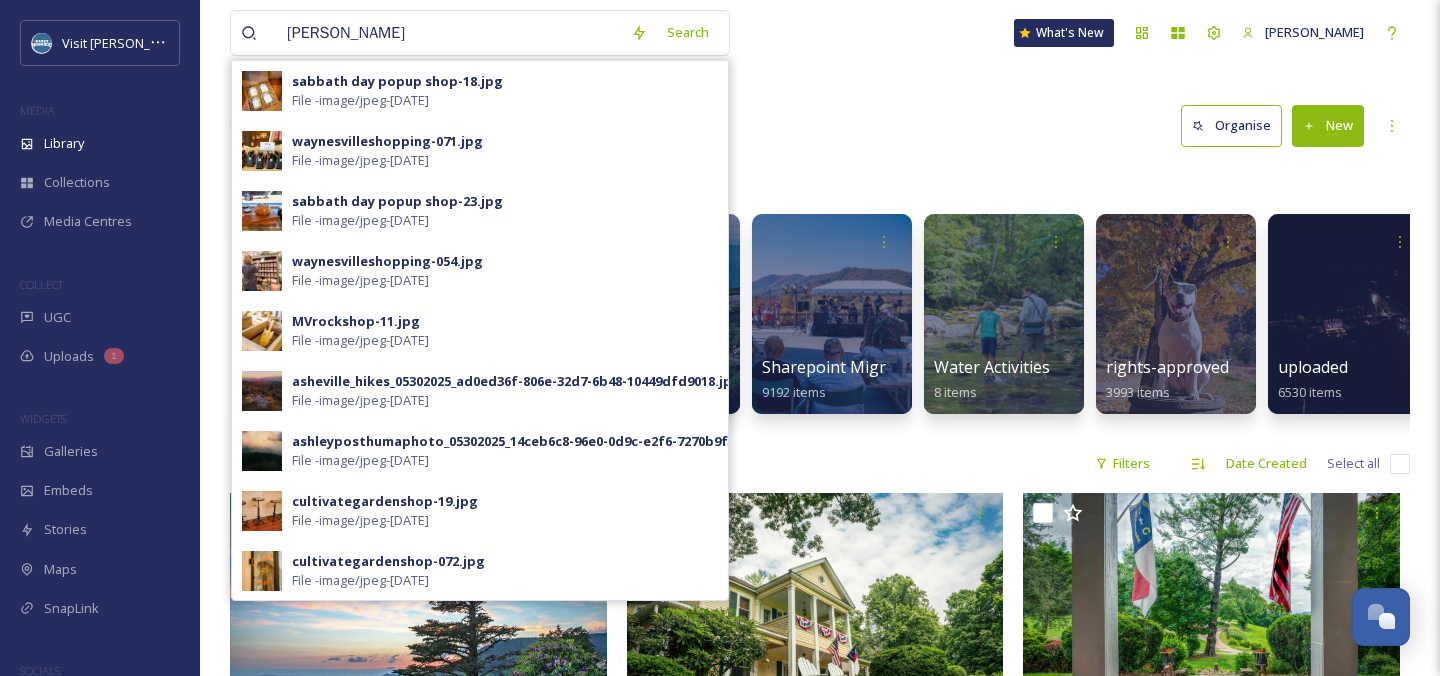 type on "[PERSON_NAME] house" 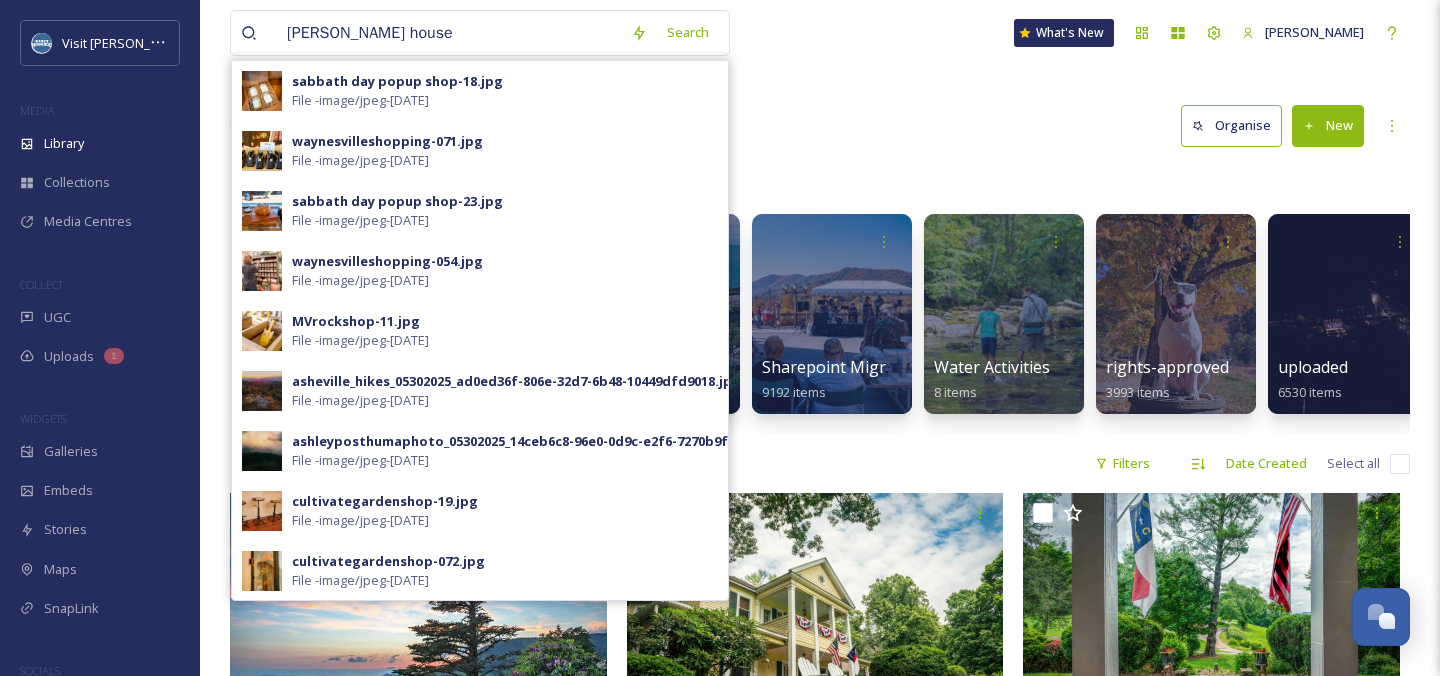 type 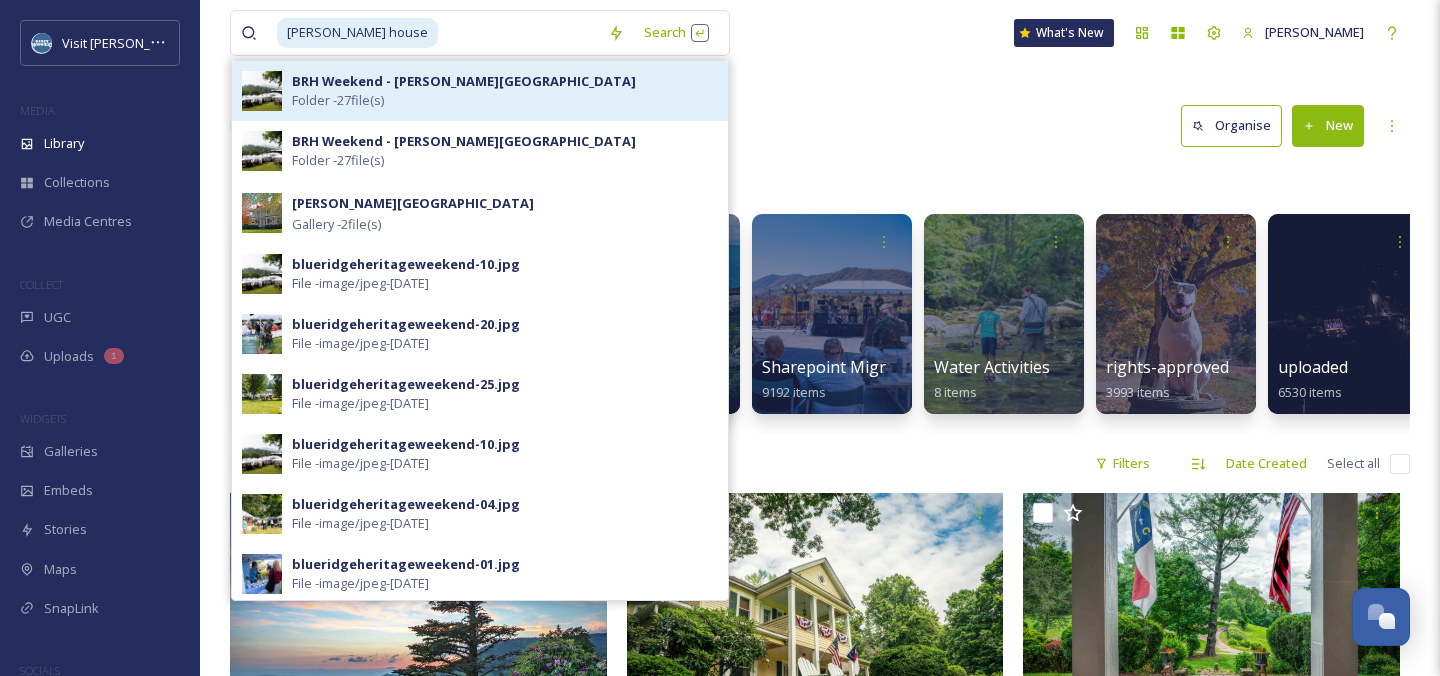 click on "BRH Weekend - [PERSON_NAME][GEOGRAPHIC_DATA] Folder  -  27  file(s)" at bounding box center [505, 91] 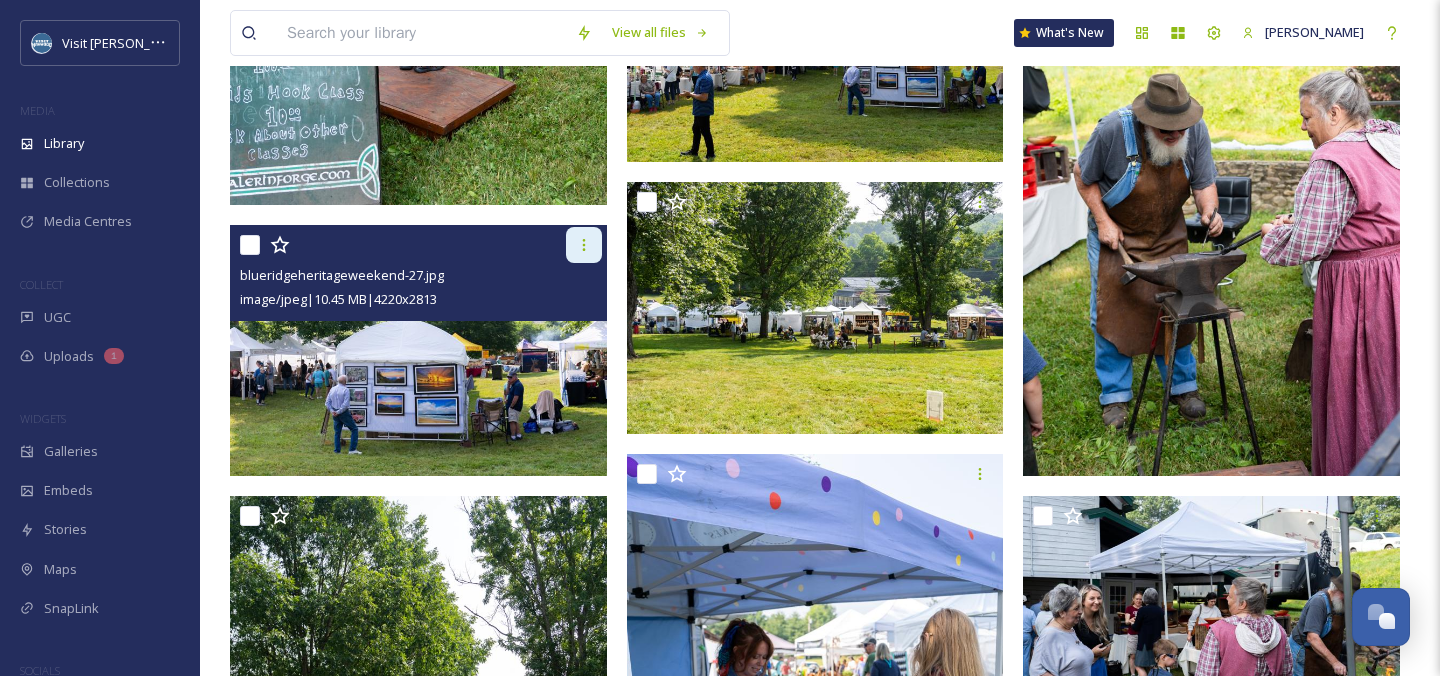 scroll, scrollTop: 722, scrollLeft: 0, axis: vertical 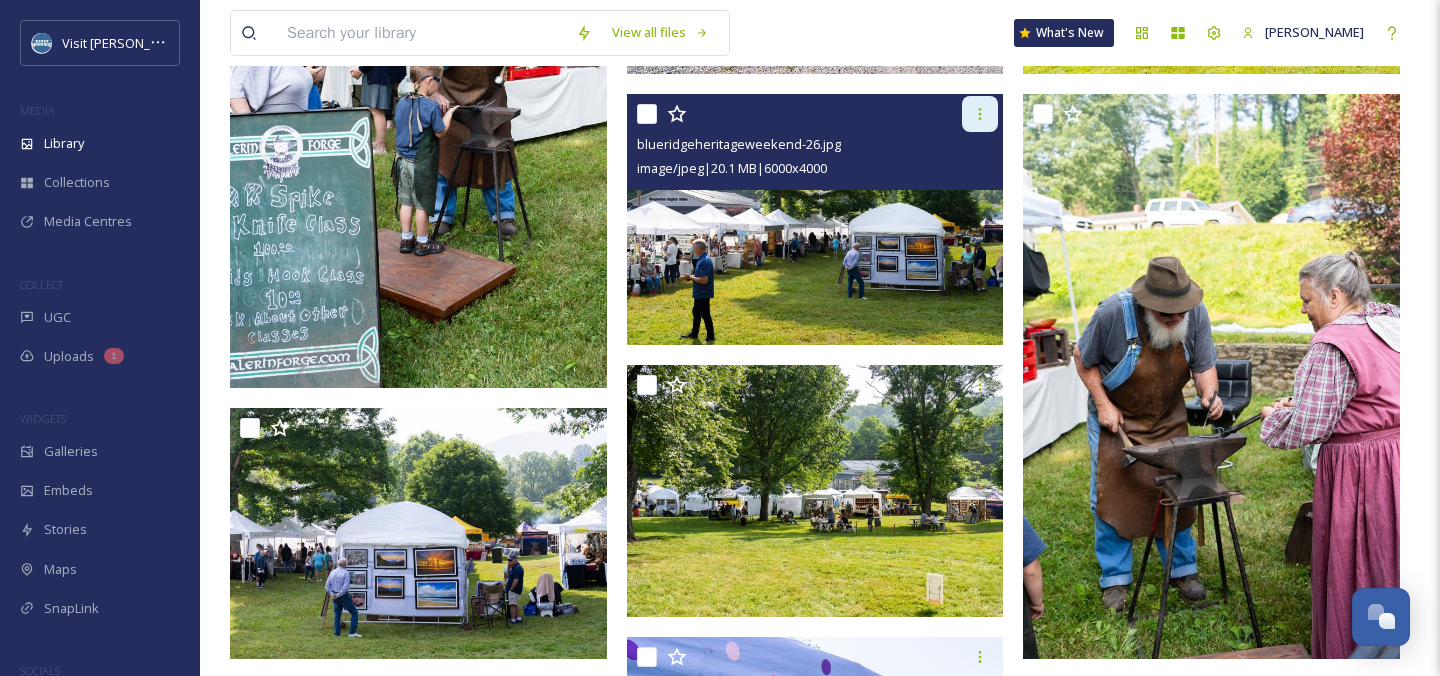 click 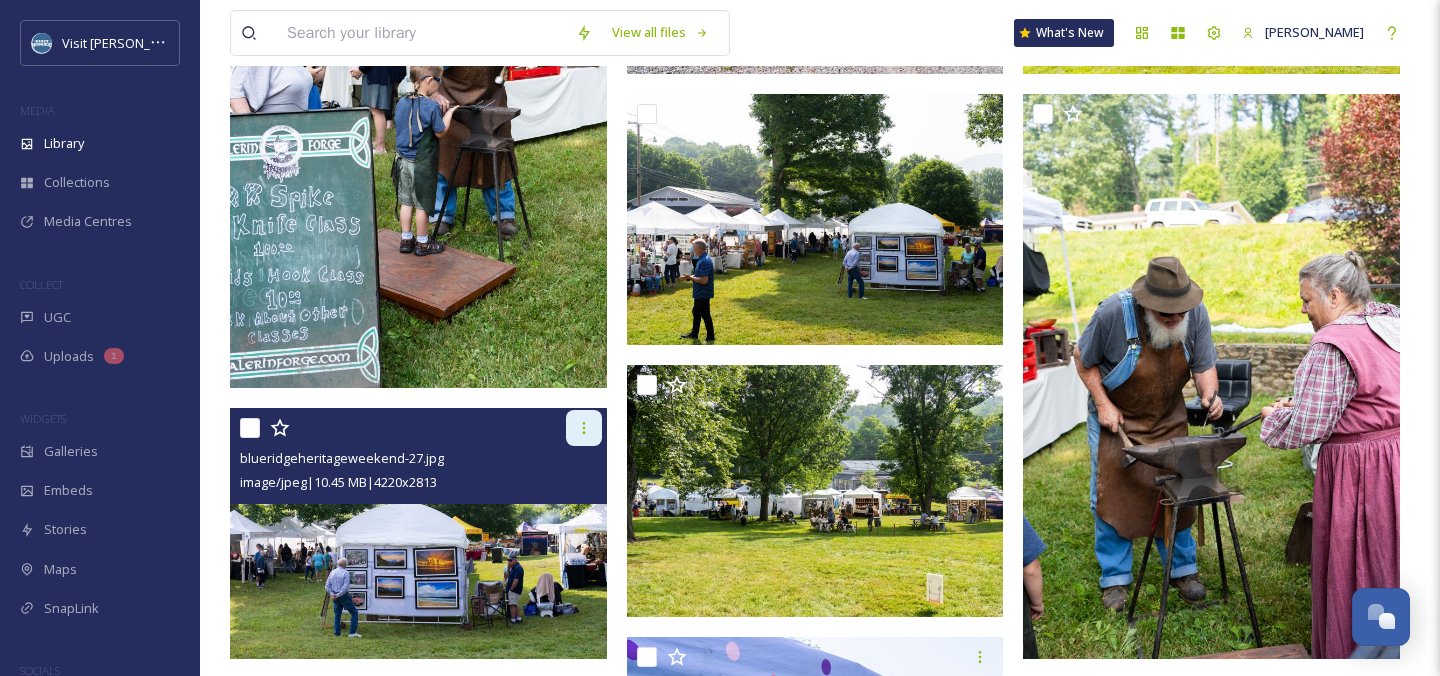 click 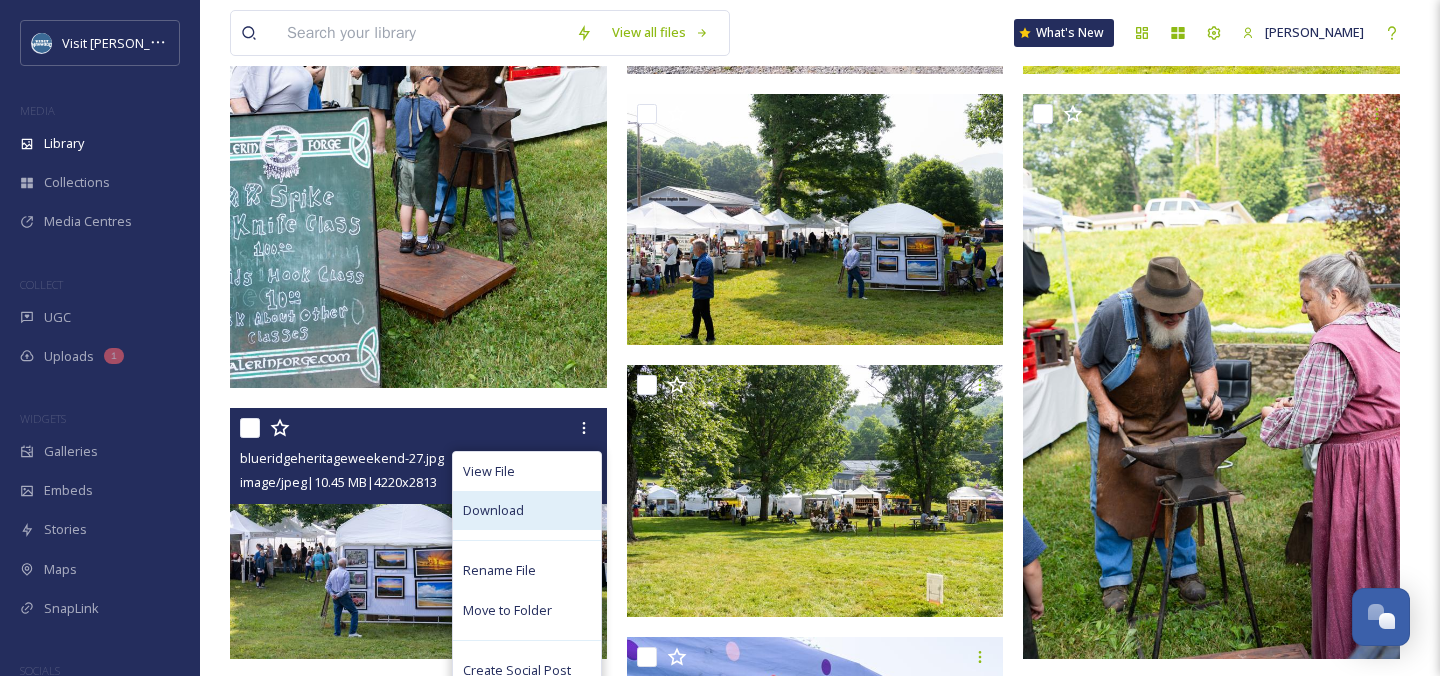 click on "Download" at bounding box center [527, 510] 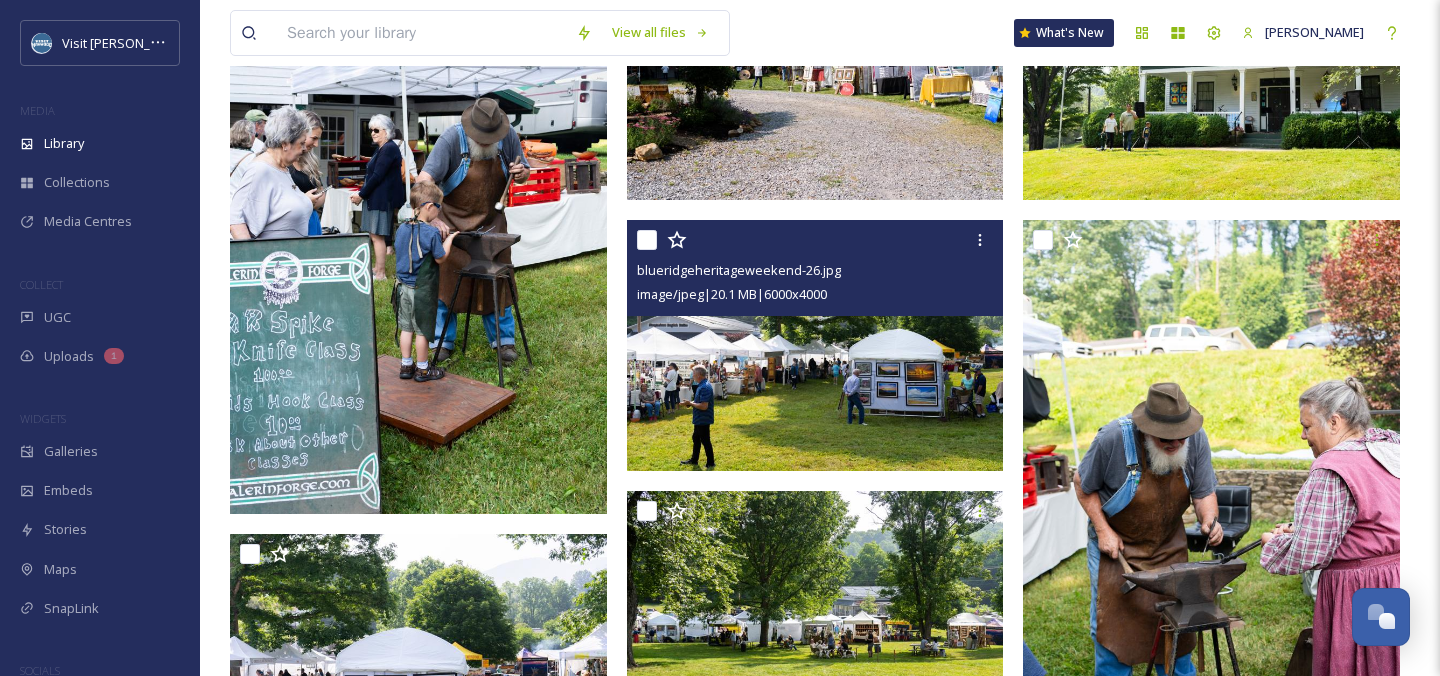 scroll, scrollTop: 595, scrollLeft: 0, axis: vertical 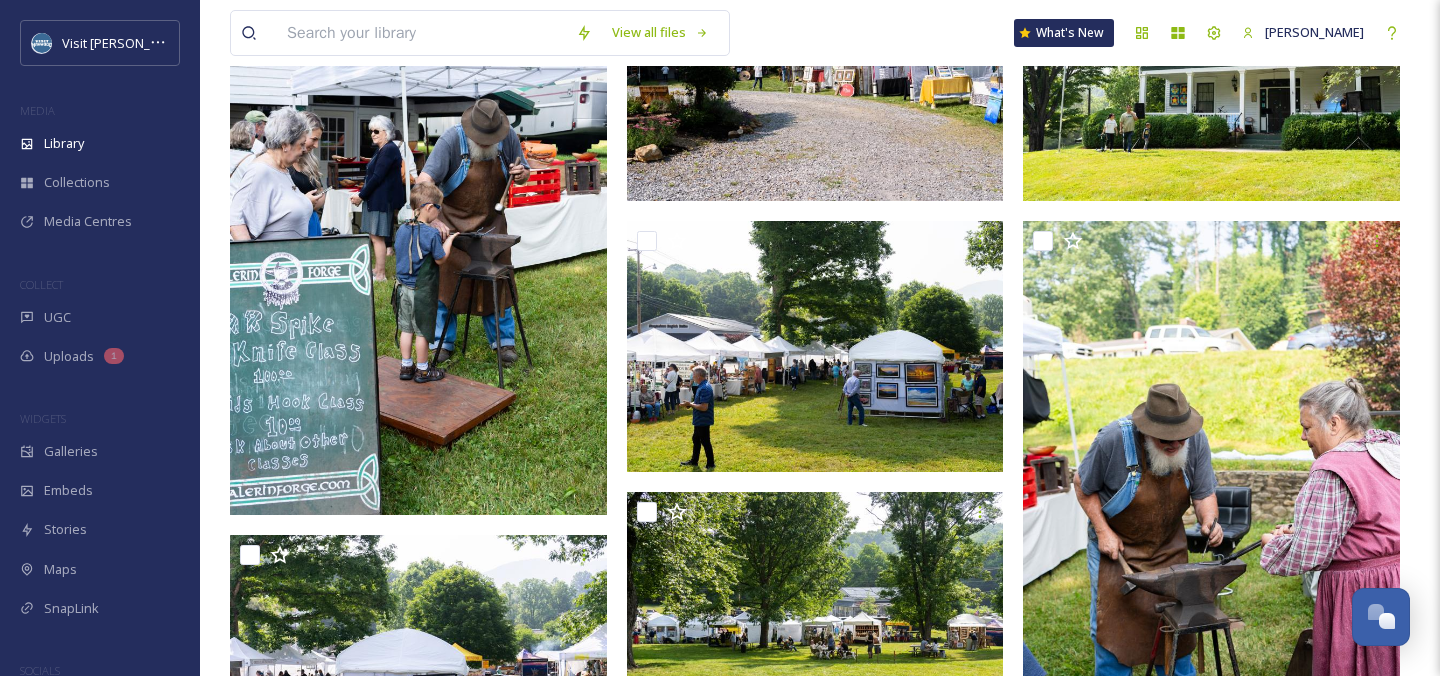 click at bounding box center [421, 33] 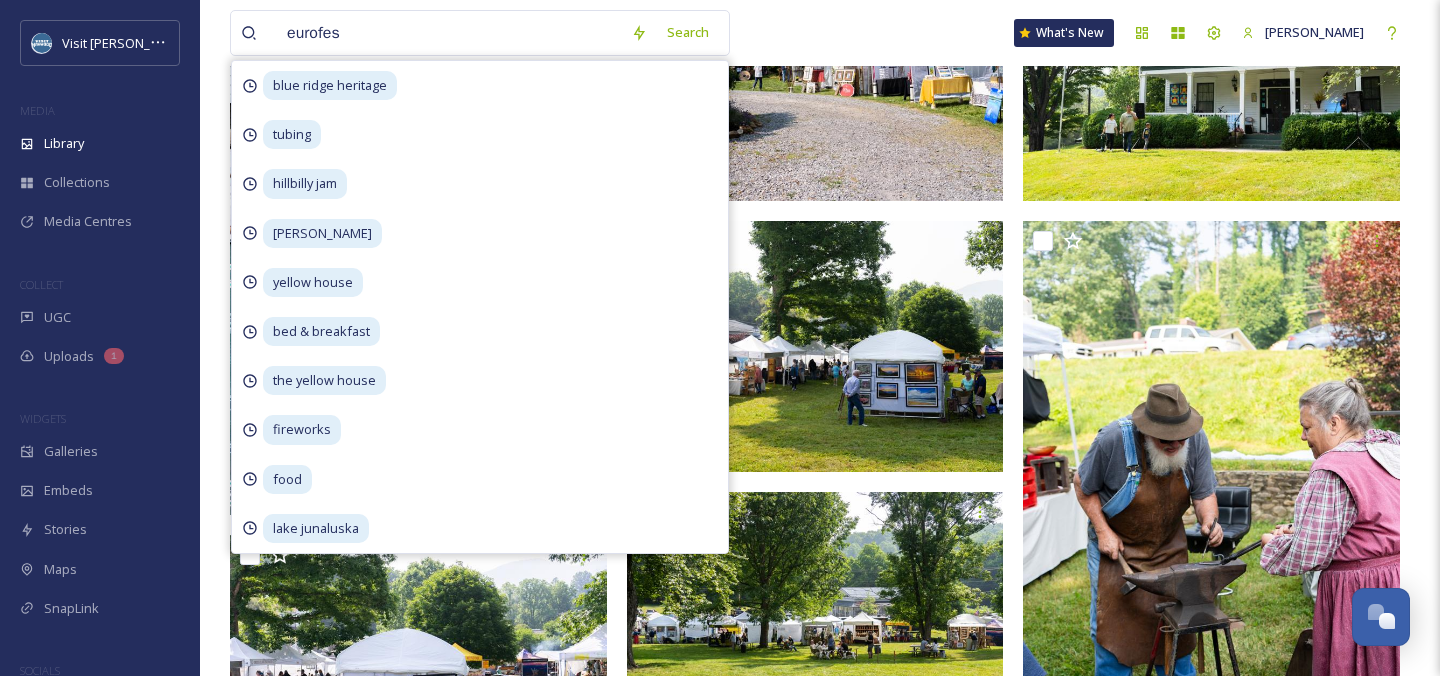 type on "eurofest" 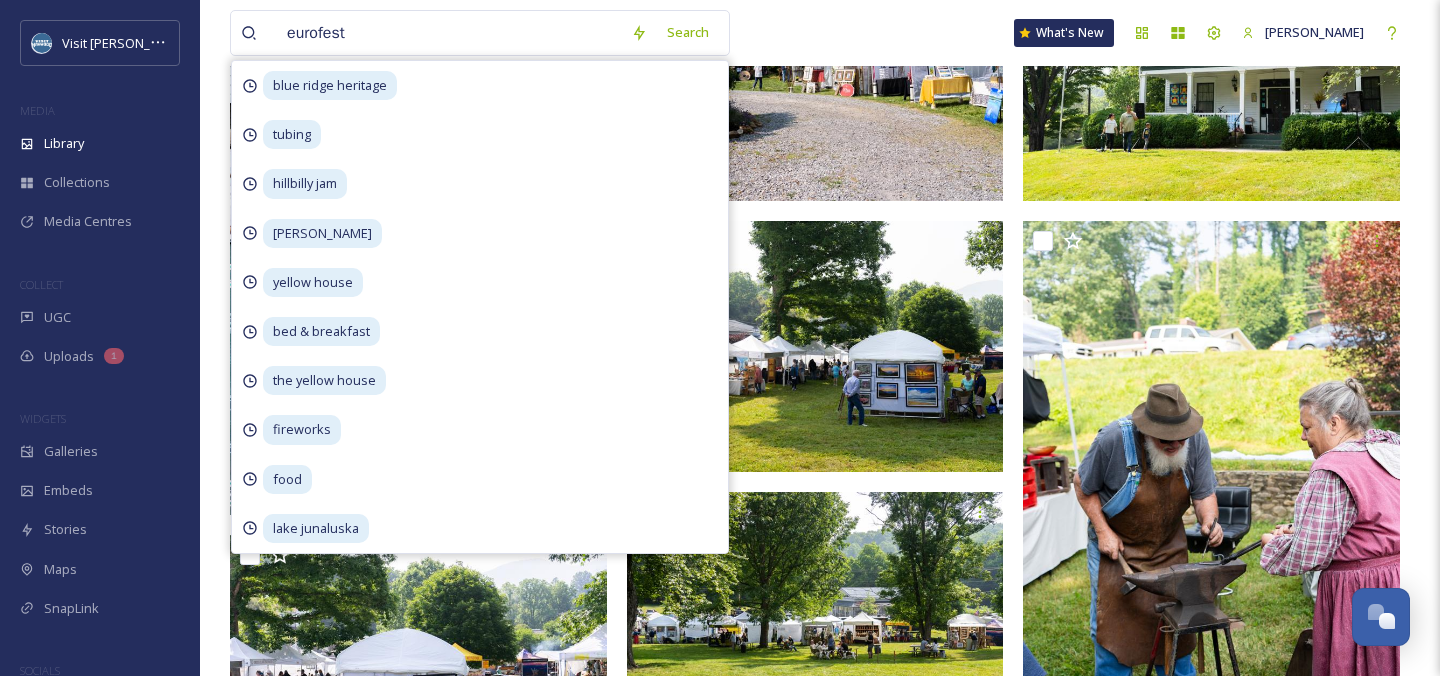 type 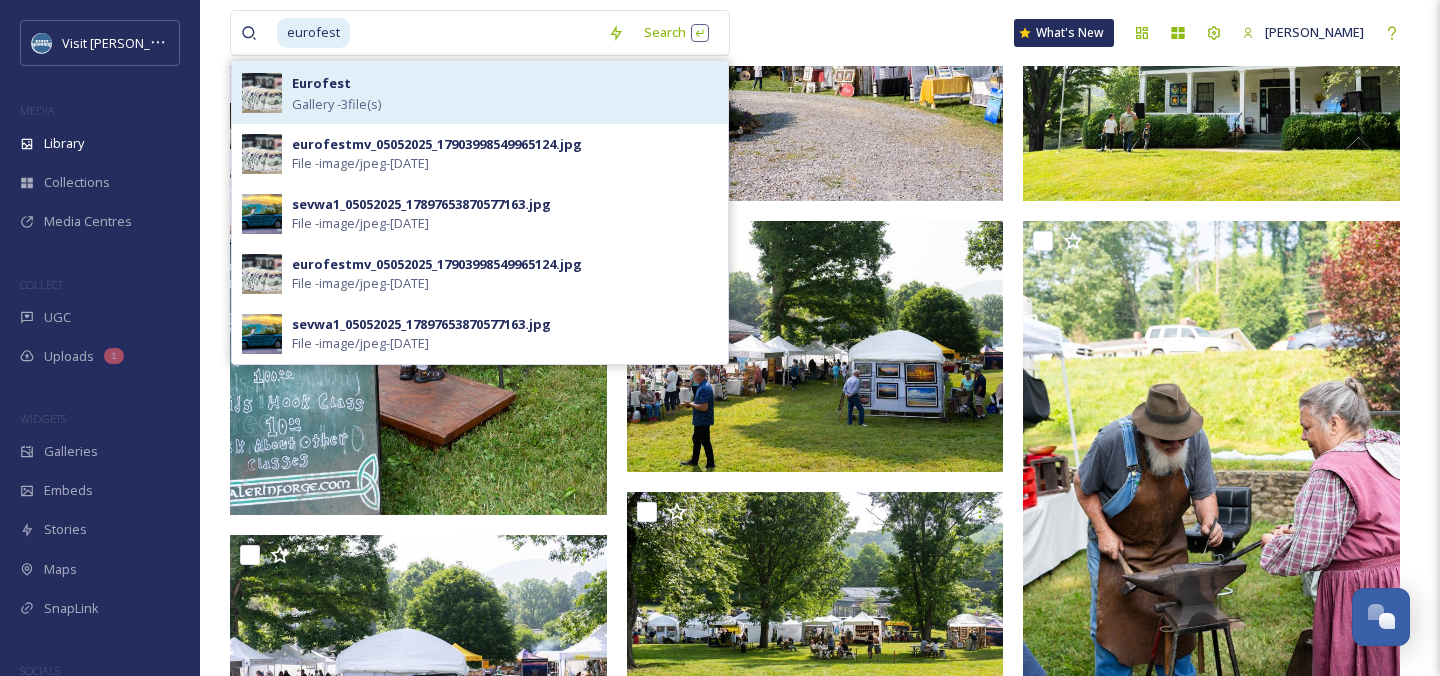 click on "Eurofest Gallery -  3  file(s)" at bounding box center (505, 92) 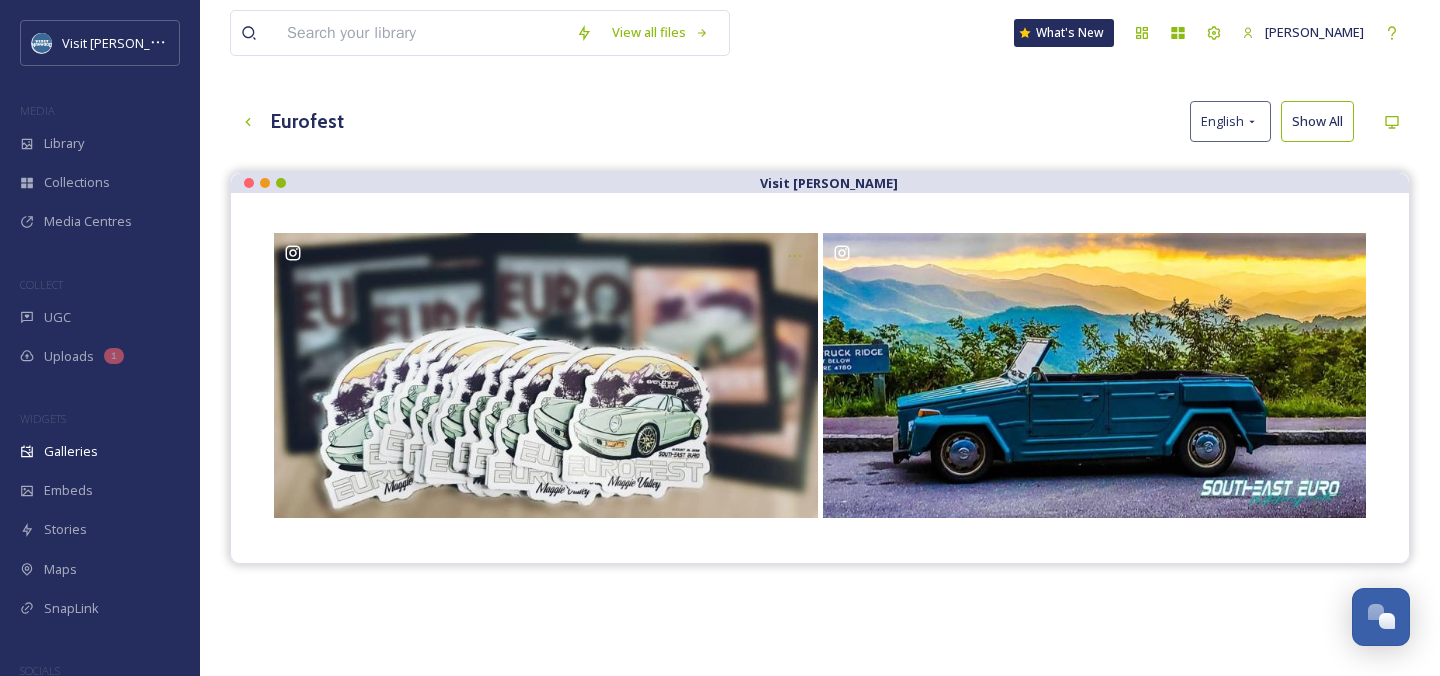 scroll, scrollTop: 86, scrollLeft: 0, axis: vertical 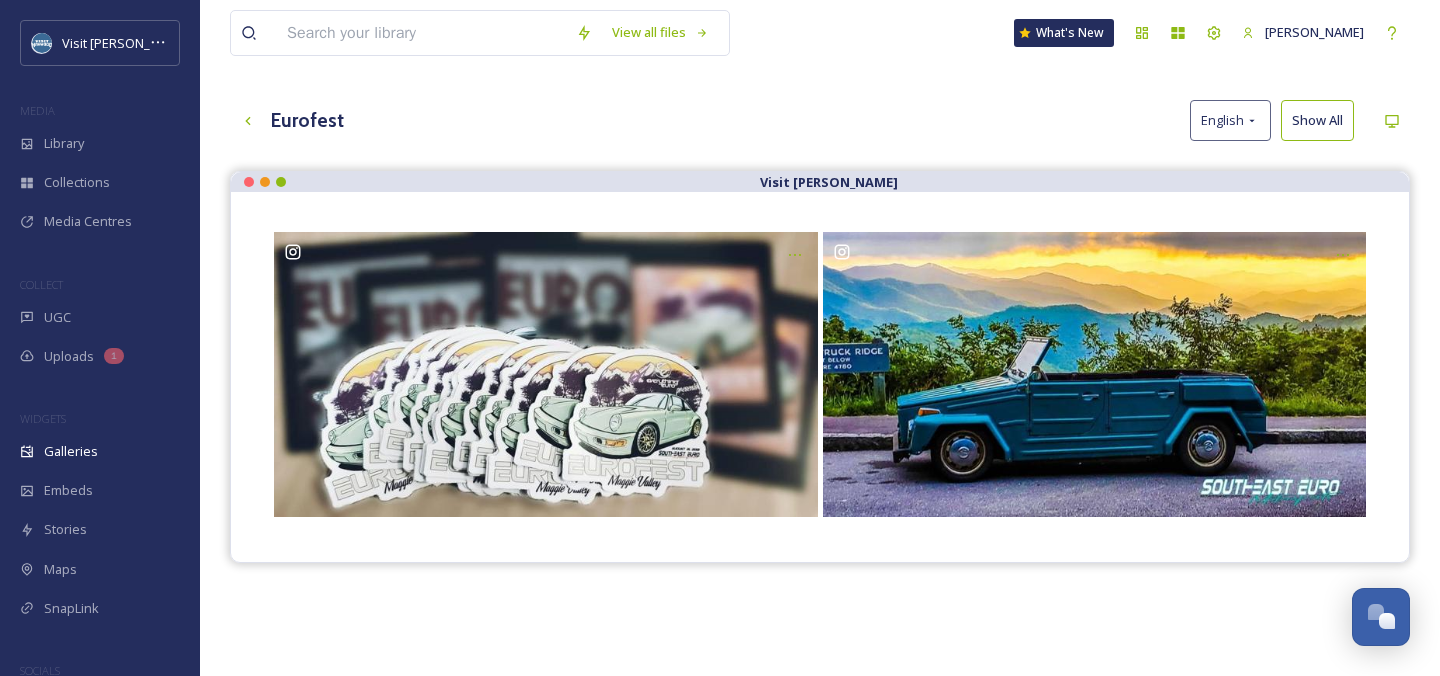 click at bounding box center (421, 33) 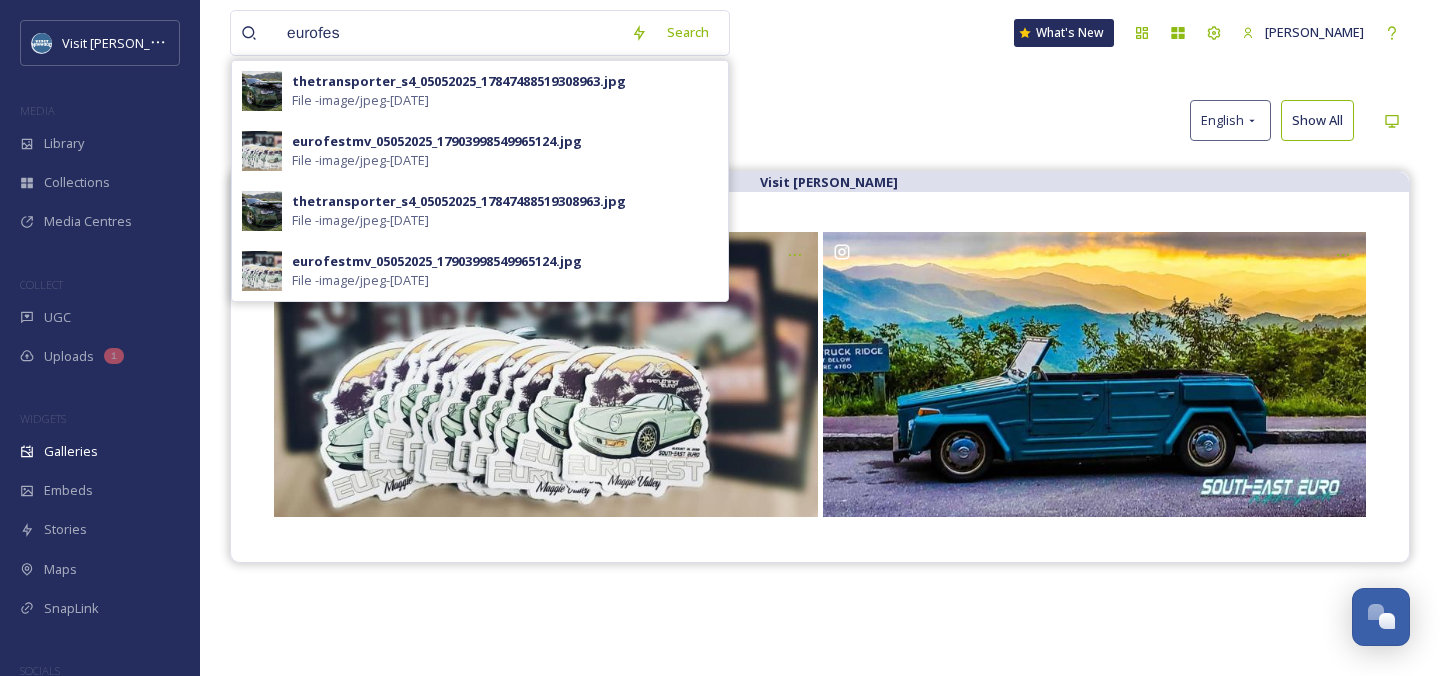 type on "eurofest" 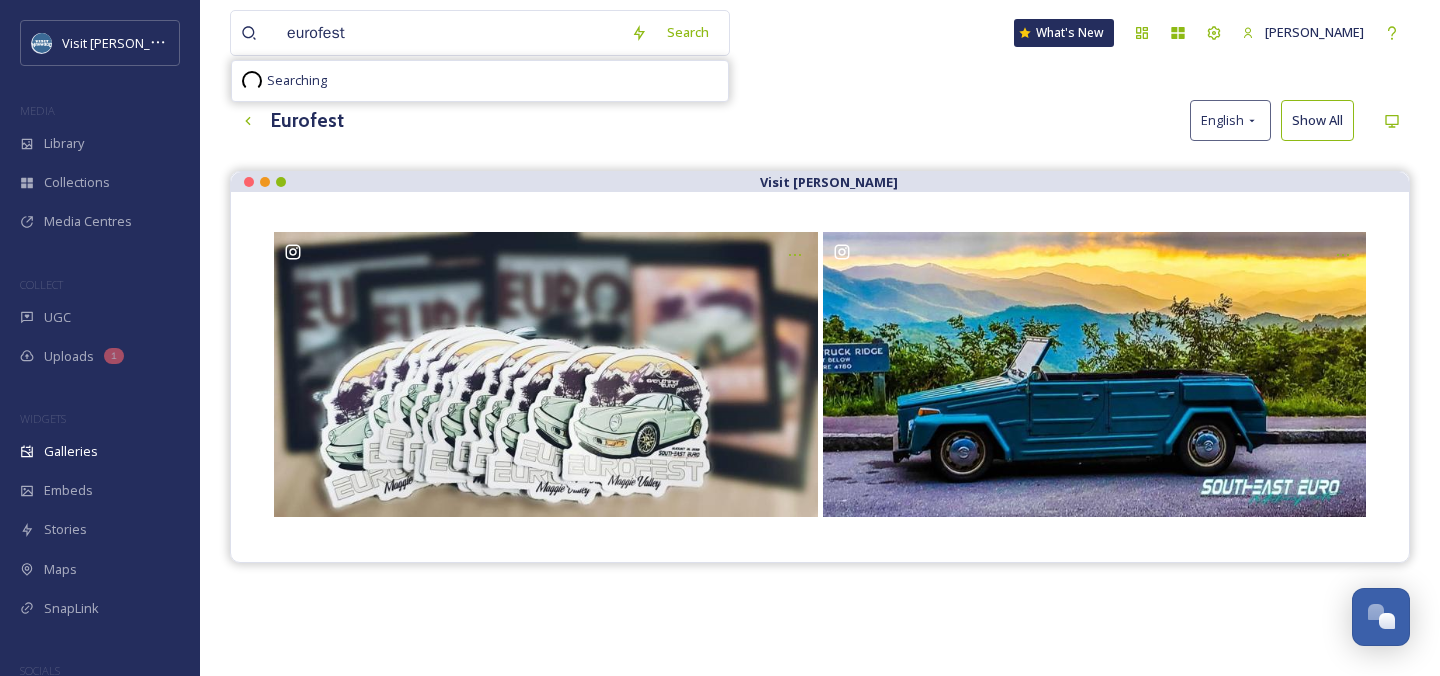 type 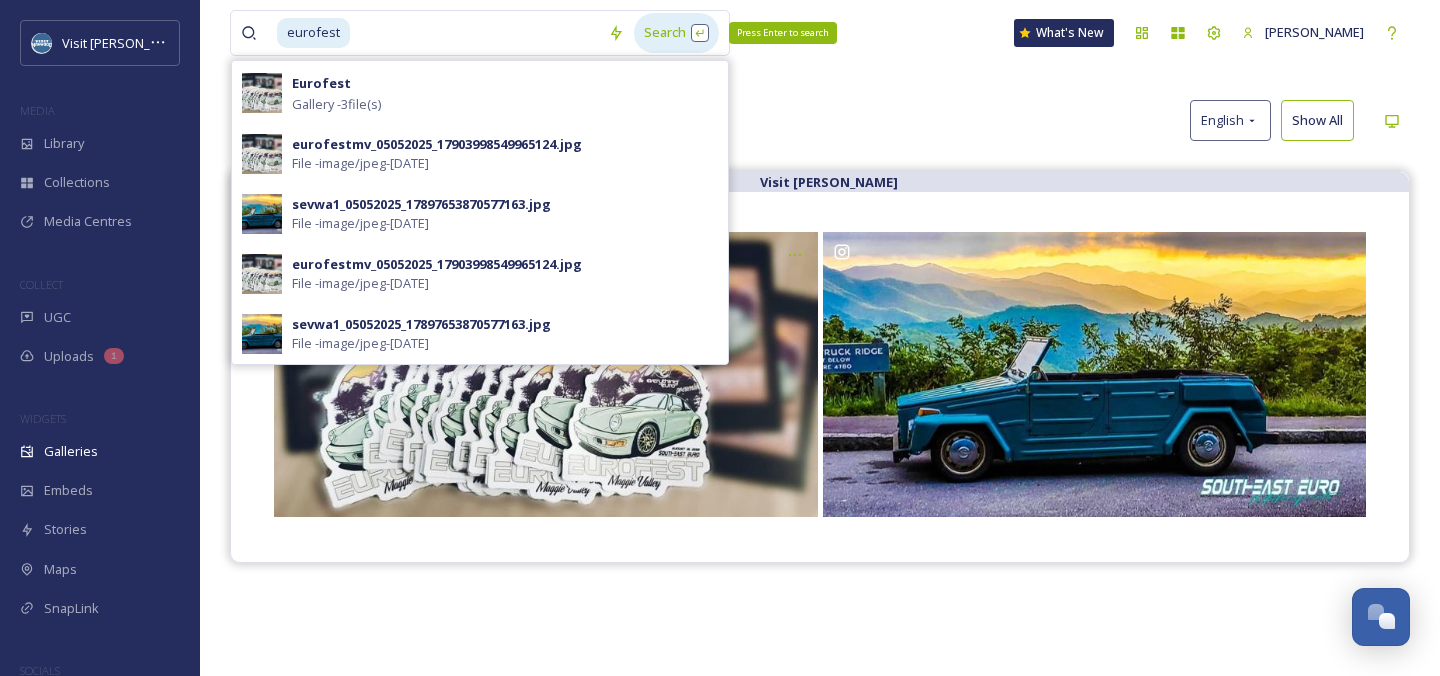click on "Search Press Enter to search" at bounding box center (676, 32) 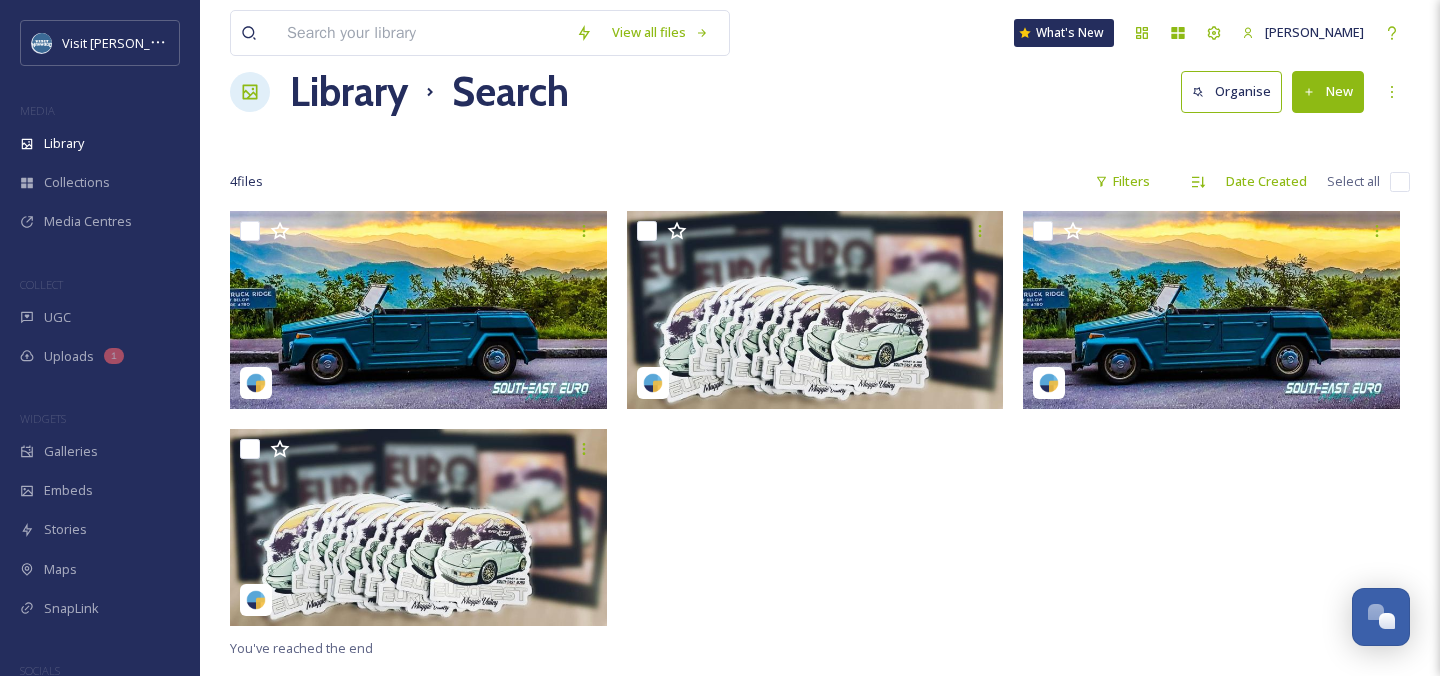 scroll, scrollTop: 35, scrollLeft: 0, axis: vertical 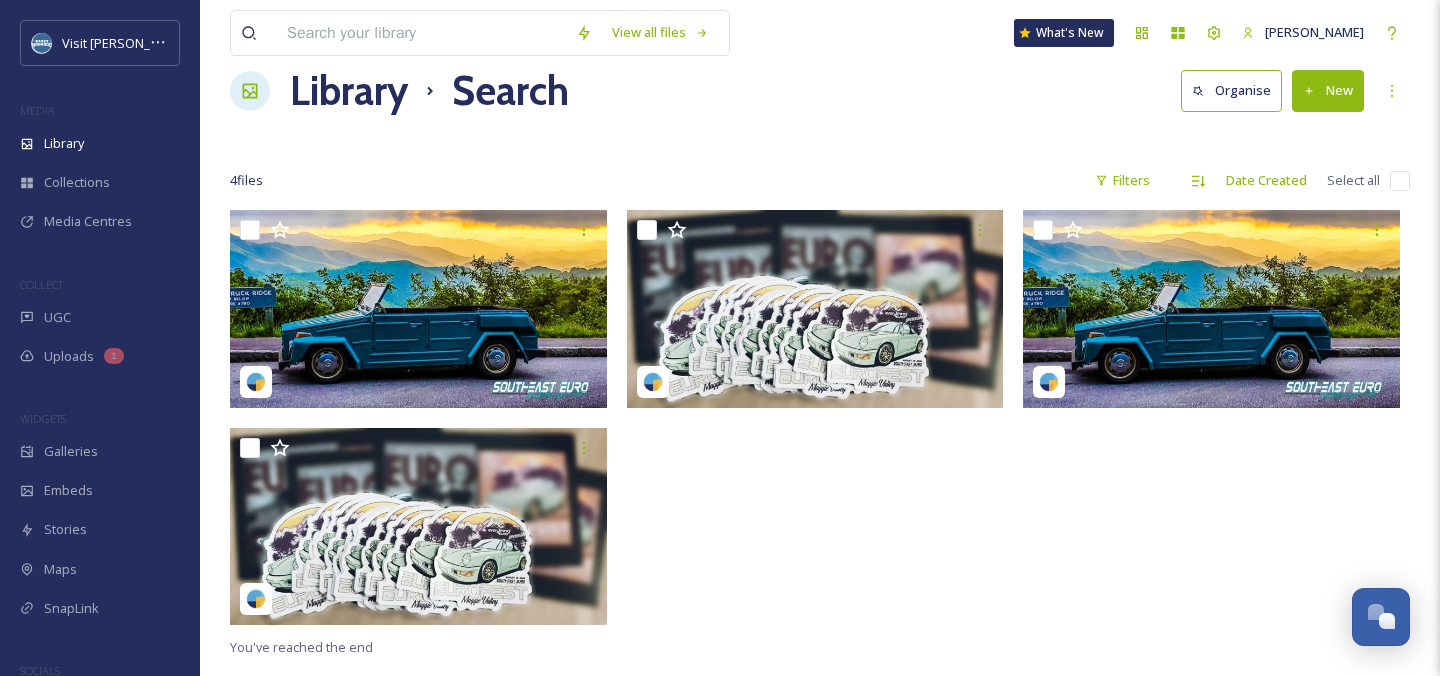 click at bounding box center (421, 33) 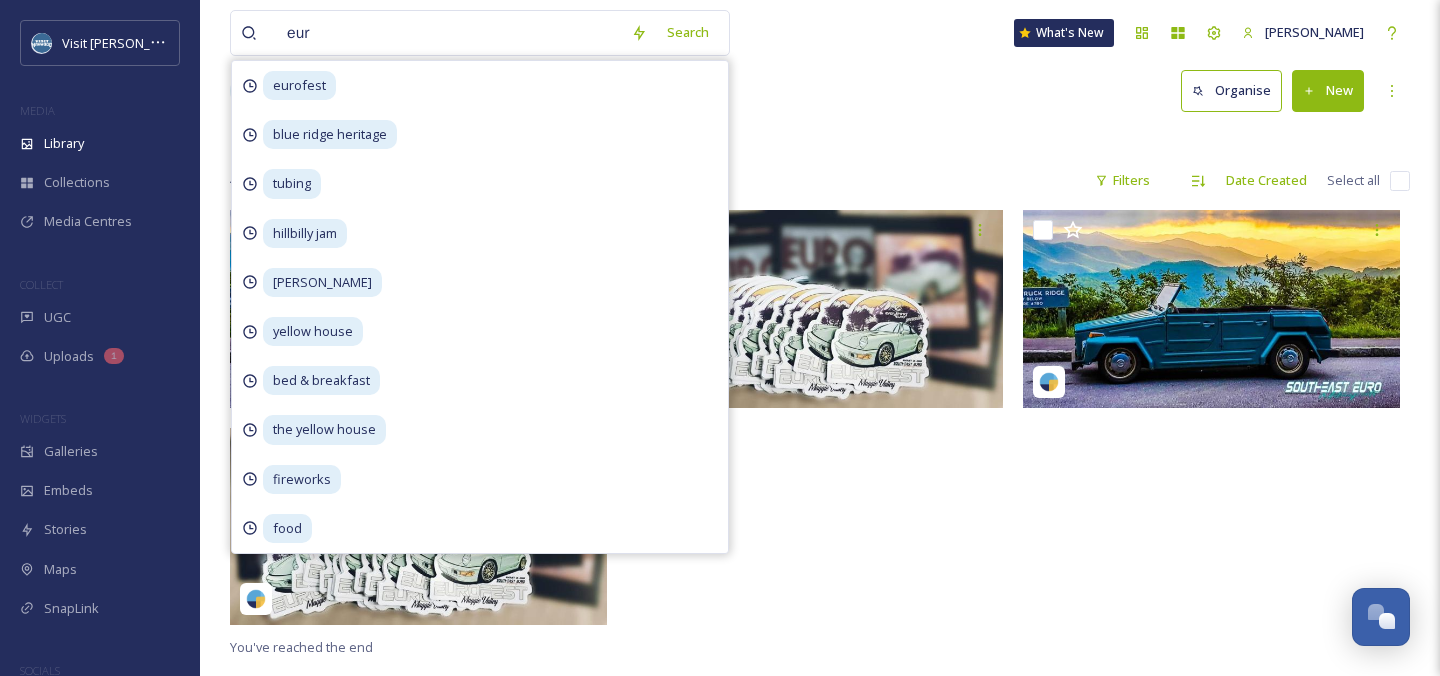 type on "euro" 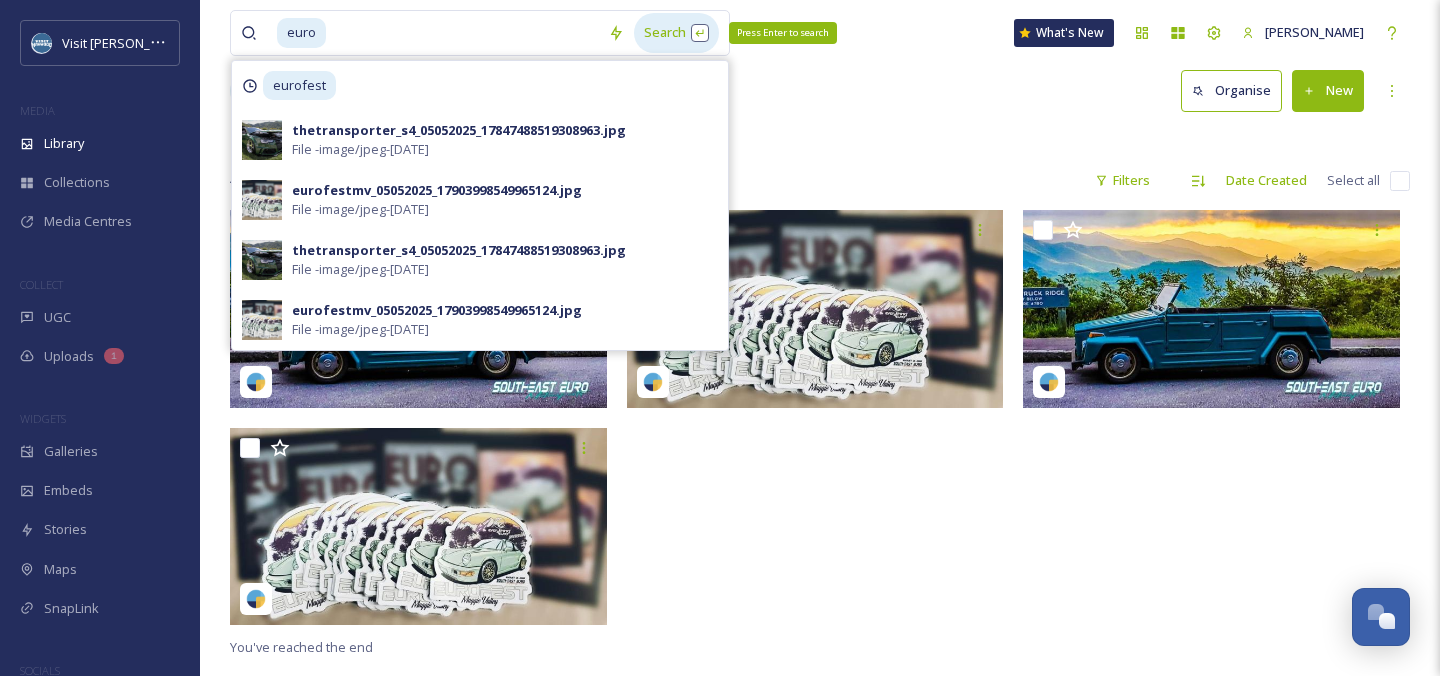 click on "Search Press Enter to search" at bounding box center [676, 32] 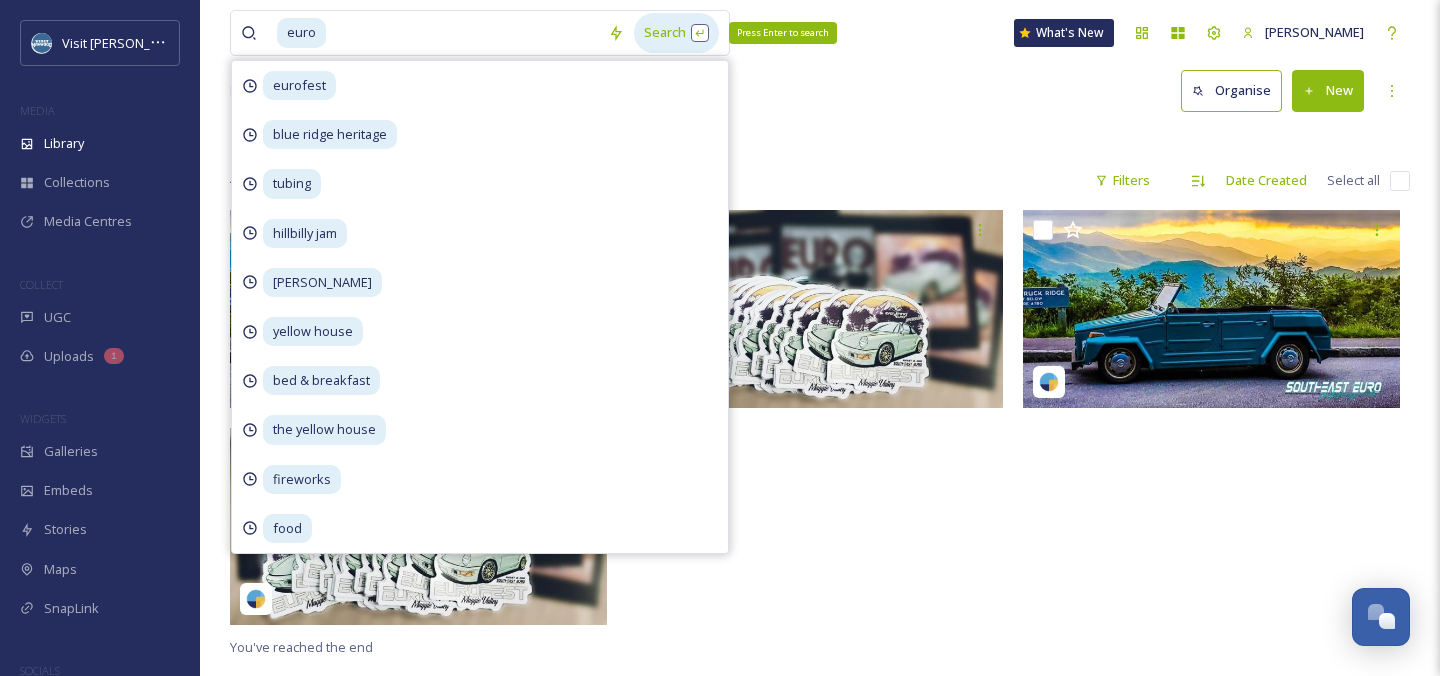 scroll, scrollTop: 0, scrollLeft: 0, axis: both 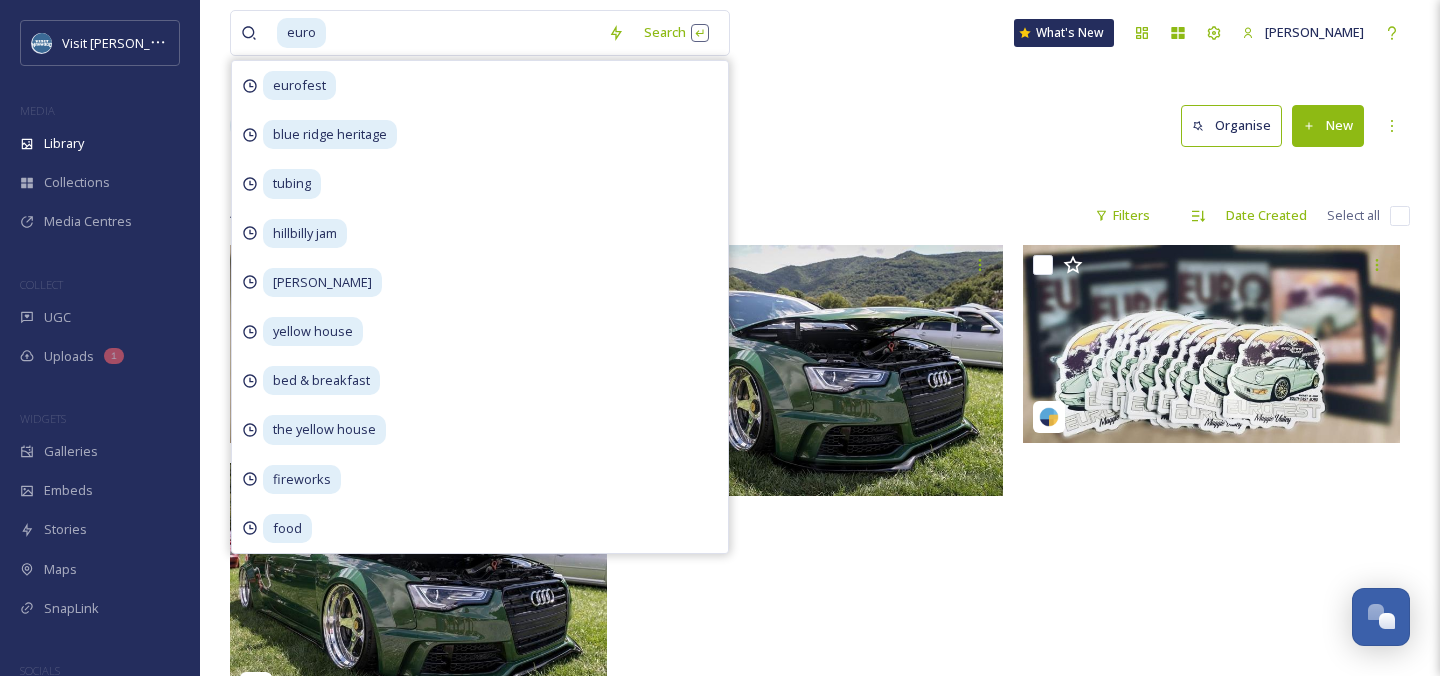 click on "Library Search Organise New" at bounding box center (820, 126) 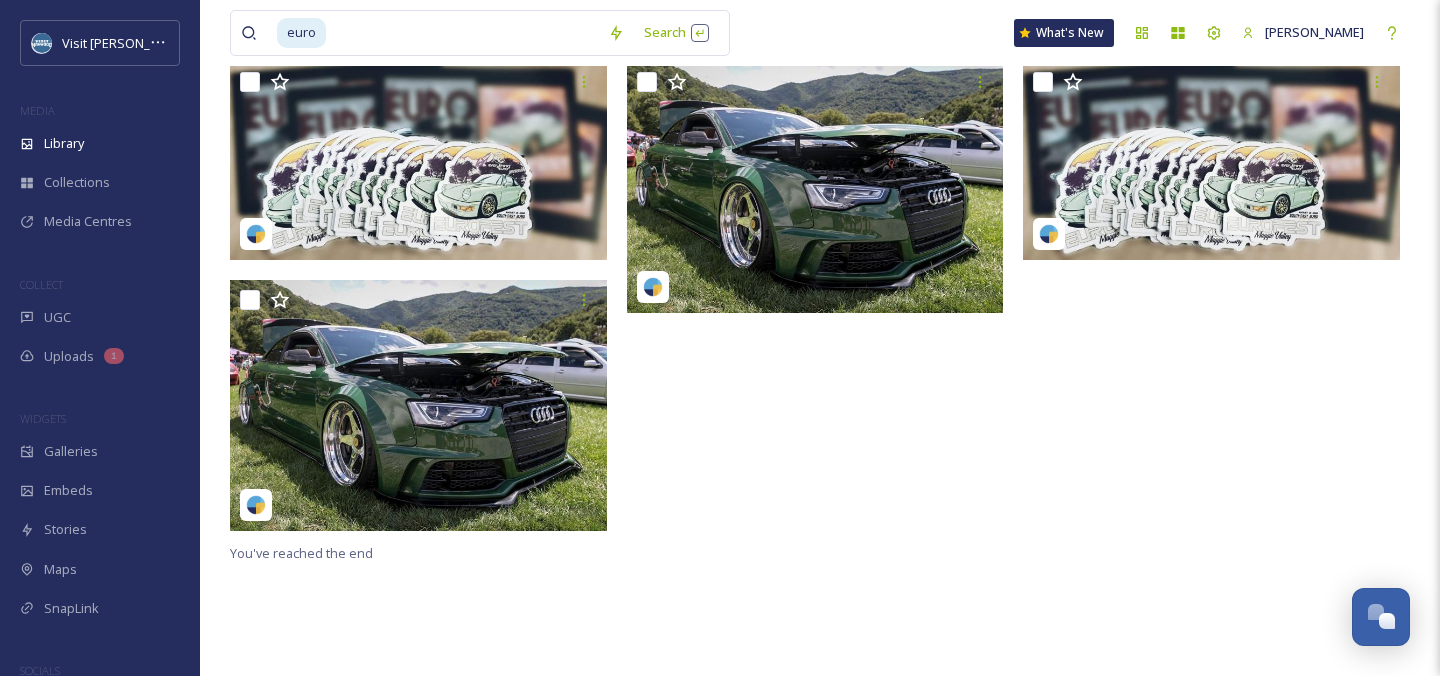 scroll, scrollTop: 229, scrollLeft: 0, axis: vertical 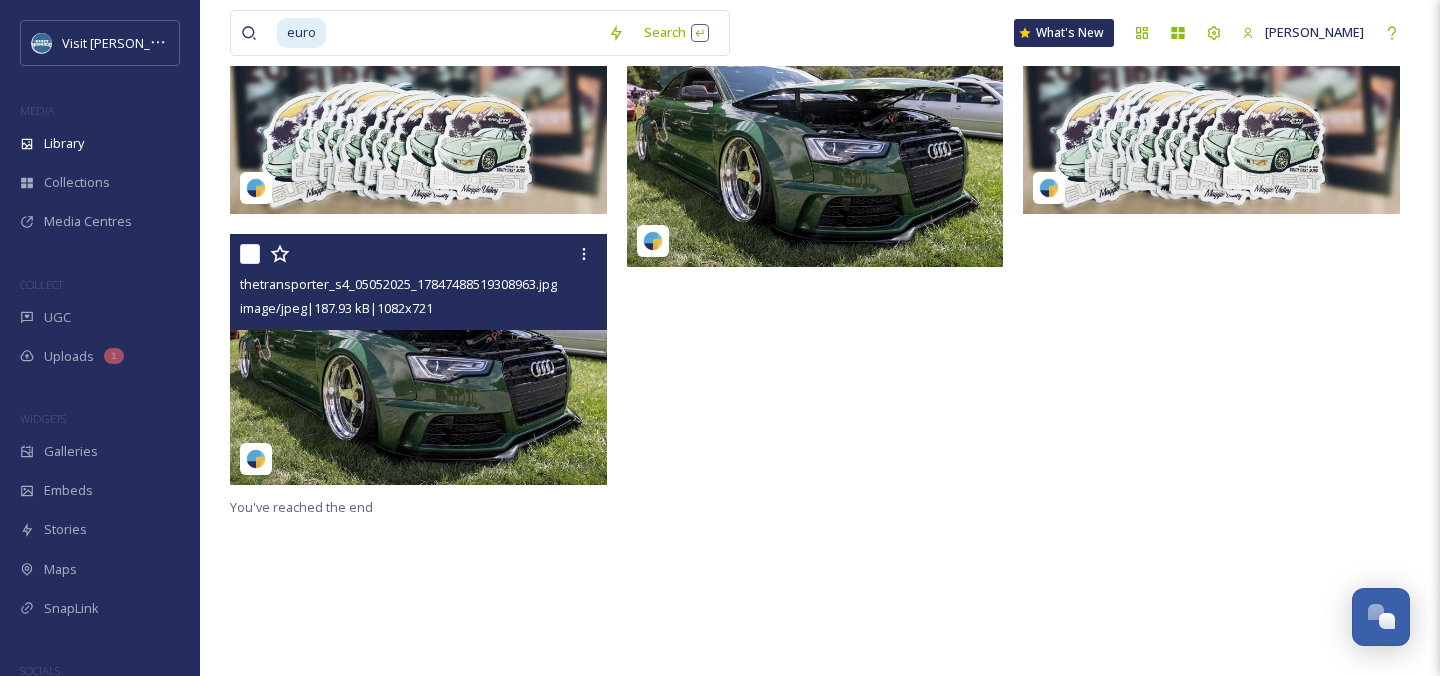 click at bounding box center (418, 359) 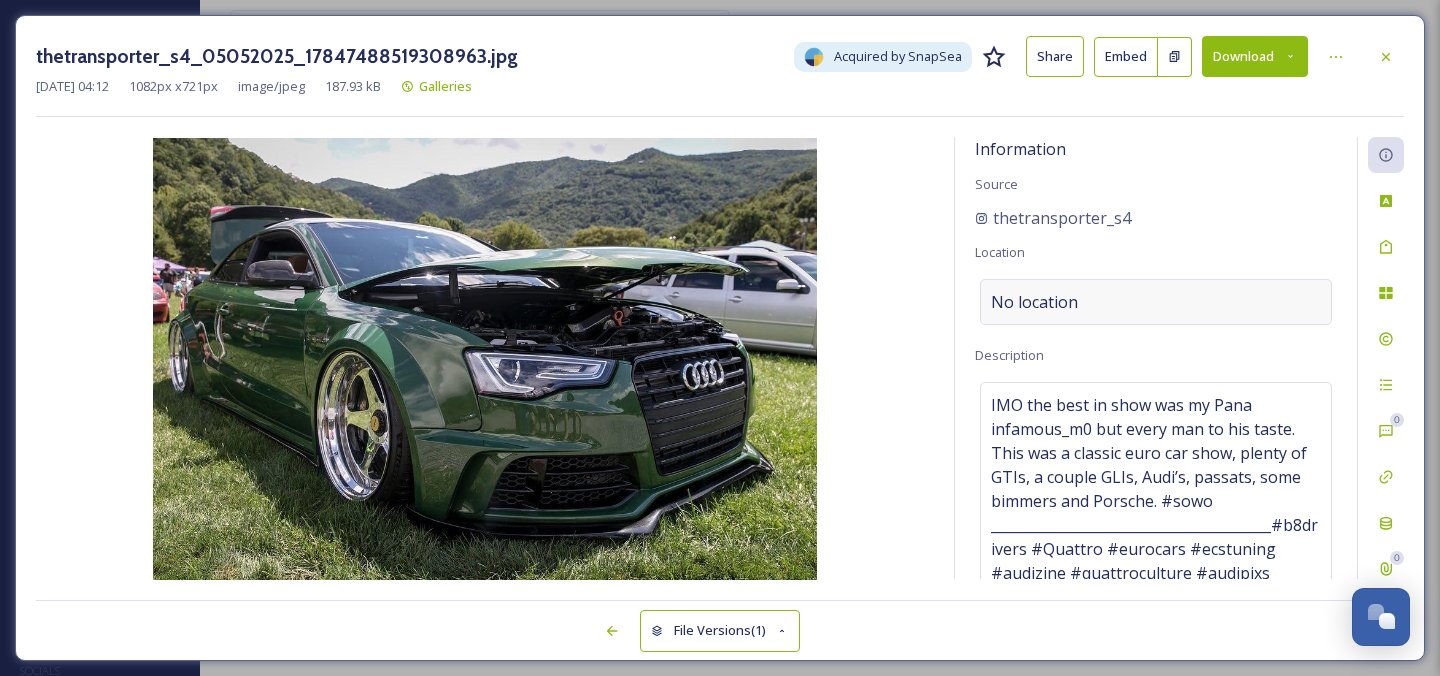 scroll, scrollTop: 140, scrollLeft: 0, axis: vertical 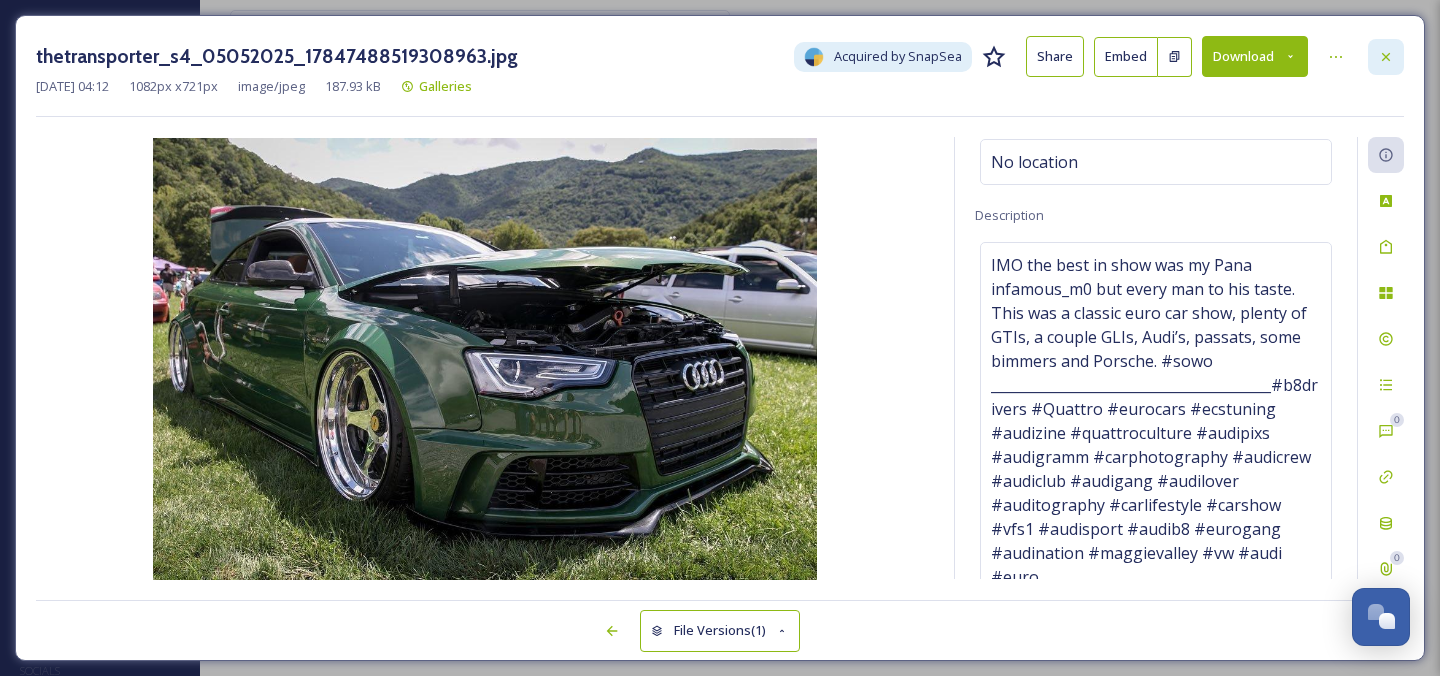 click 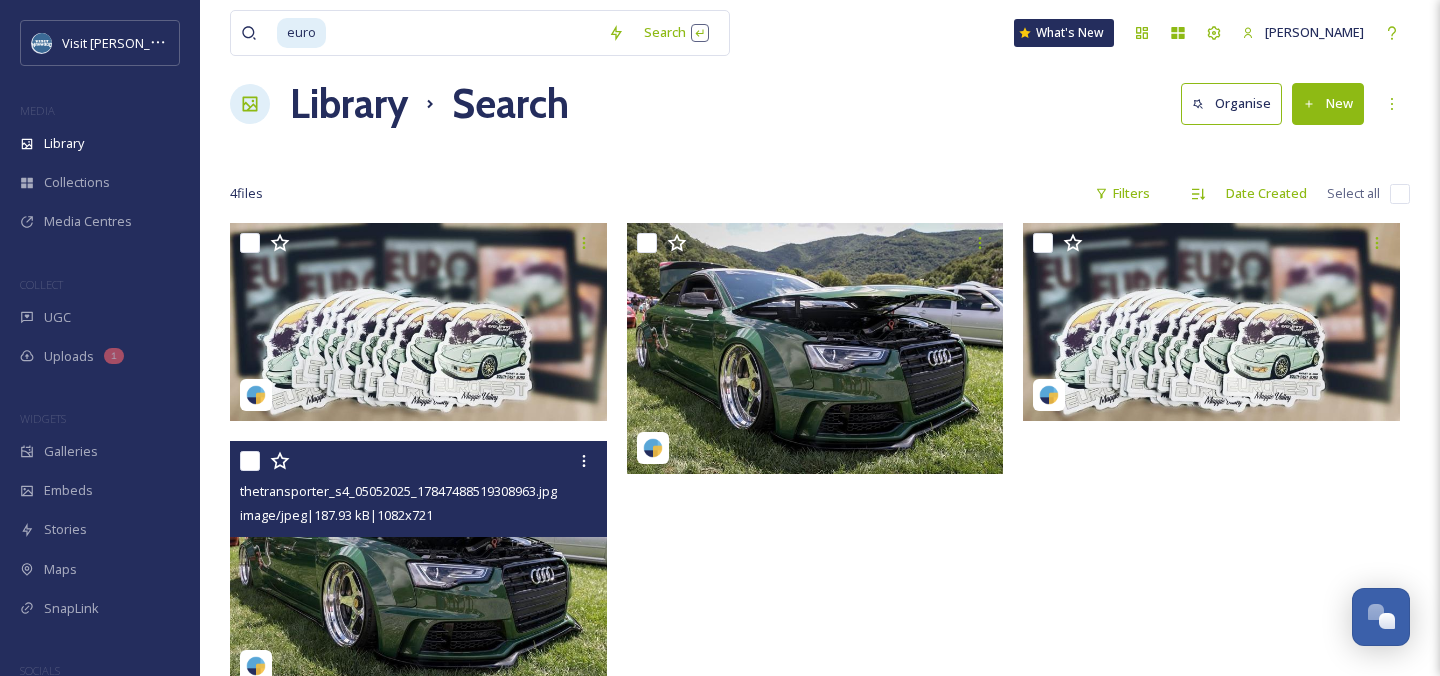 scroll, scrollTop: 0, scrollLeft: 0, axis: both 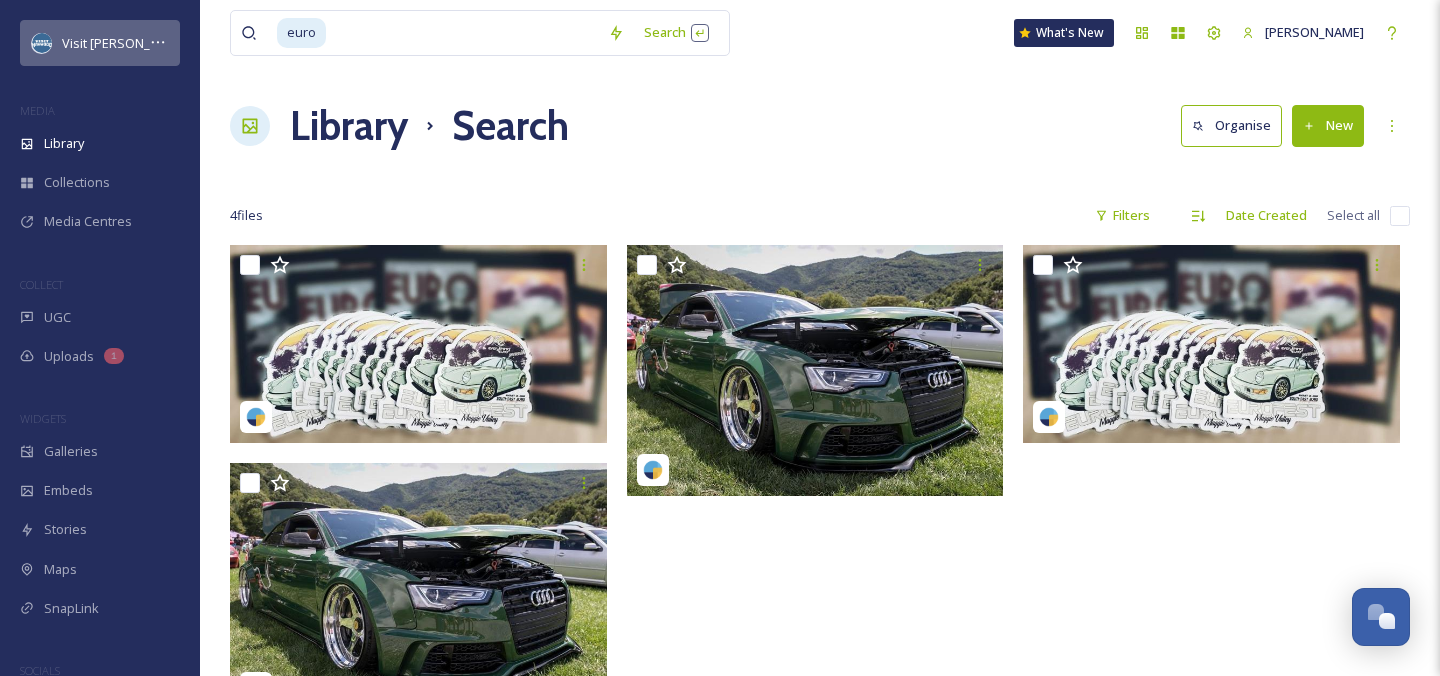 drag, startPoint x: 352, startPoint y: 36, endPoint x: 171, endPoint y: 37, distance: 181.00276 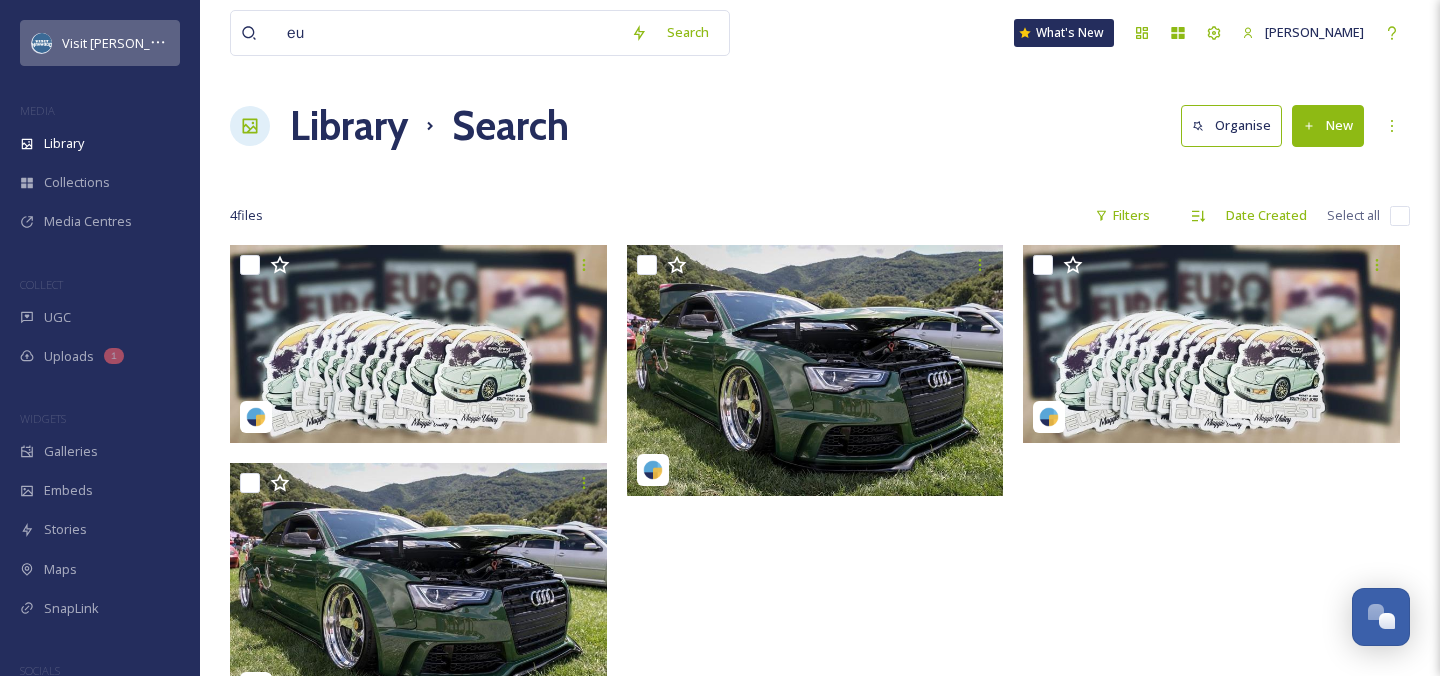 type on "e" 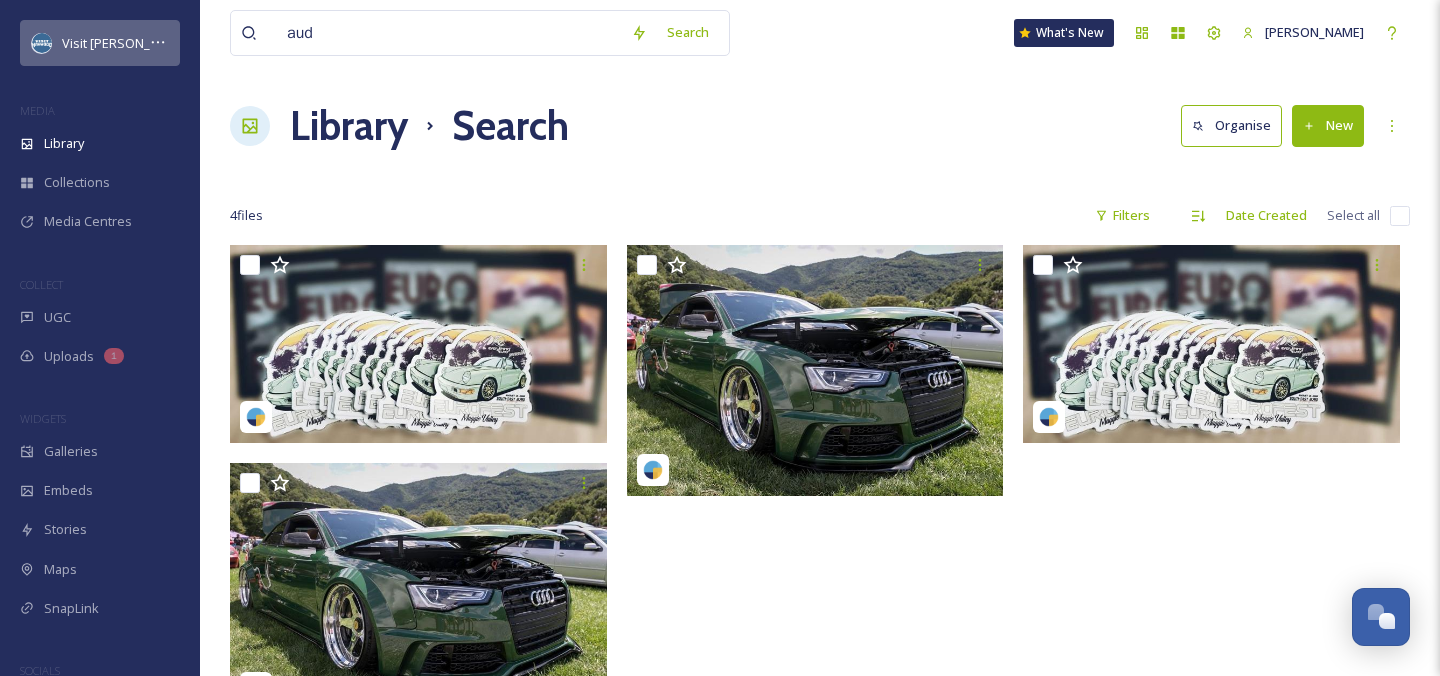type on "audi" 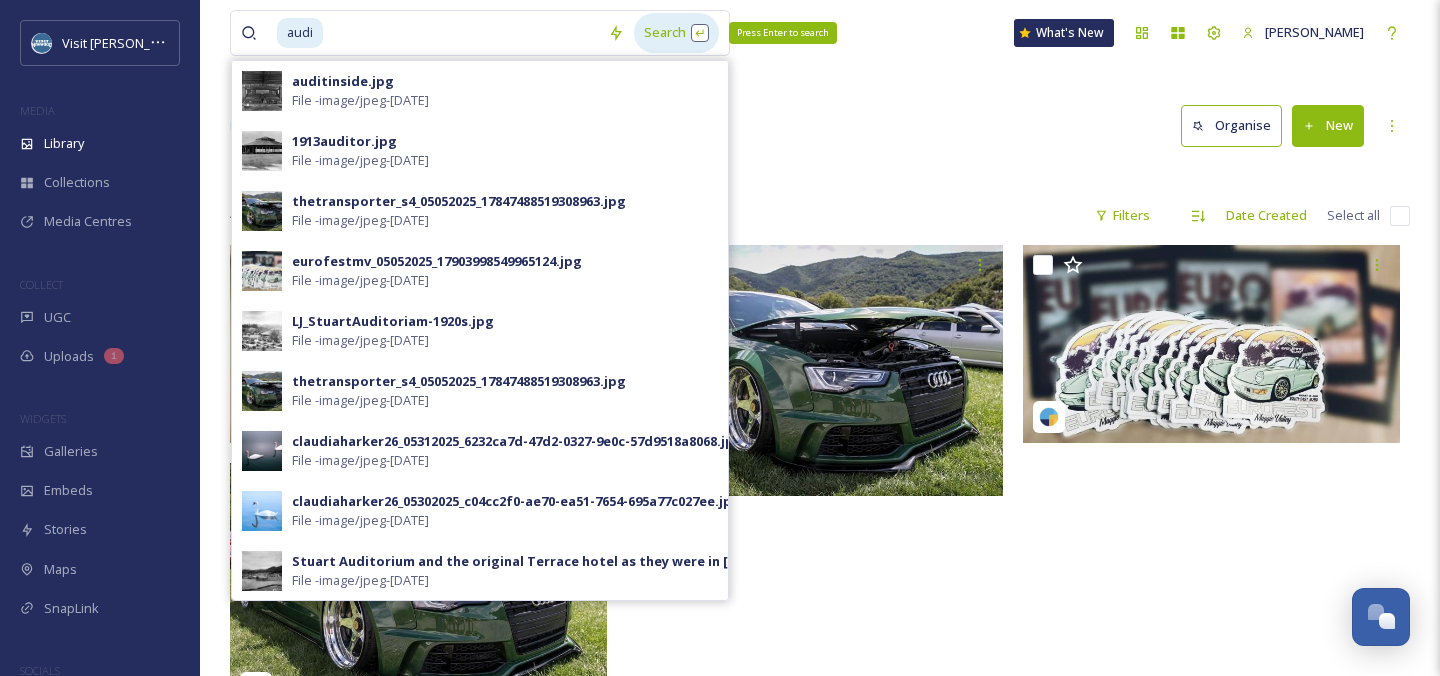 click on "Search Press Enter to search" at bounding box center [676, 32] 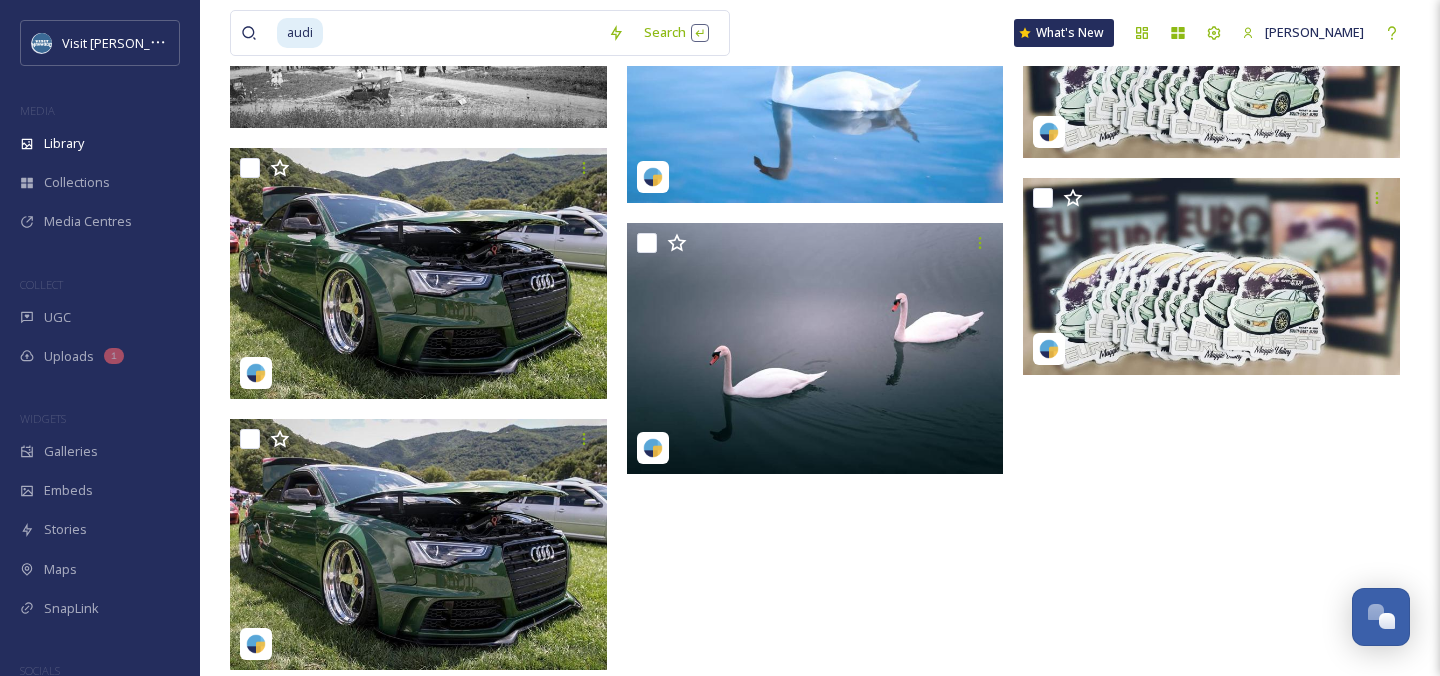 scroll, scrollTop: 888, scrollLeft: 0, axis: vertical 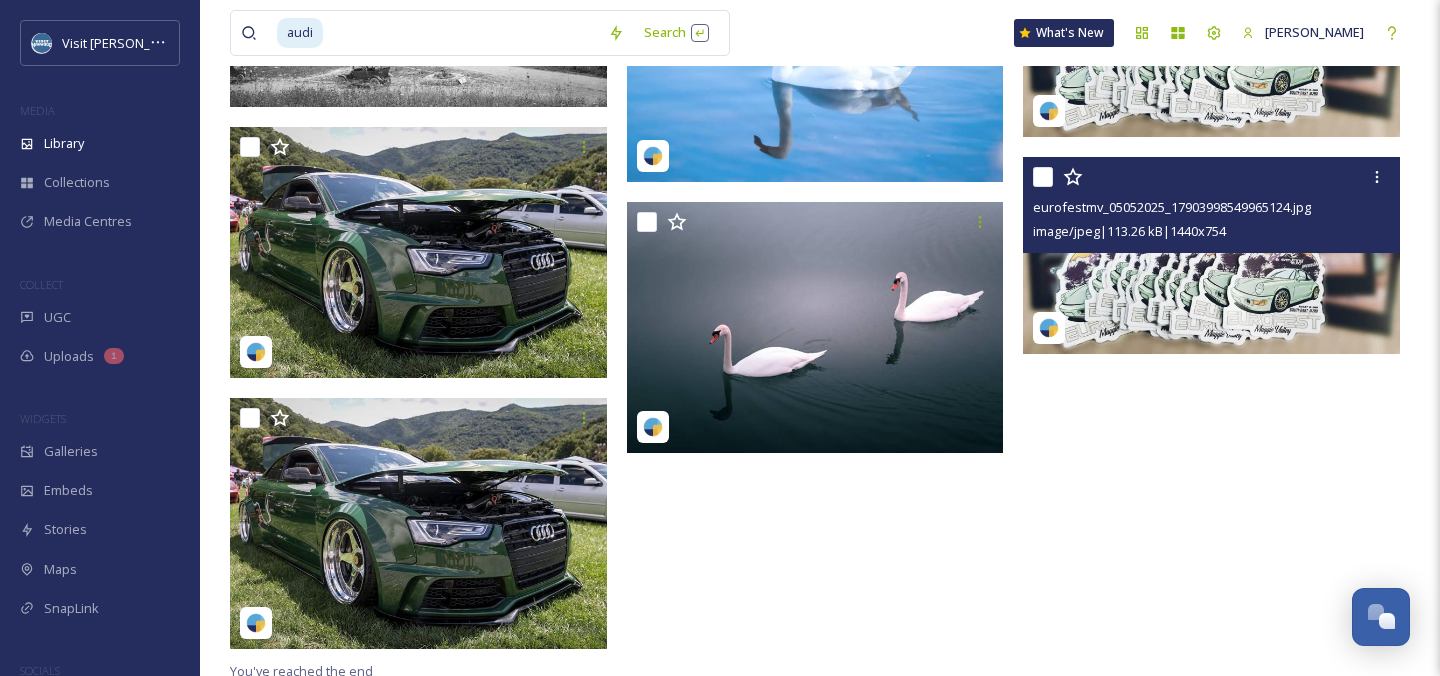 click on "eurofestmv_05052025_17903998549965124.jpg" at bounding box center [1172, 207] 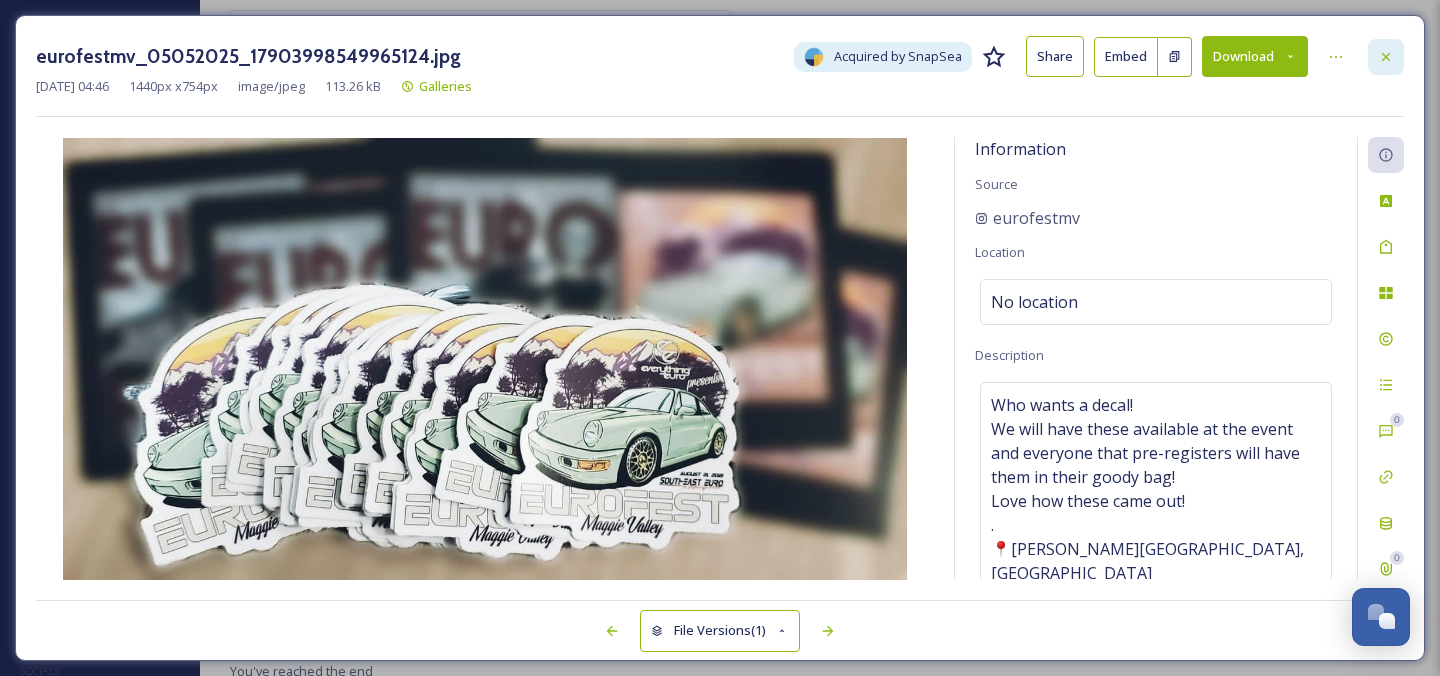 click 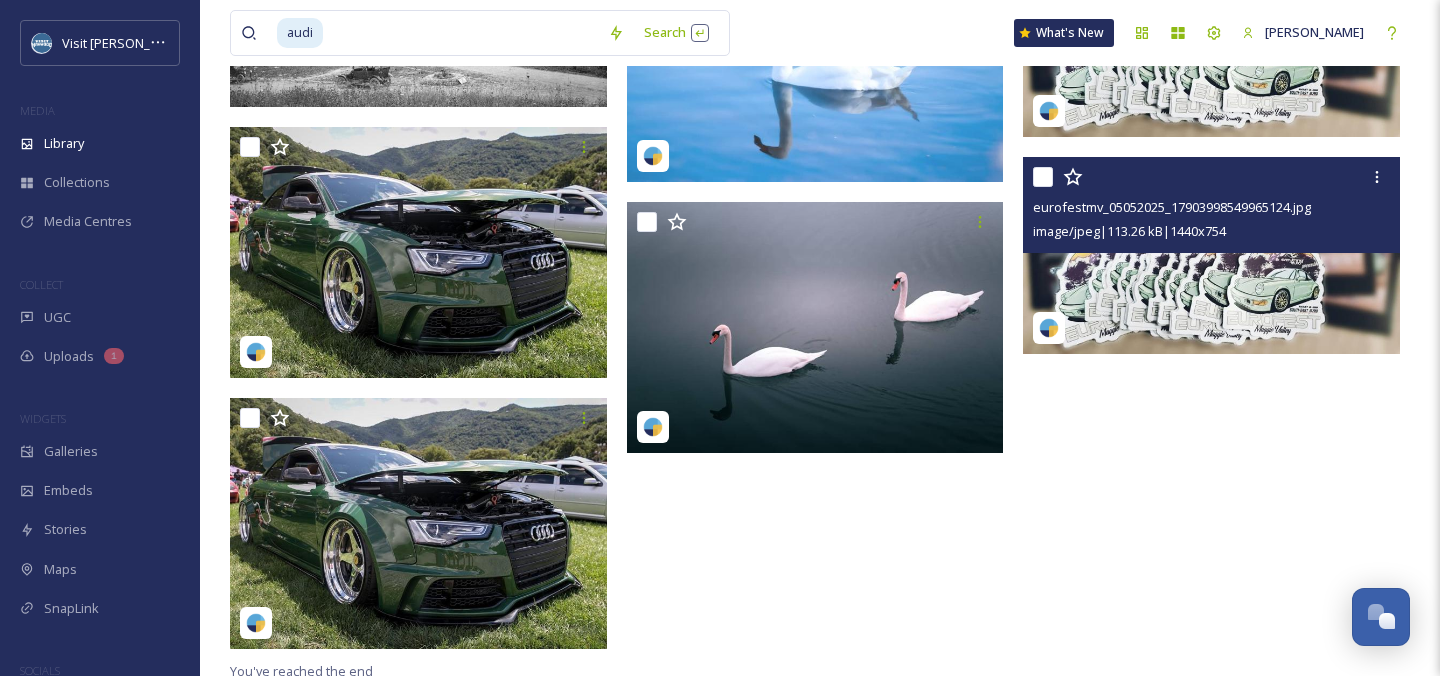 click at bounding box center (1211, 256) 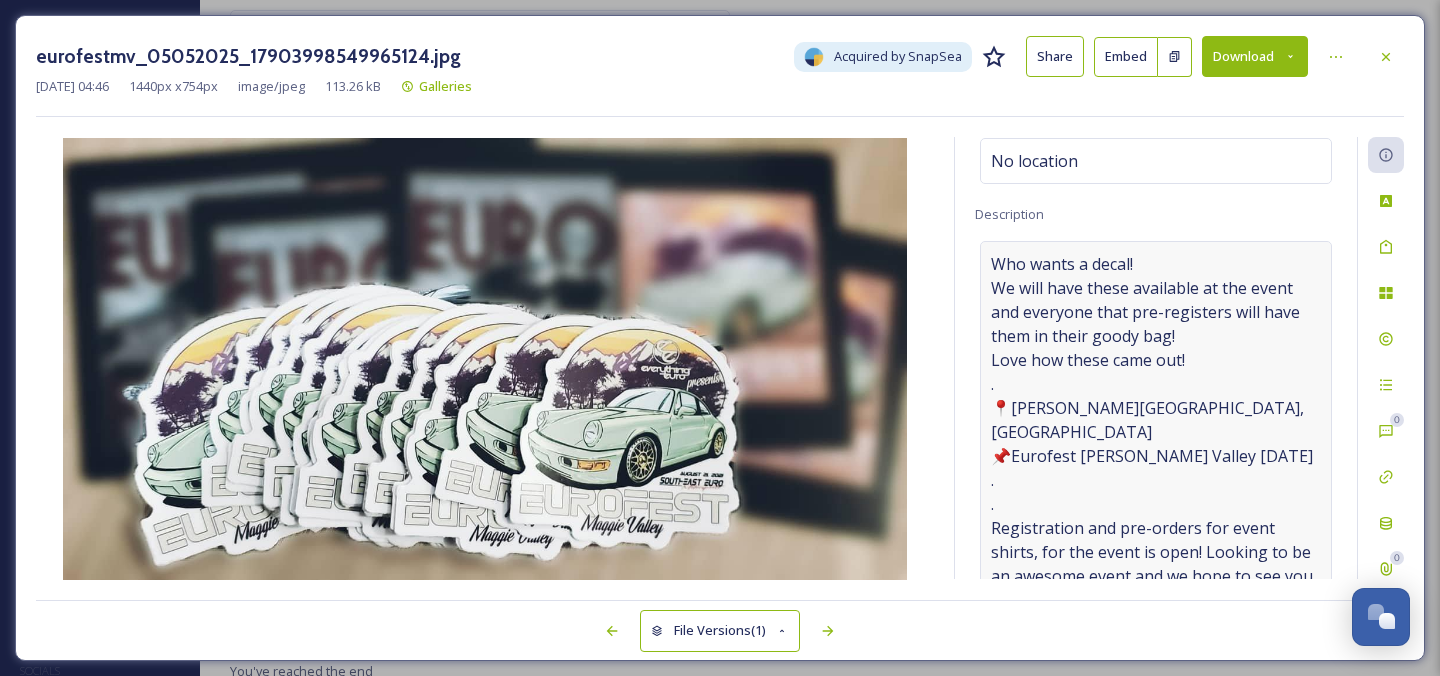 scroll, scrollTop: 144, scrollLeft: 0, axis: vertical 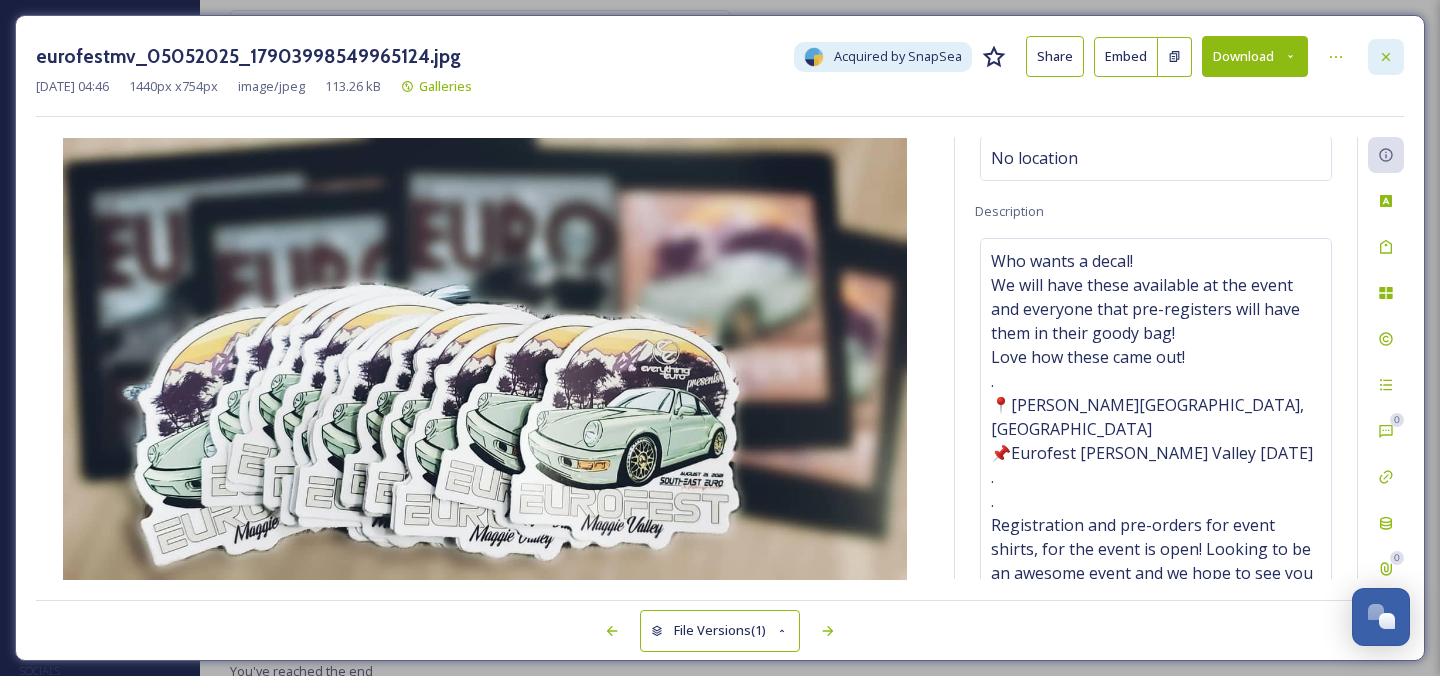 click 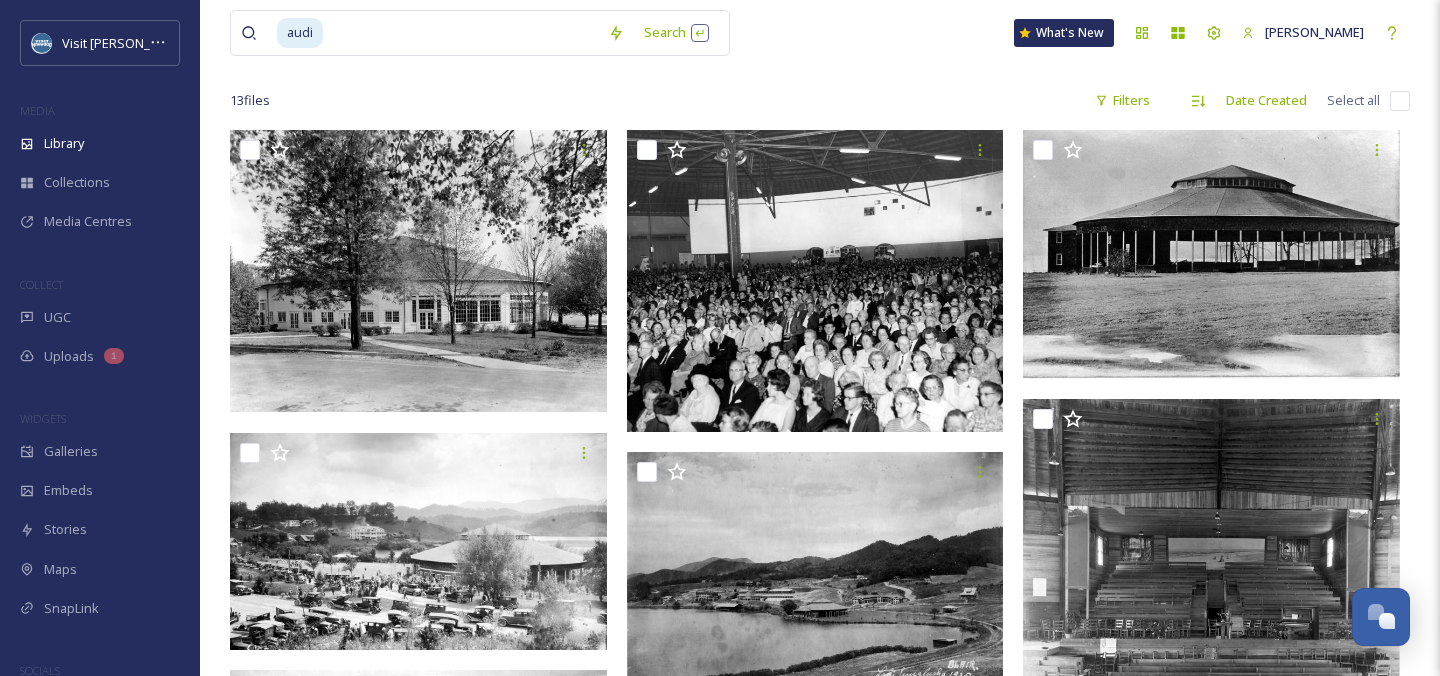 scroll, scrollTop: 38, scrollLeft: 0, axis: vertical 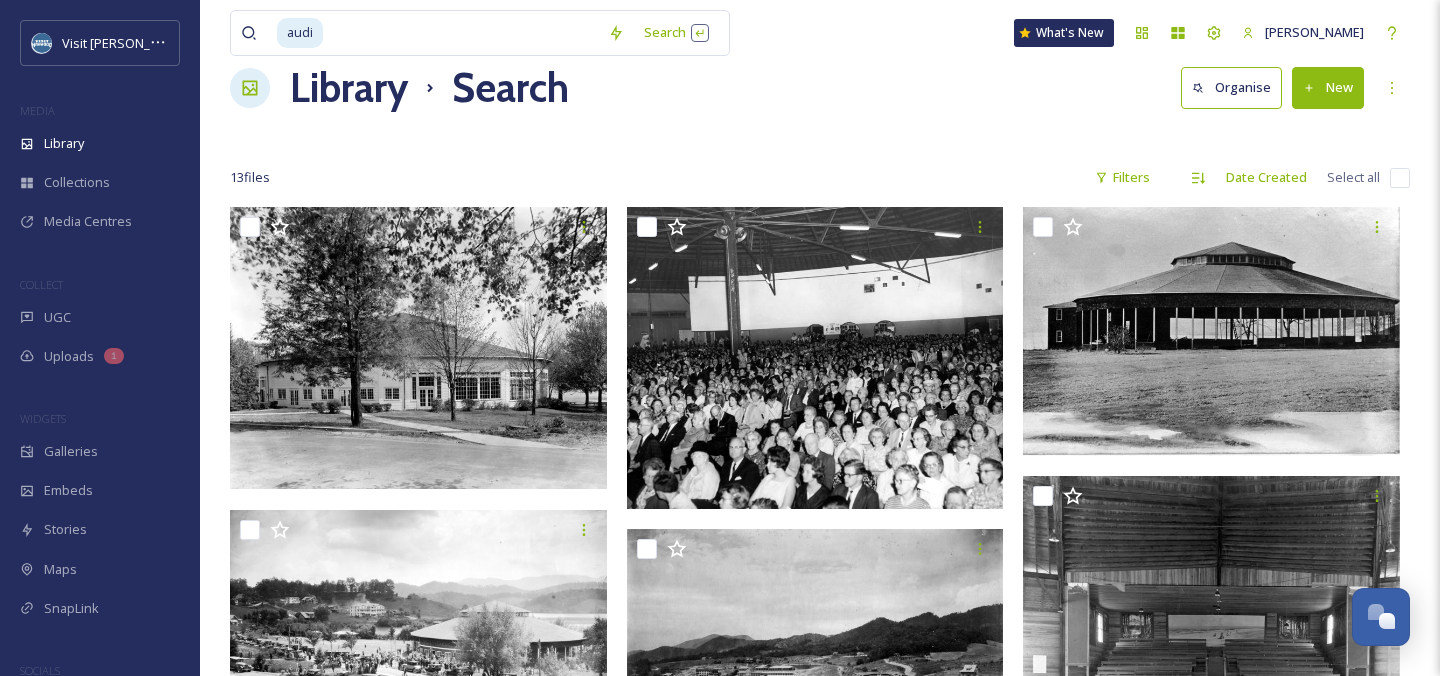click at bounding box center (461, 33) 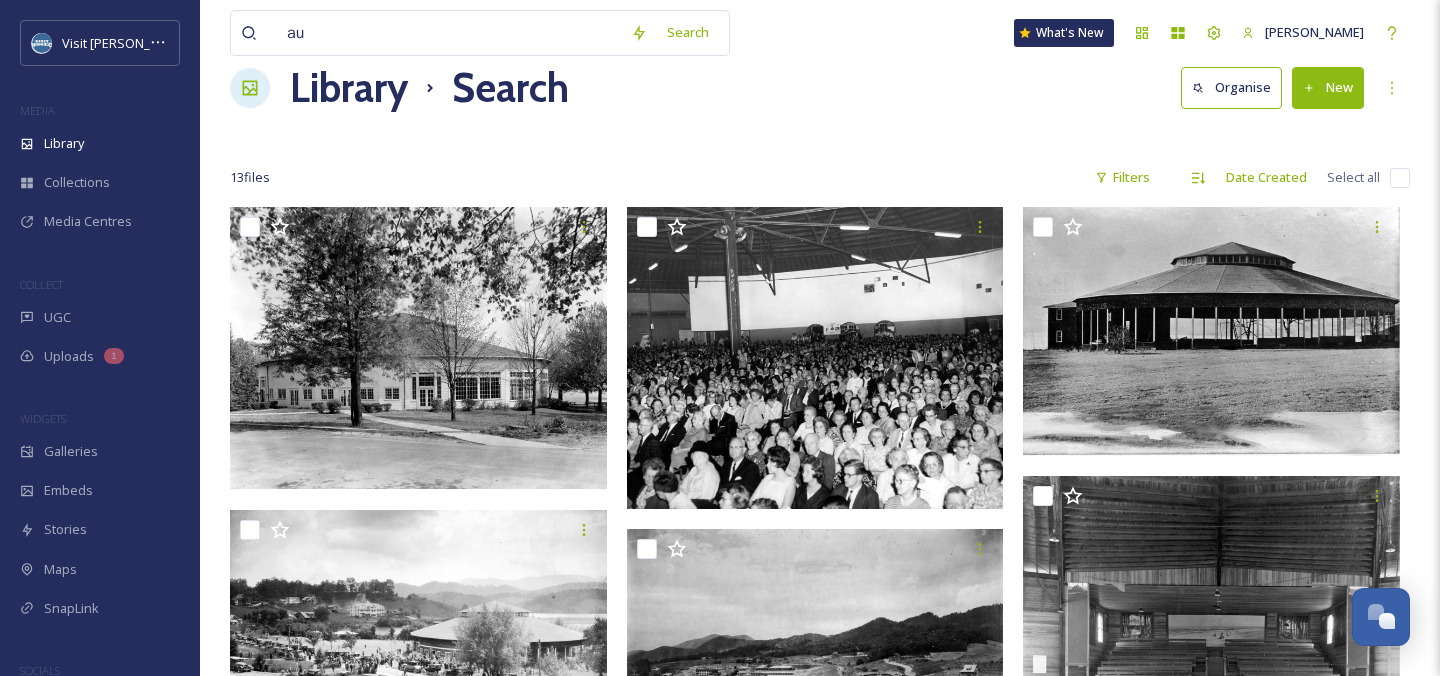 type on "a" 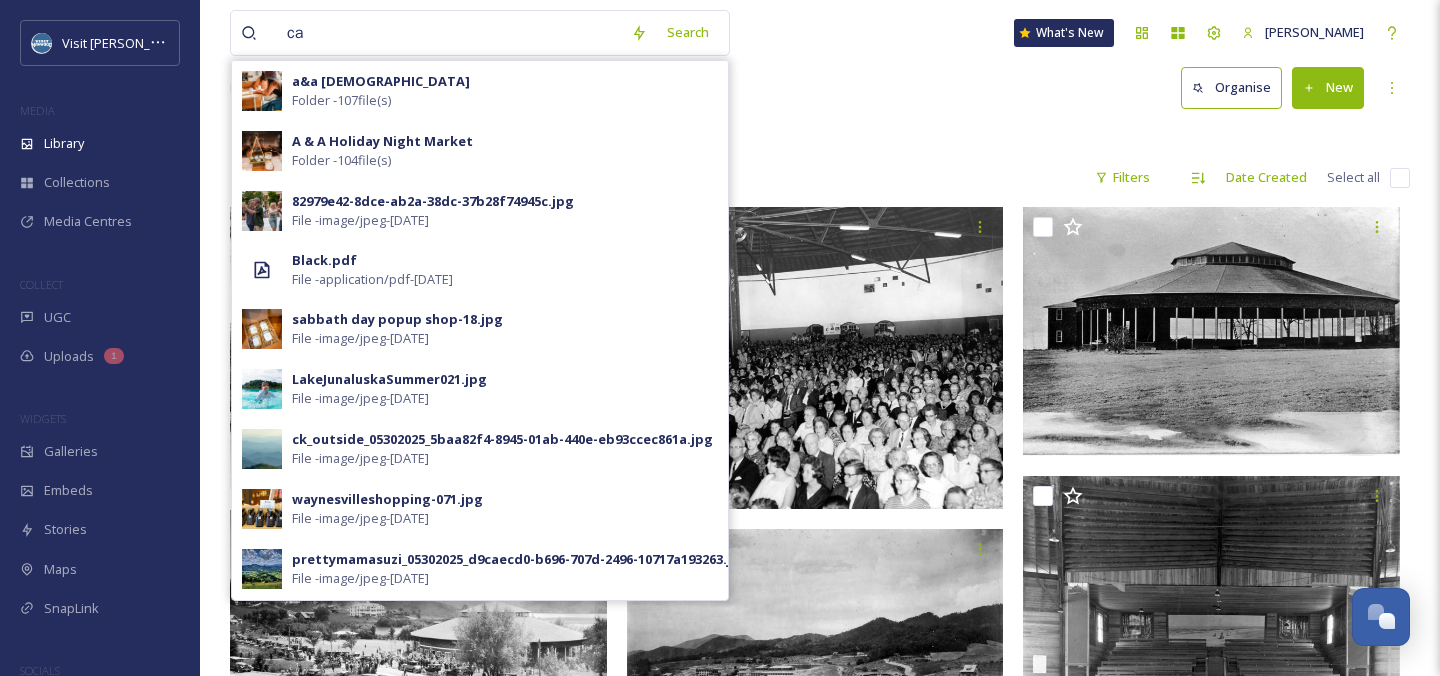type on "car" 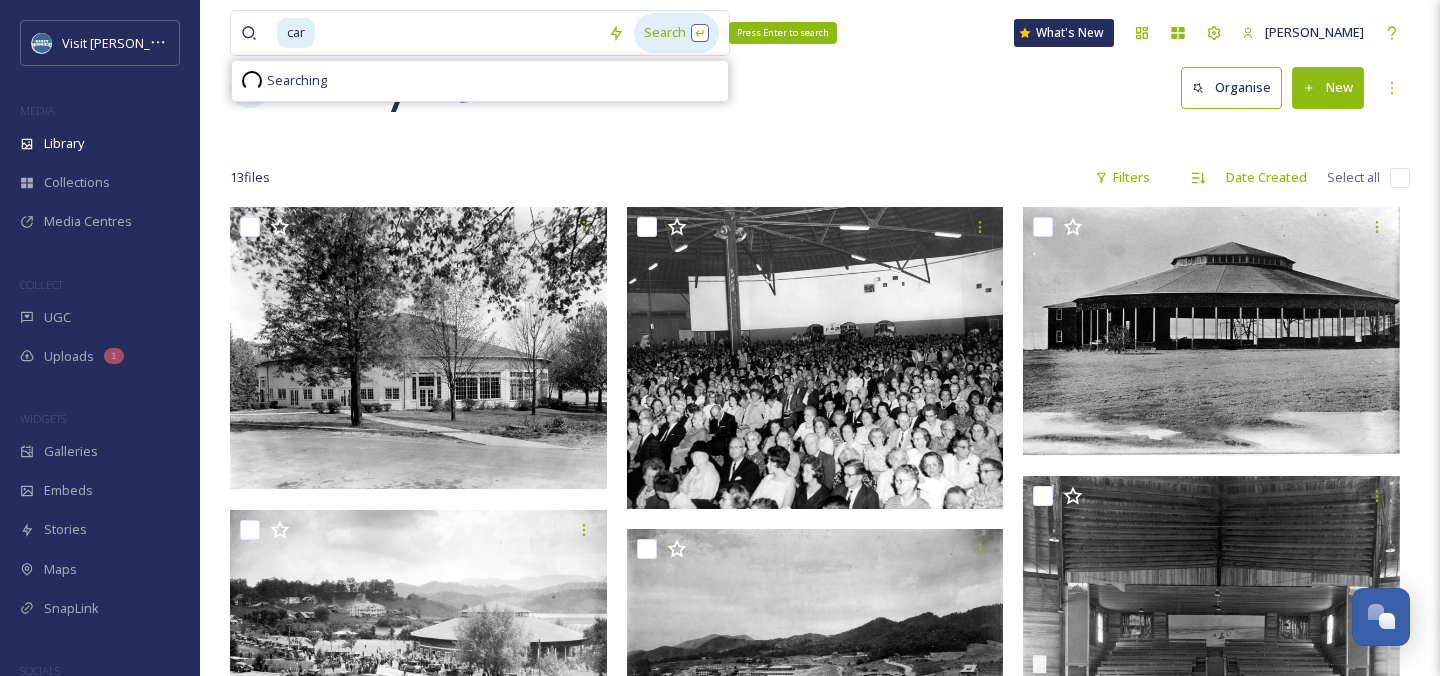 type 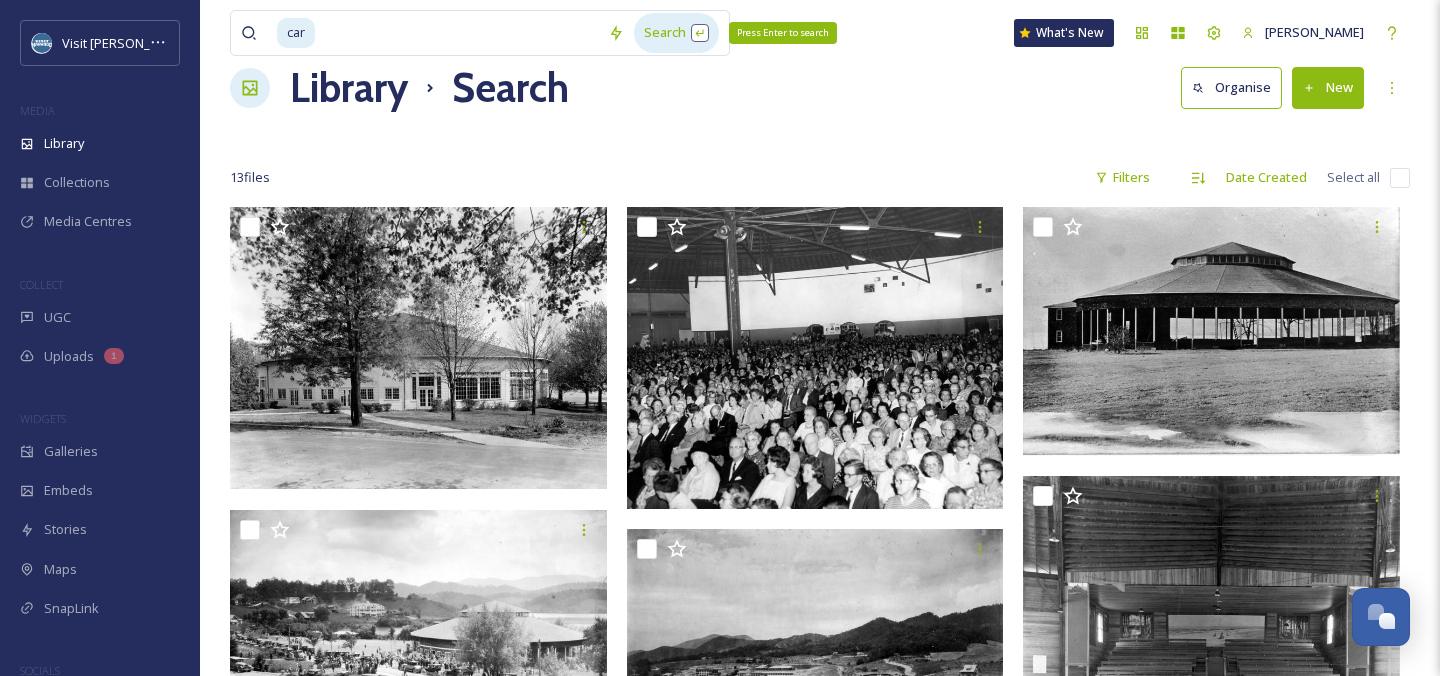 scroll, scrollTop: 0, scrollLeft: 0, axis: both 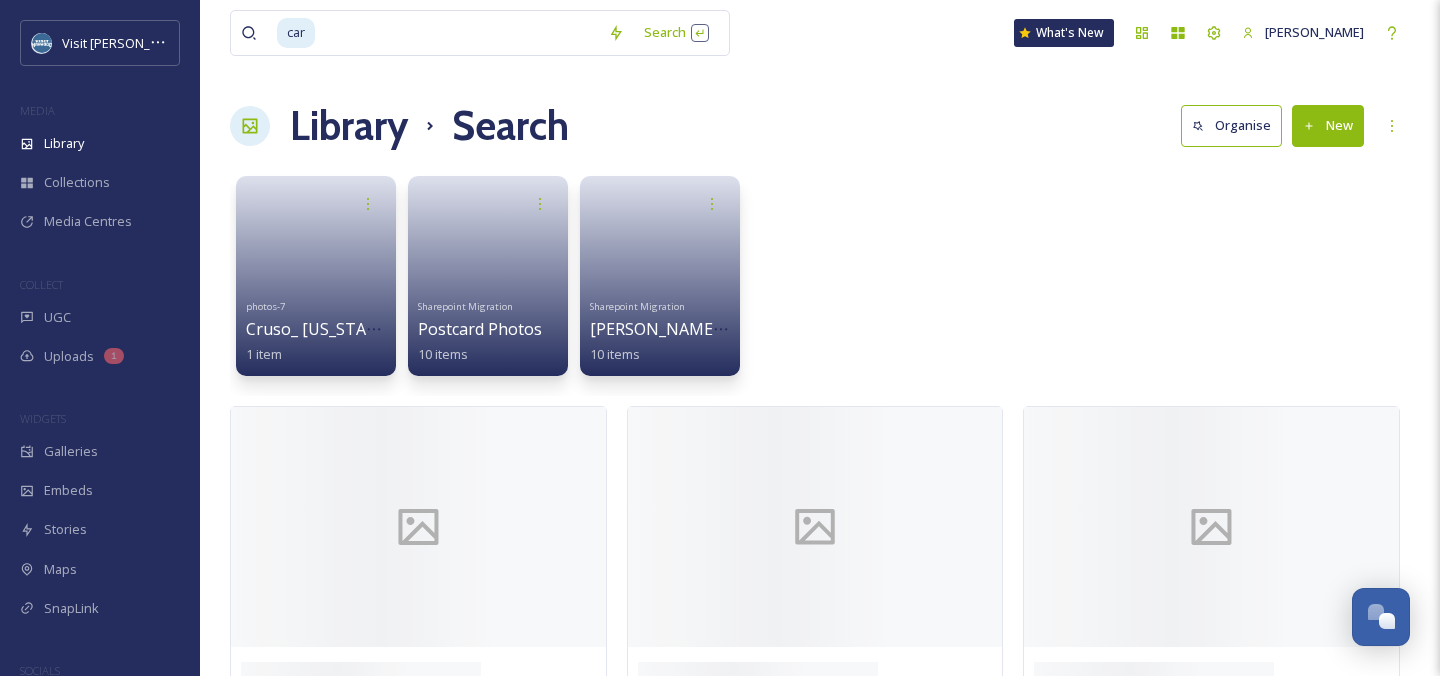 click on "car Search What's New [PERSON_NAME] Library Search Organise New Your Selections There is nothing here. photos-7 Cruso_ [US_STATE] 1   item Sharepoint Migration Postcard Photos 10   items Sharepoint Migration [PERSON_NAME] - Photography 10   items" at bounding box center (820, 354) 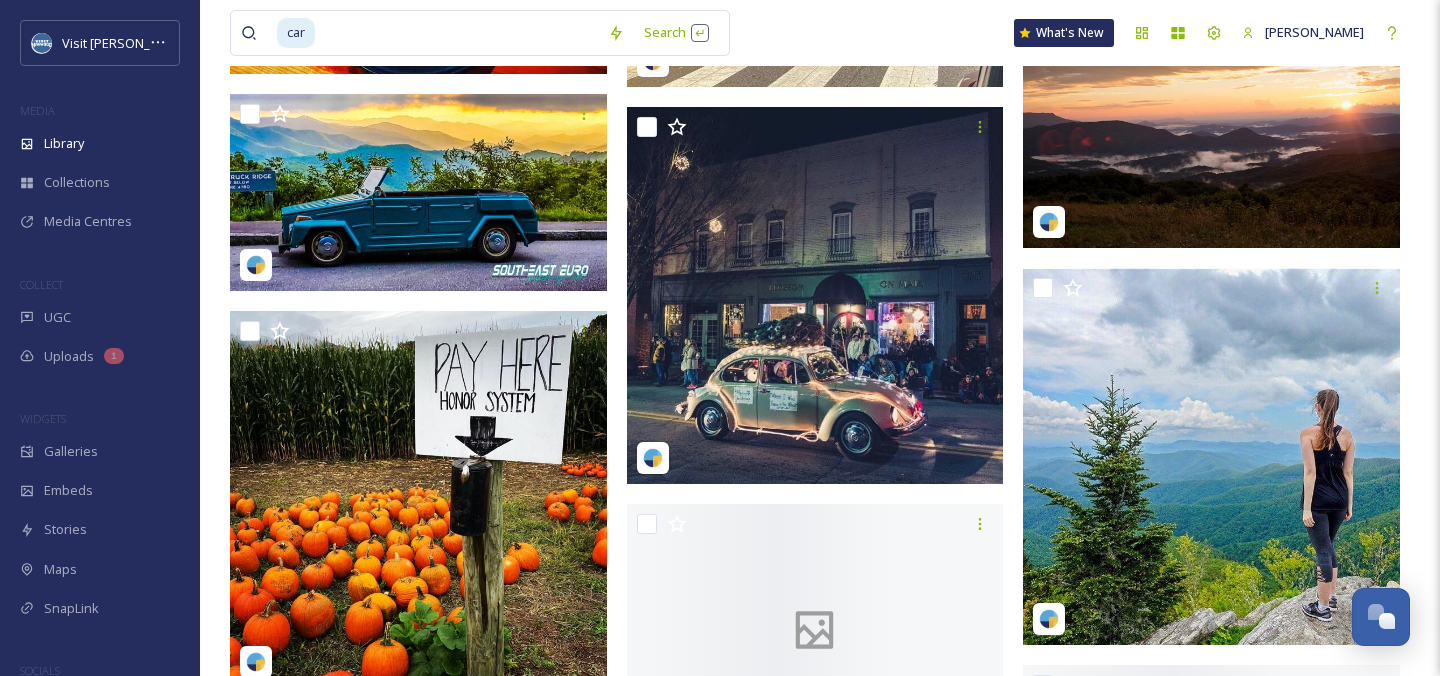 scroll, scrollTop: 13455, scrollLeft: 0, axis: vertical 